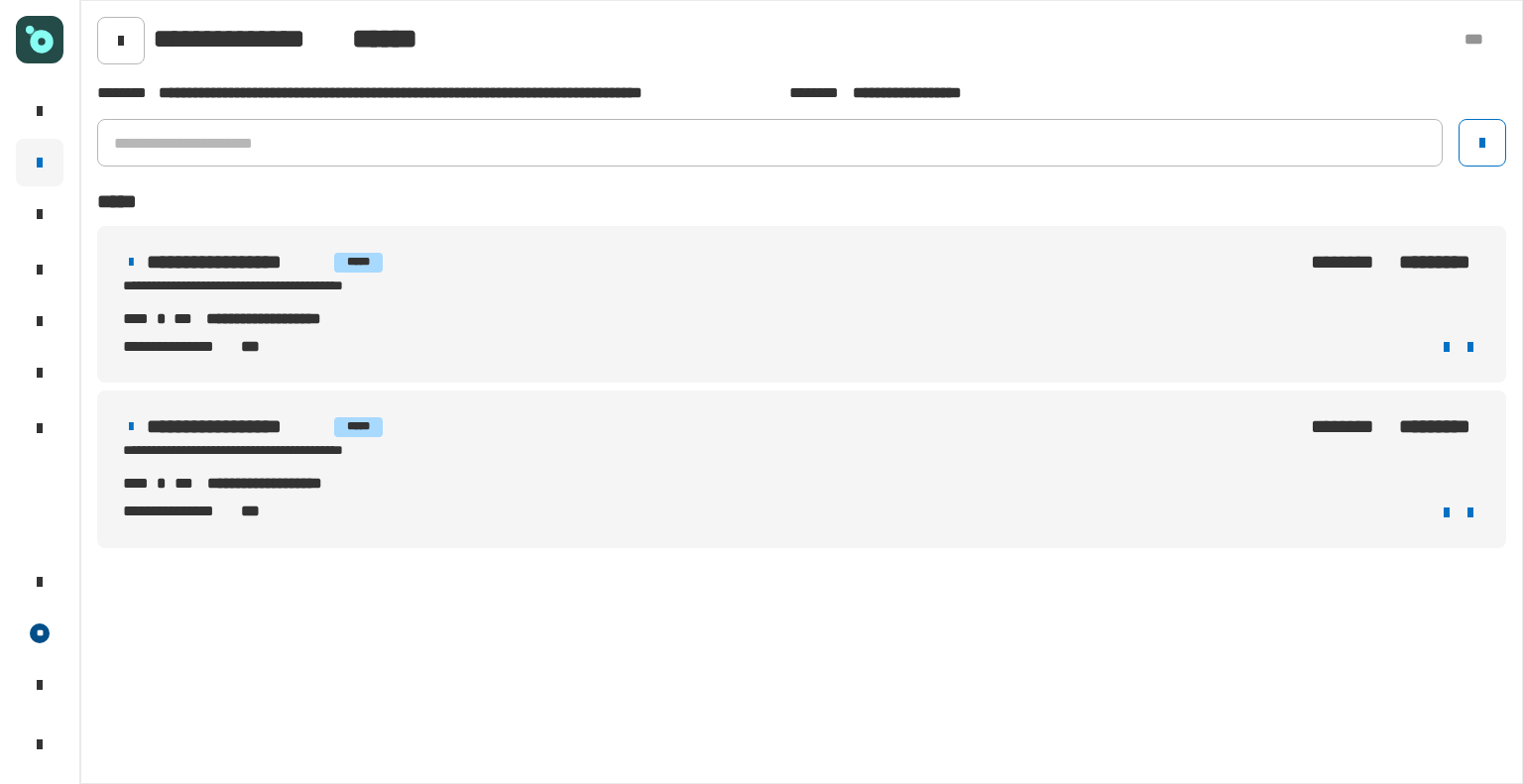 scroll, scrollTop: 0, scrollLeft: 0, axis: both 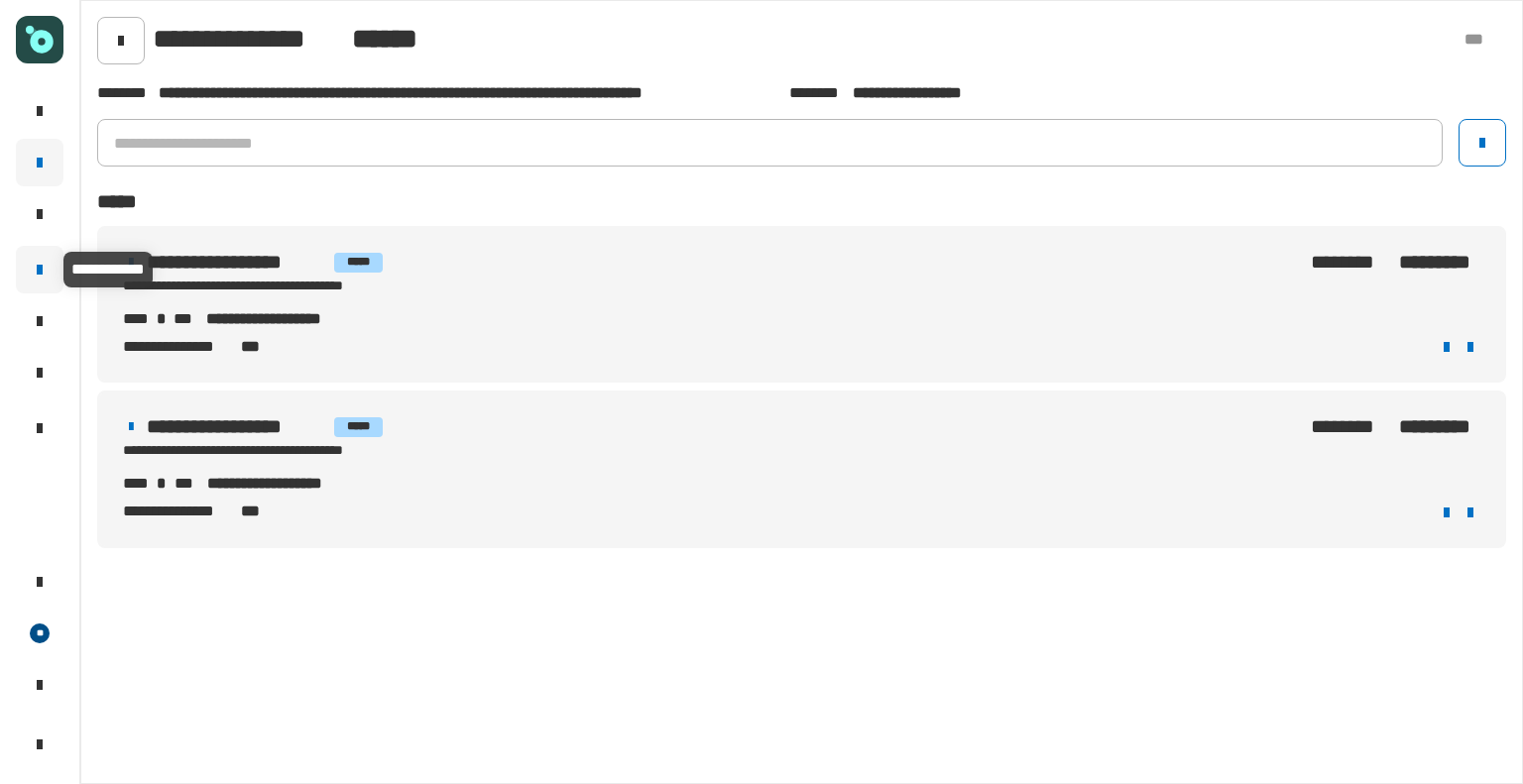 click 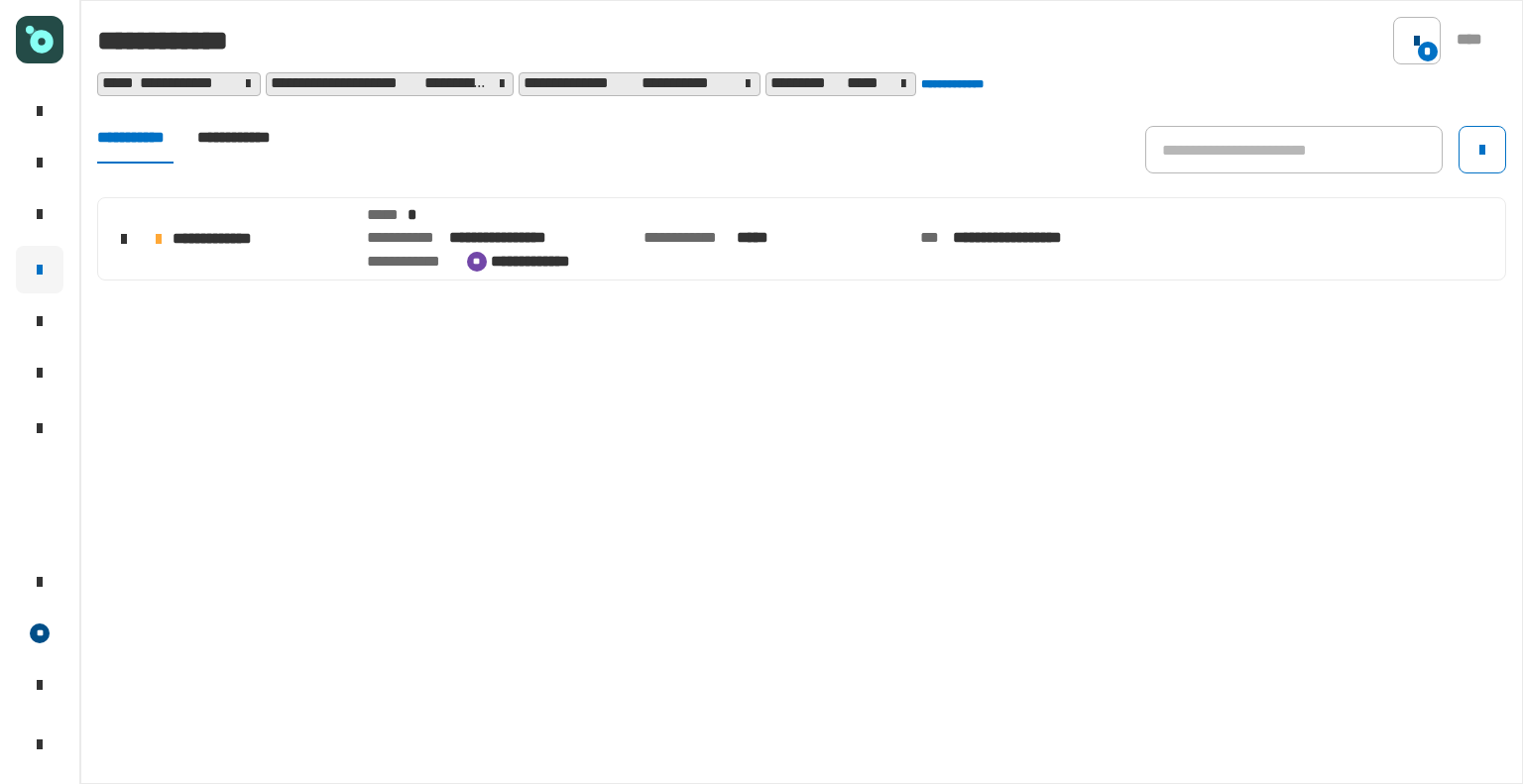 click 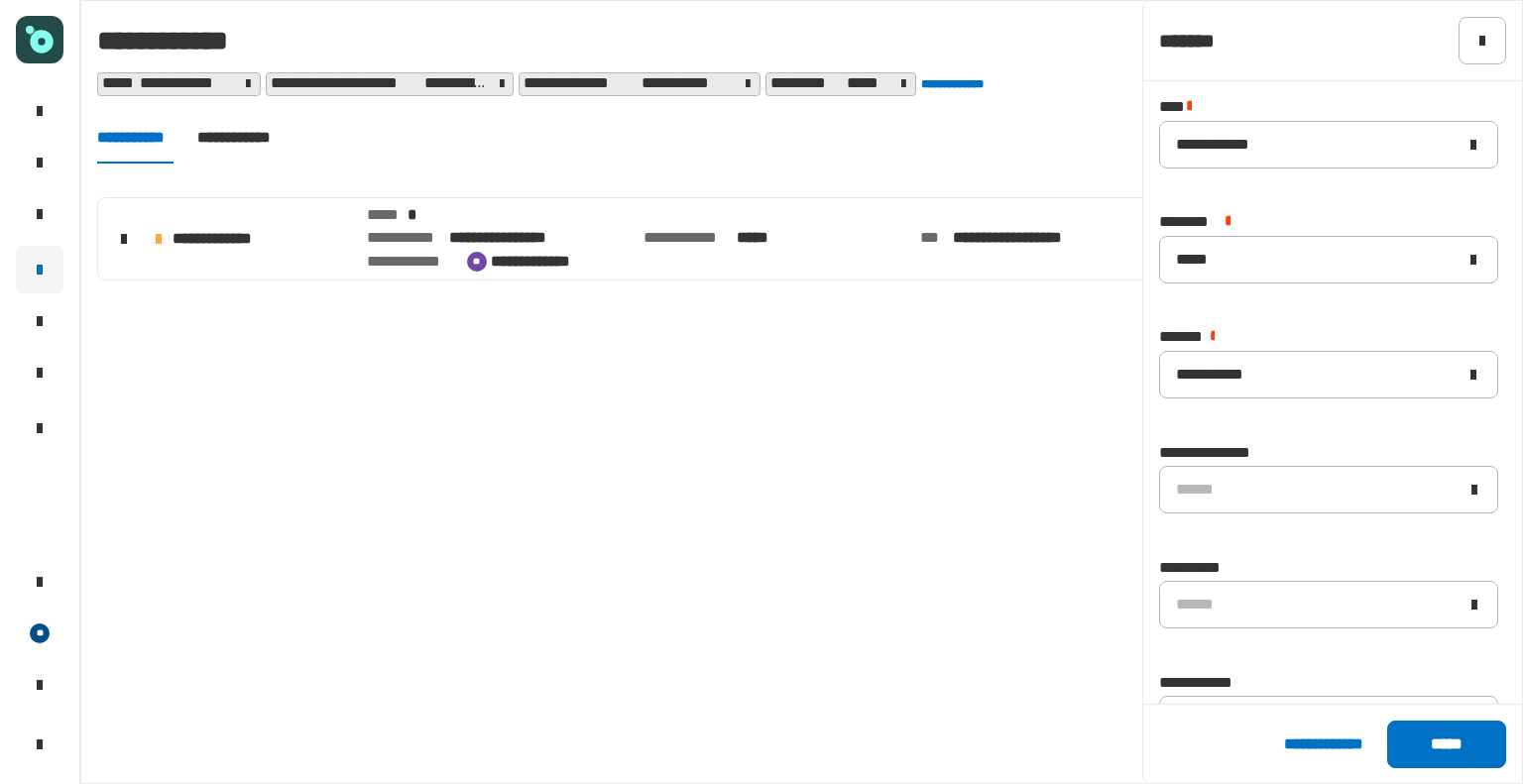 click on "**********" 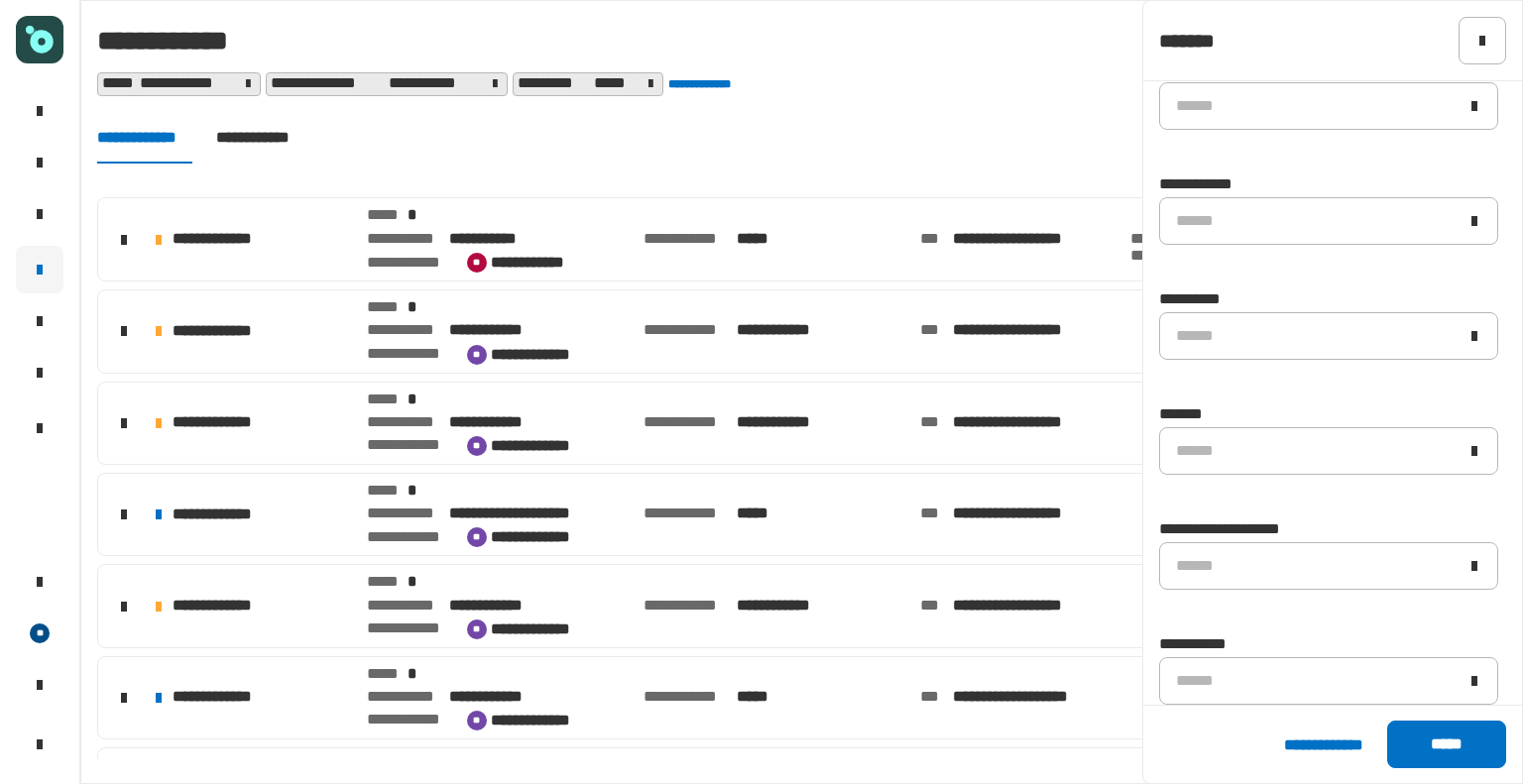 scroll, scrollTop: 518, scrollLeft: 0, axis: vertical 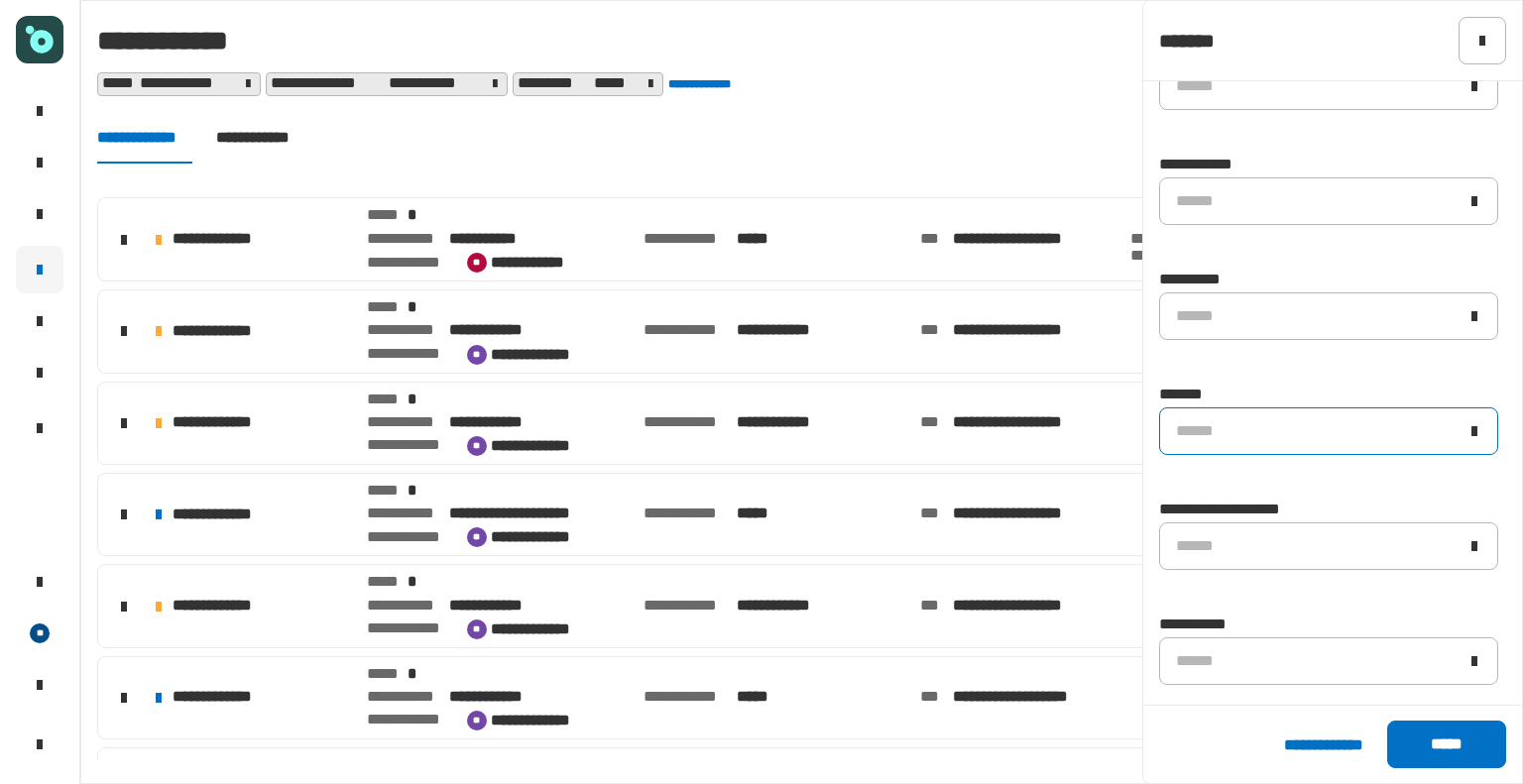 click on "******" 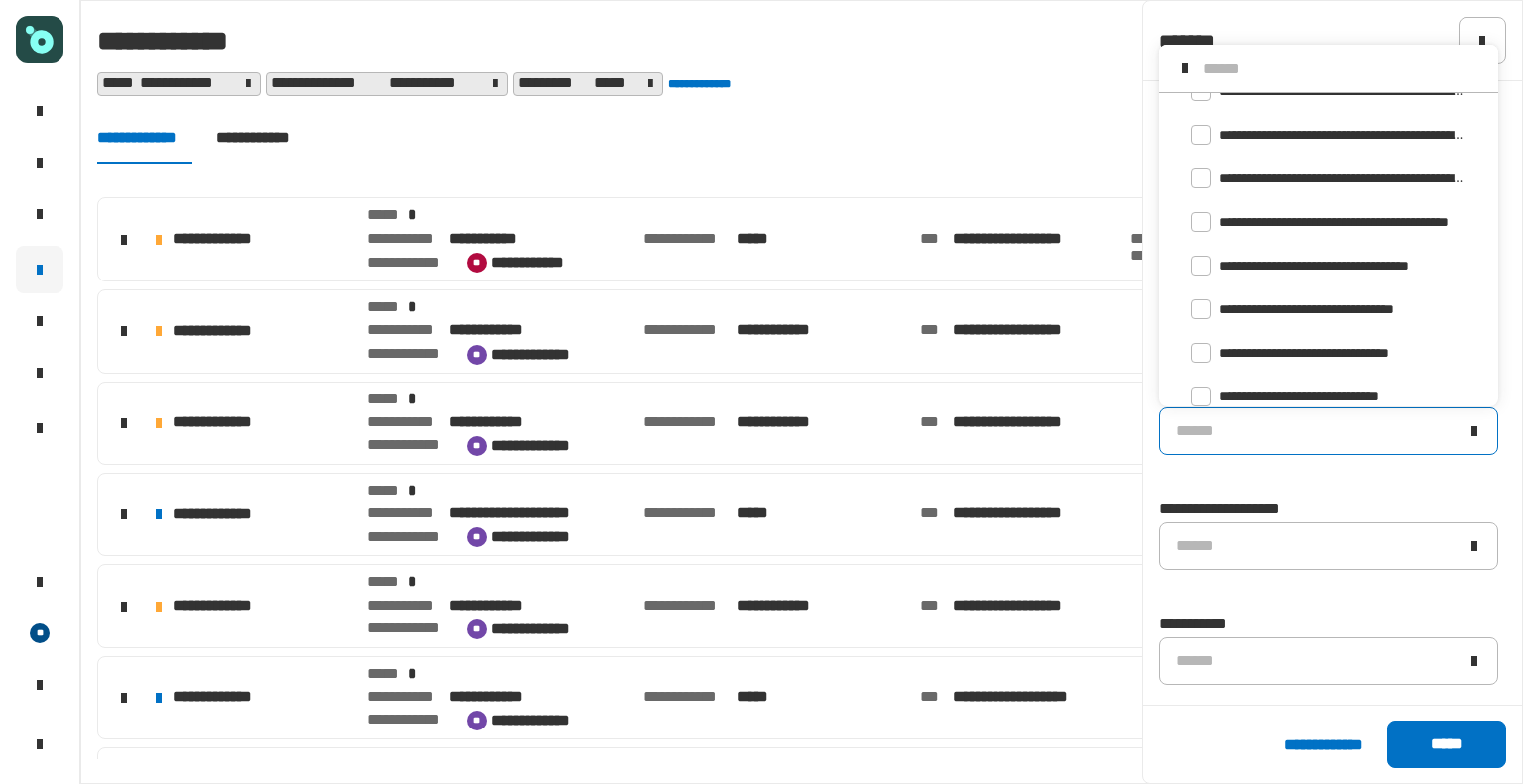 scroll, scrollTop: 166, scrollLeft: 0, axis: vertical 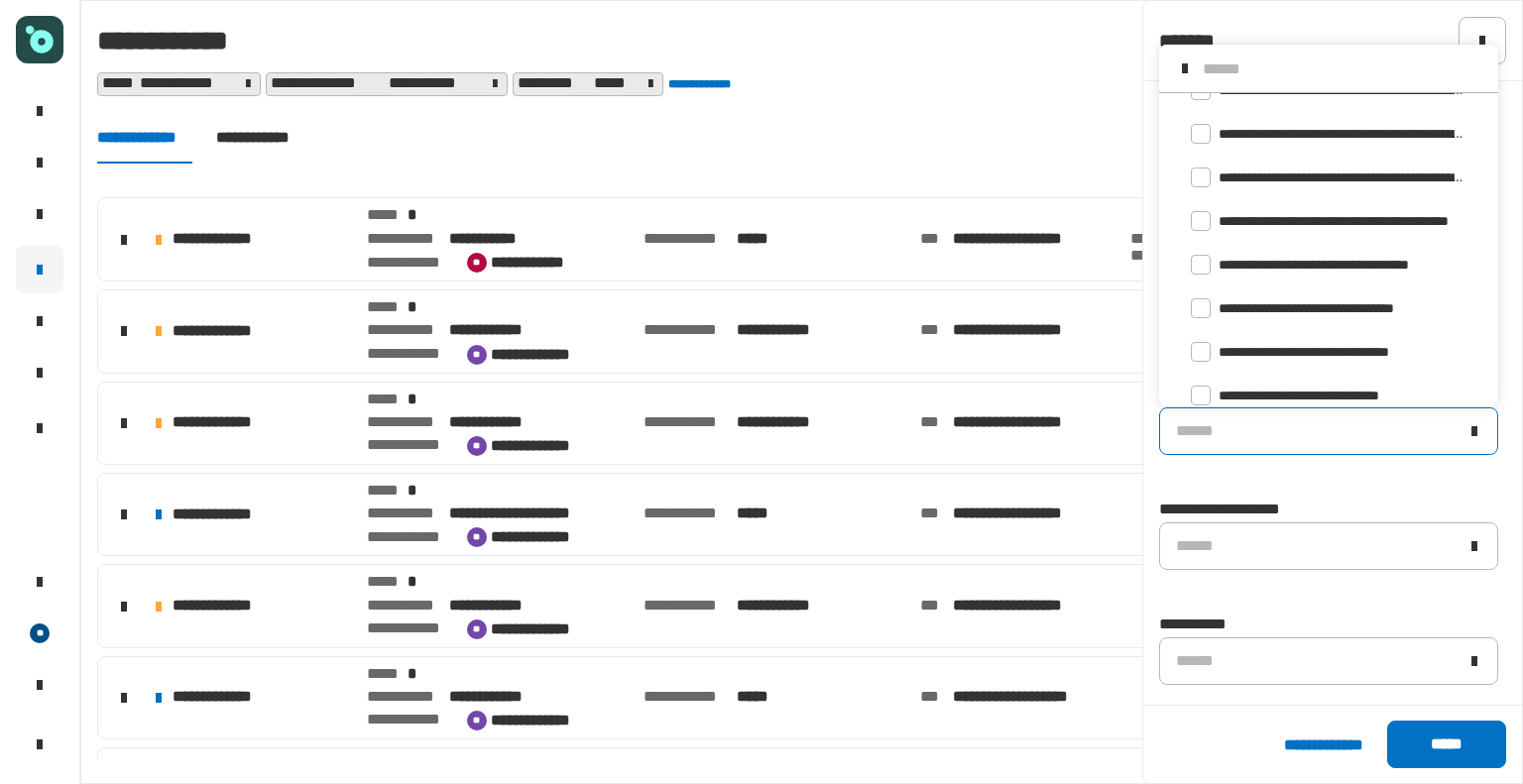 click on "* ****" 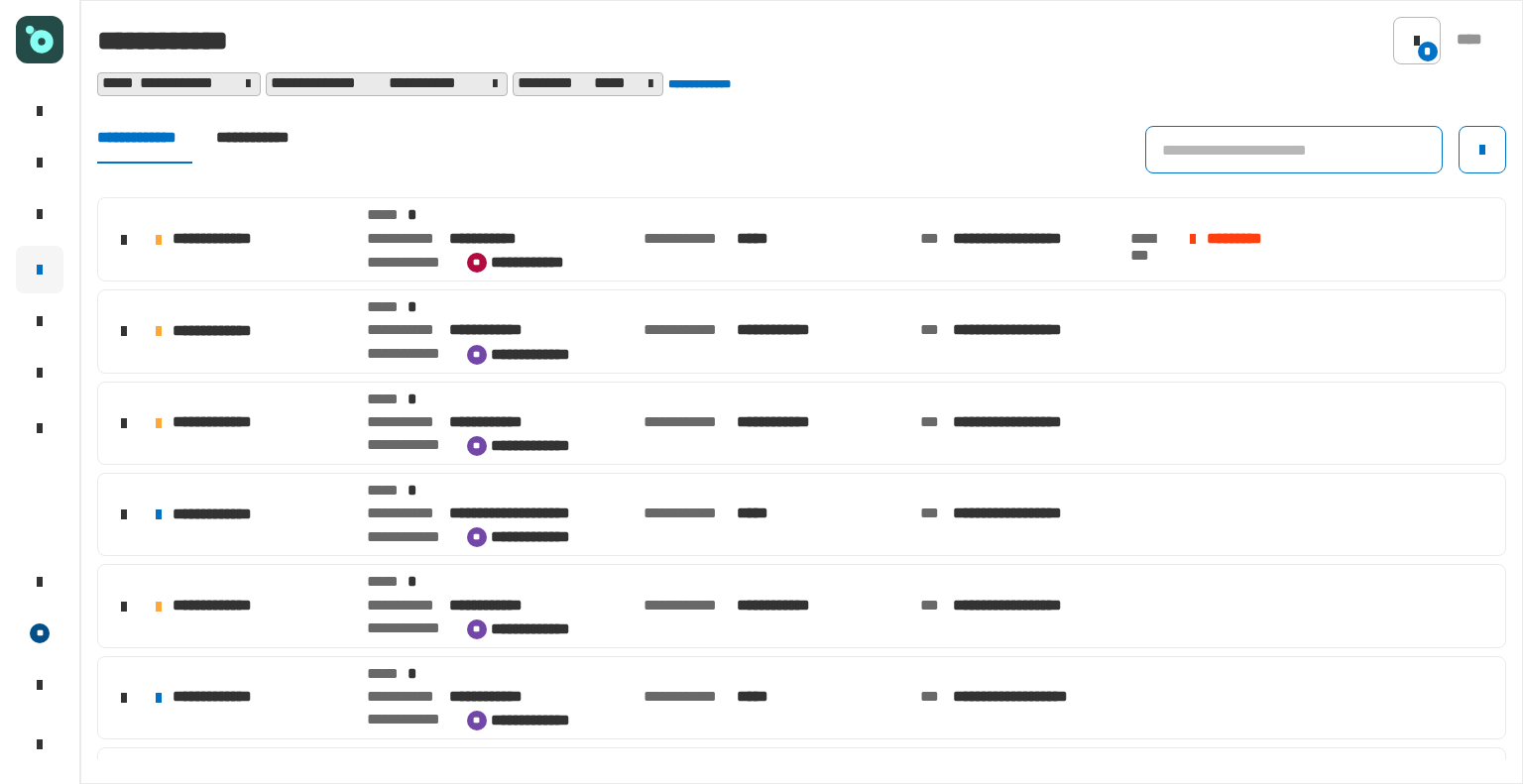click 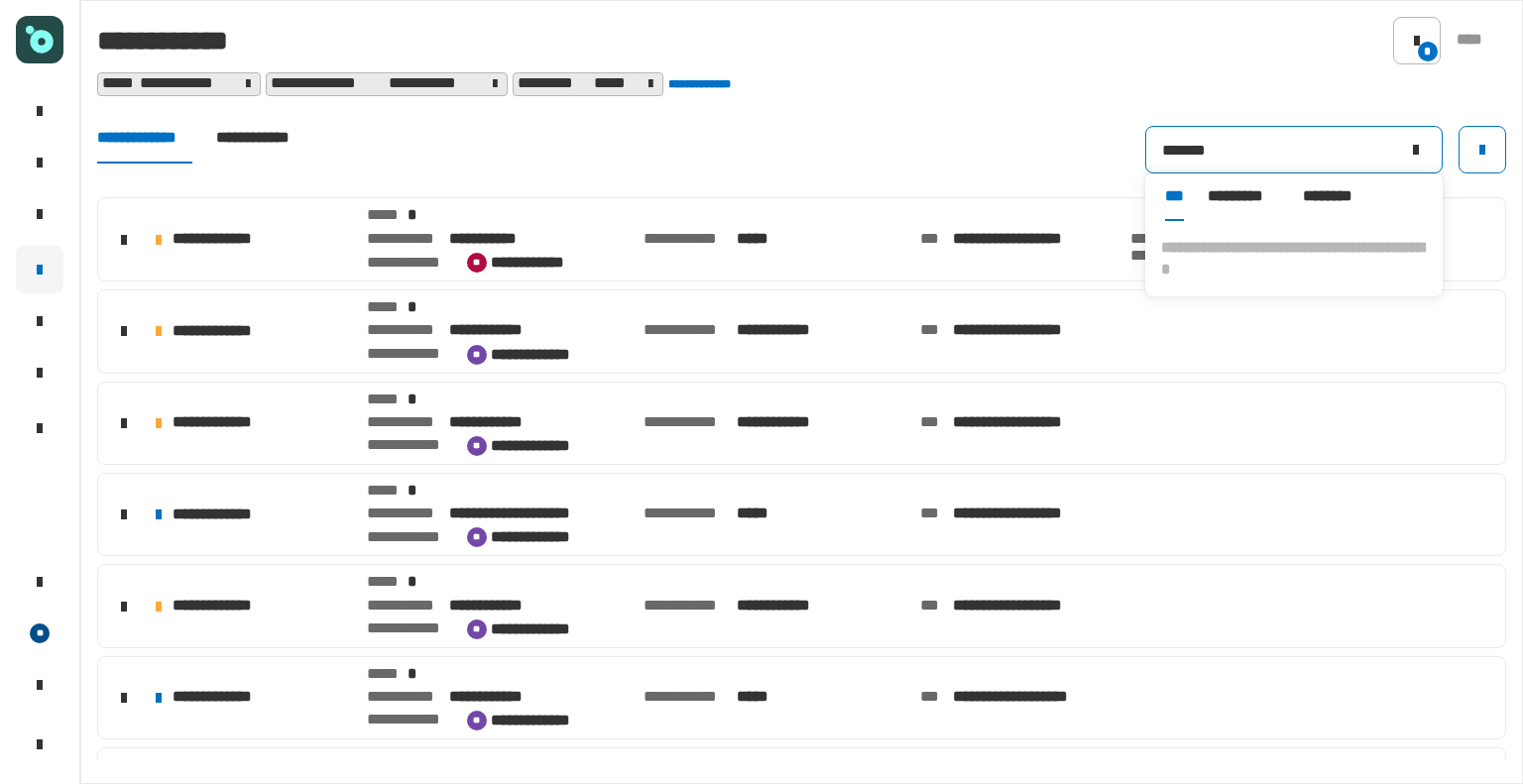 type on "*******" 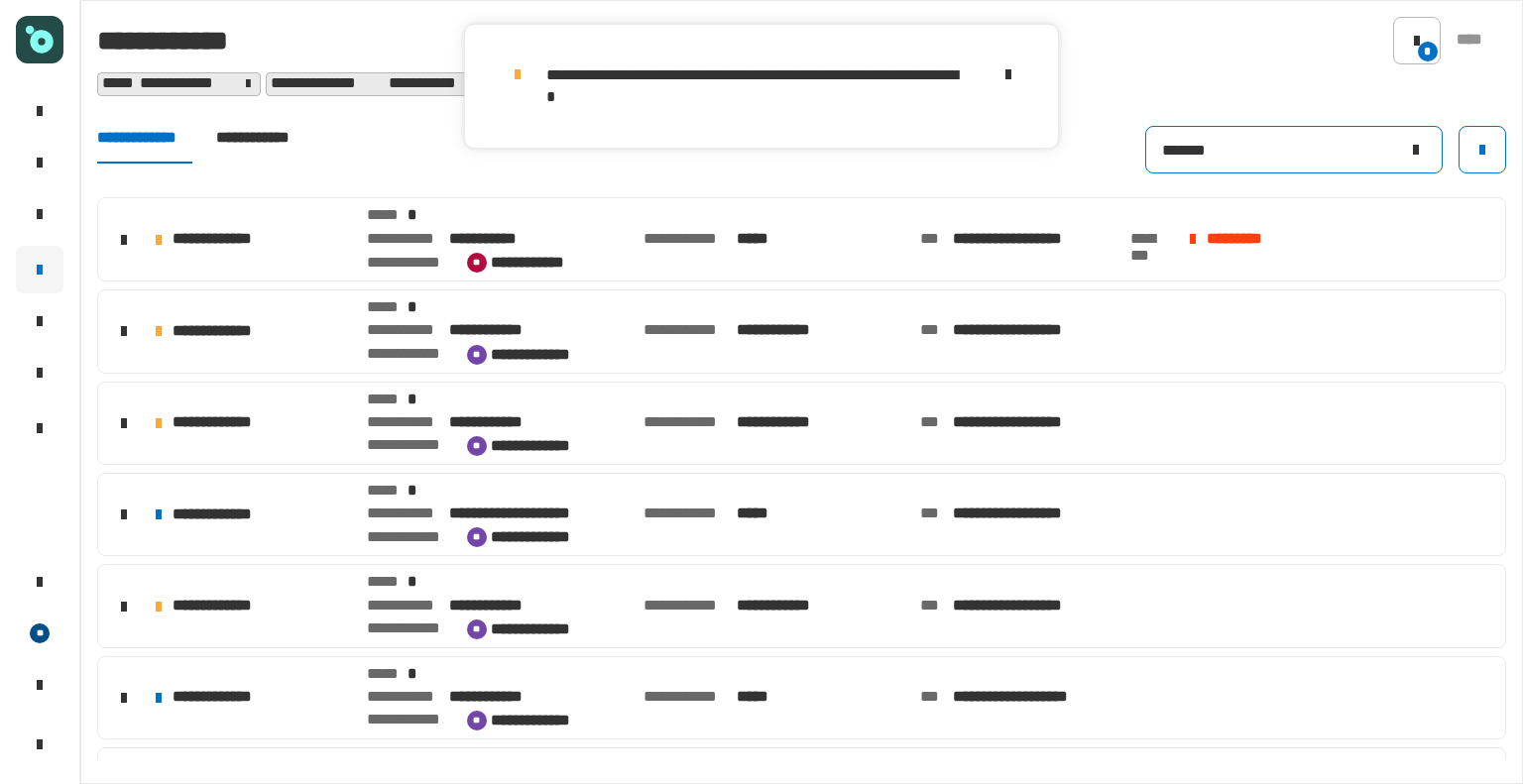 click on "*******" 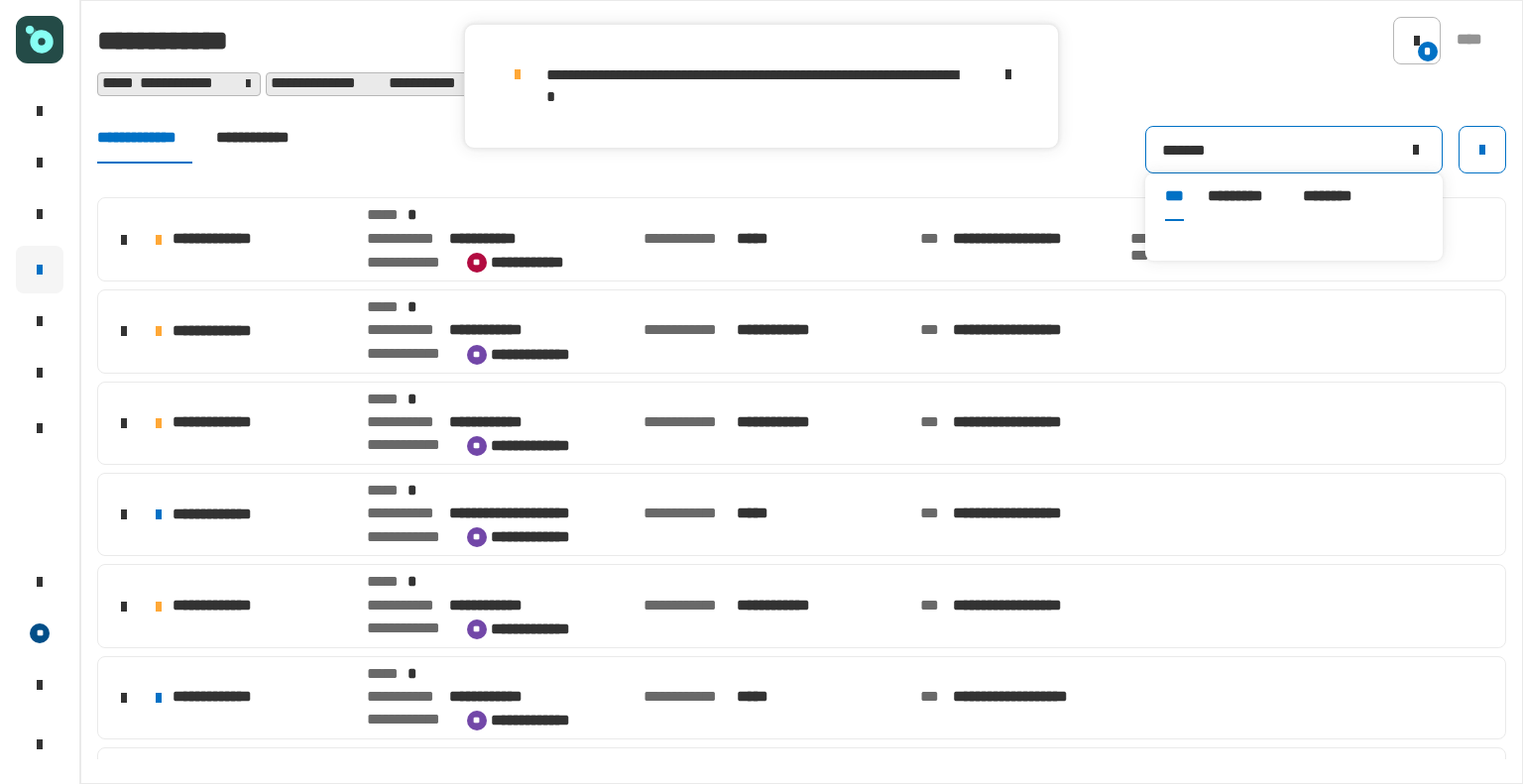 click on "*******" 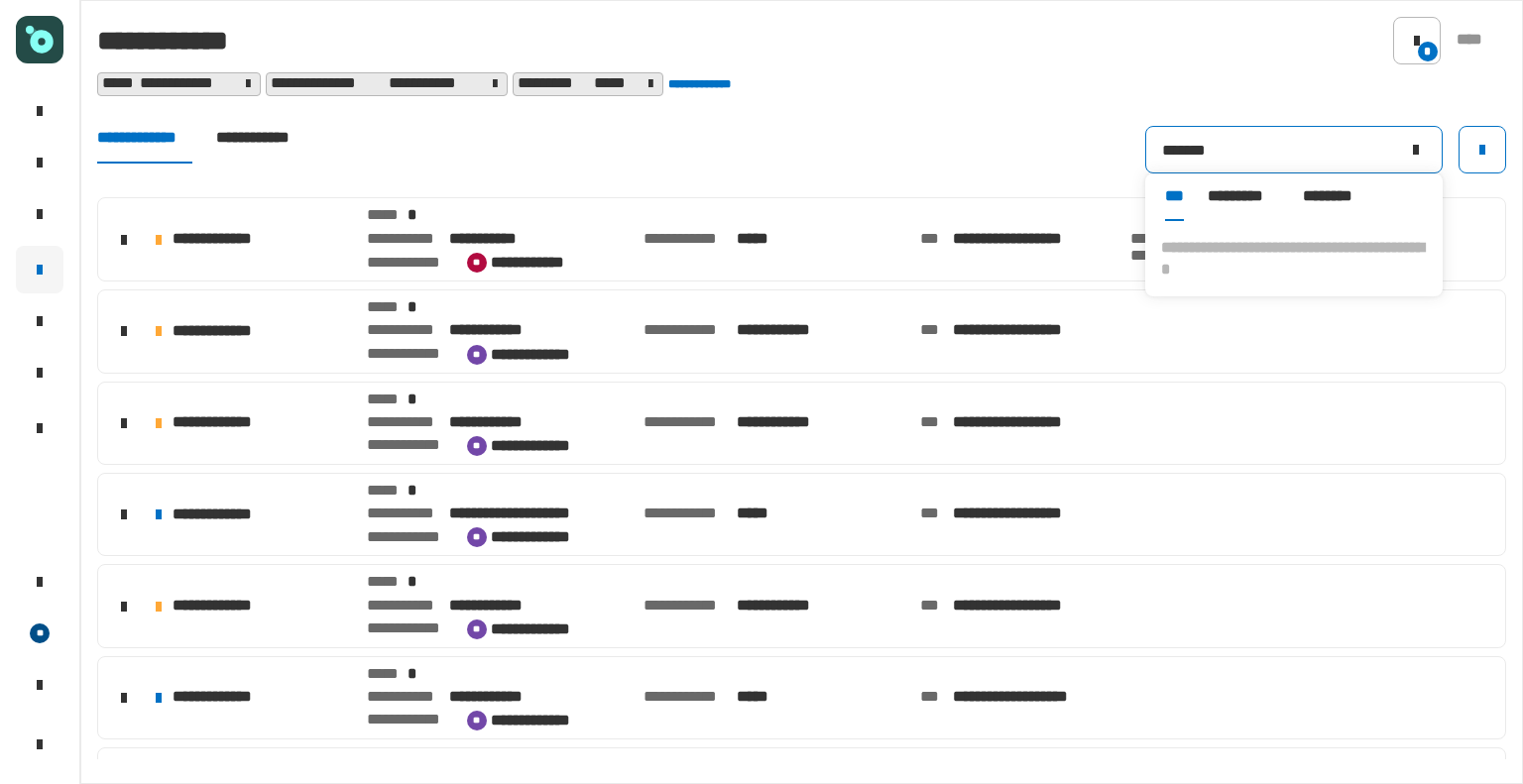 click on "*******" 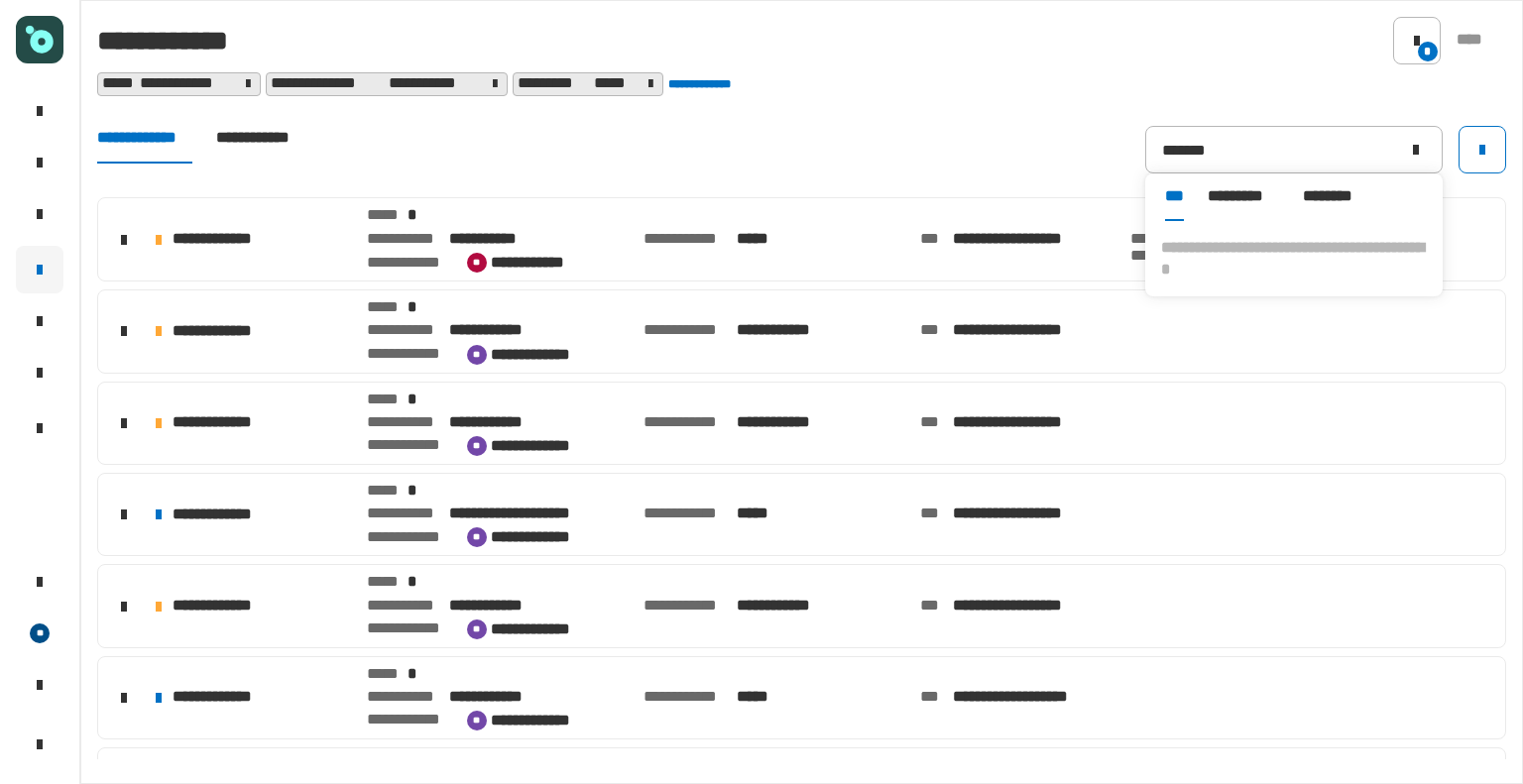 click on "* ****" 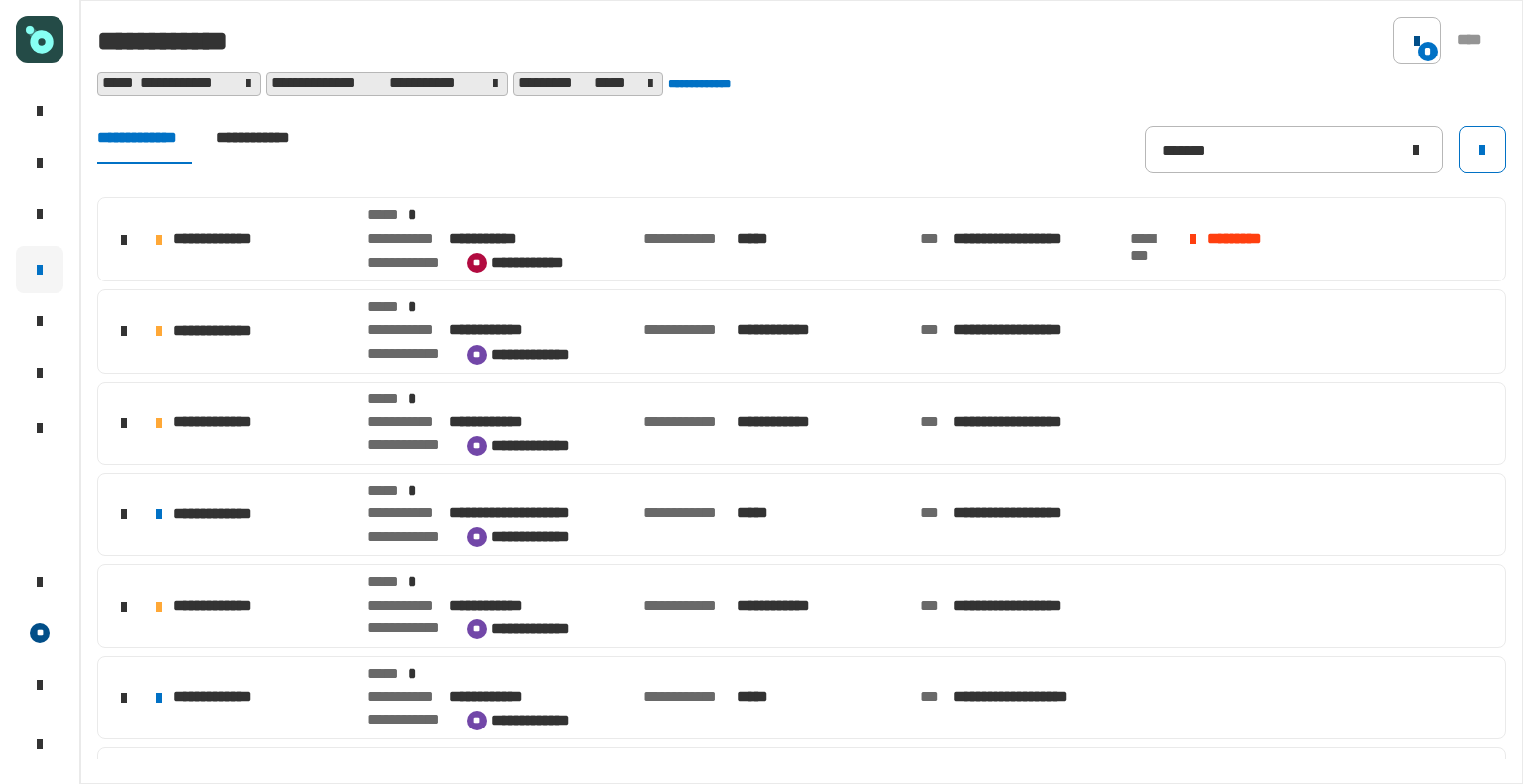 click on "*" 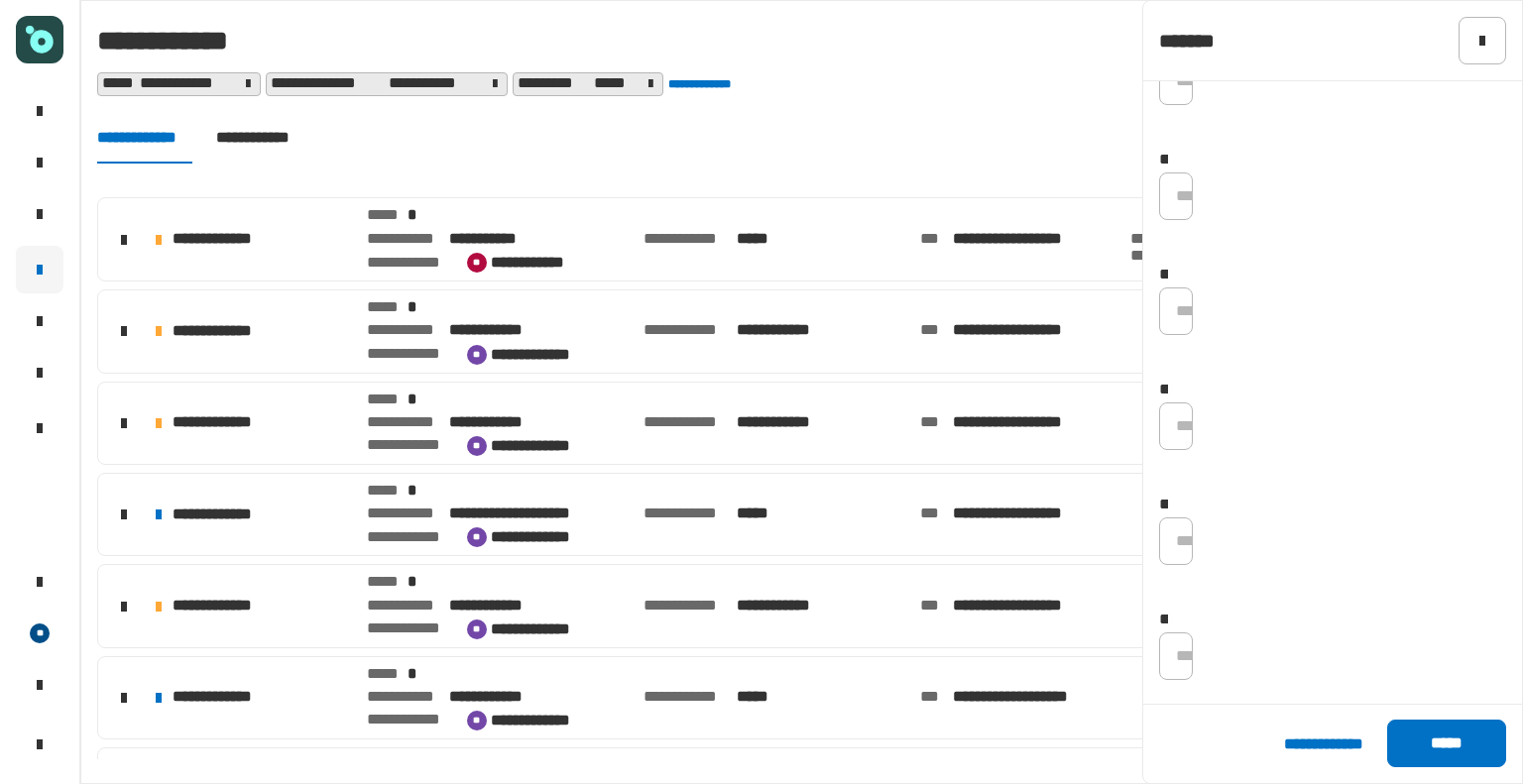 scroll, scrollTop: 496, scrollLeft: 0, axis: vertical 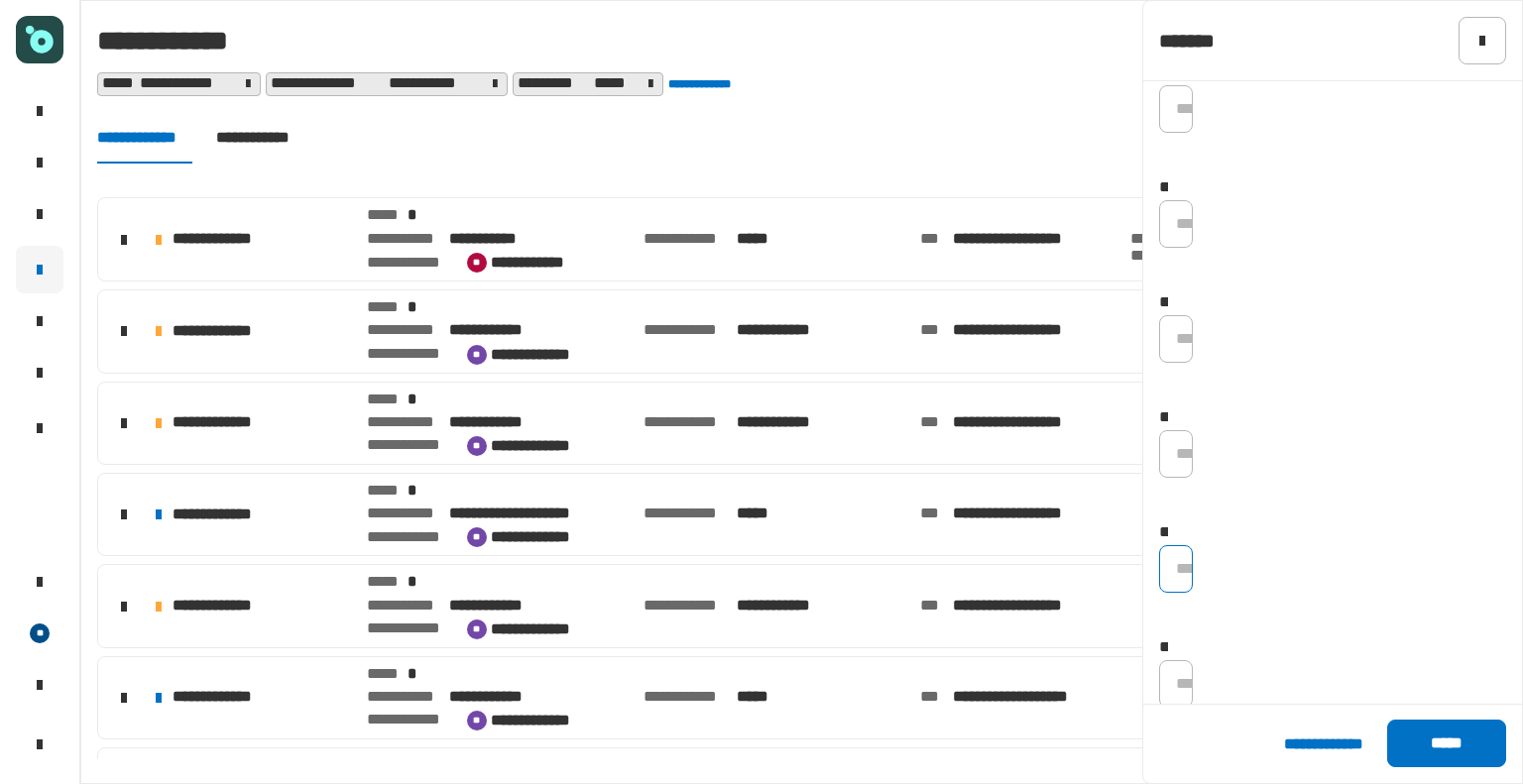 click on "******" 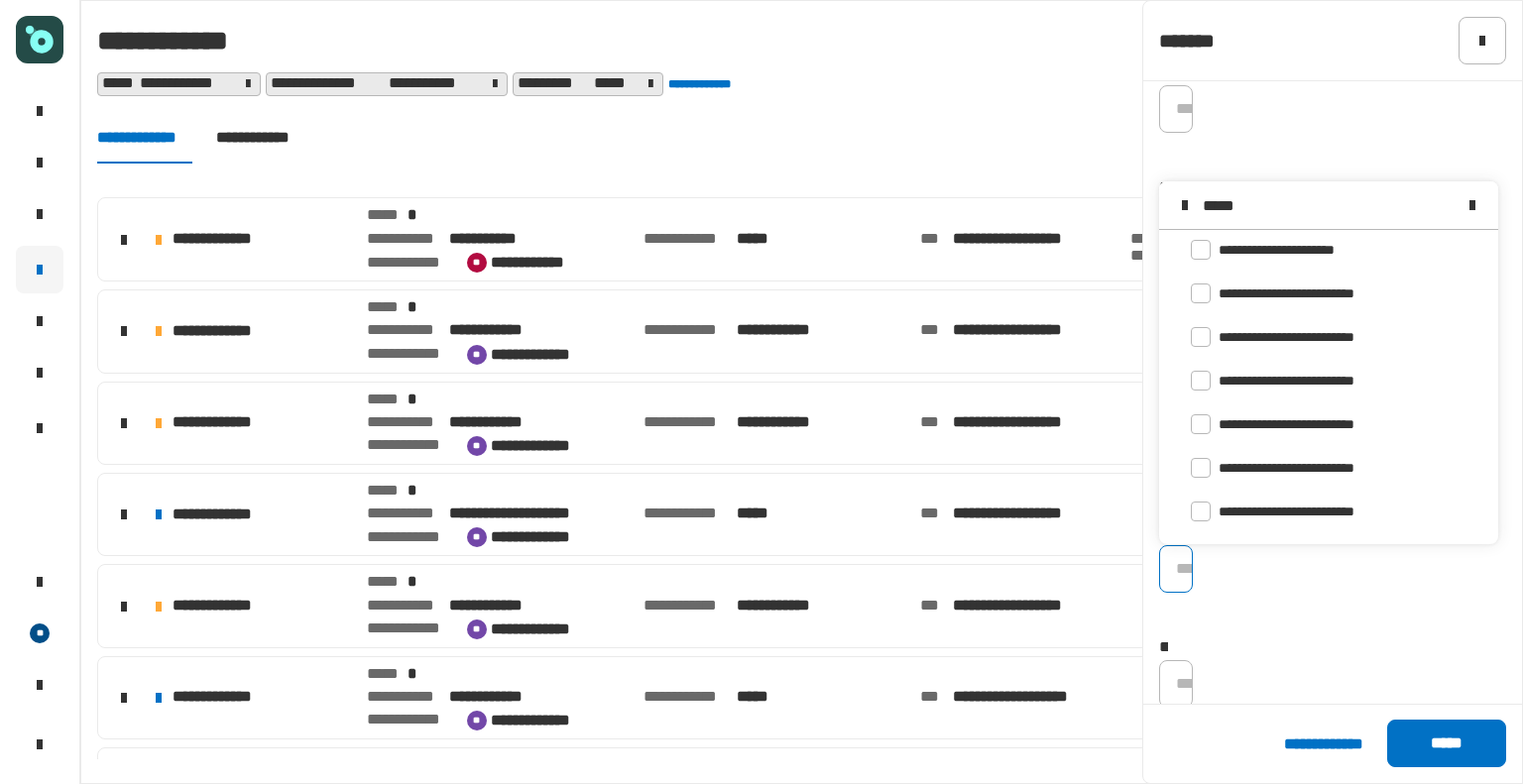 scroll, scrollTop: 0, scrollLeft: 0, axis: both 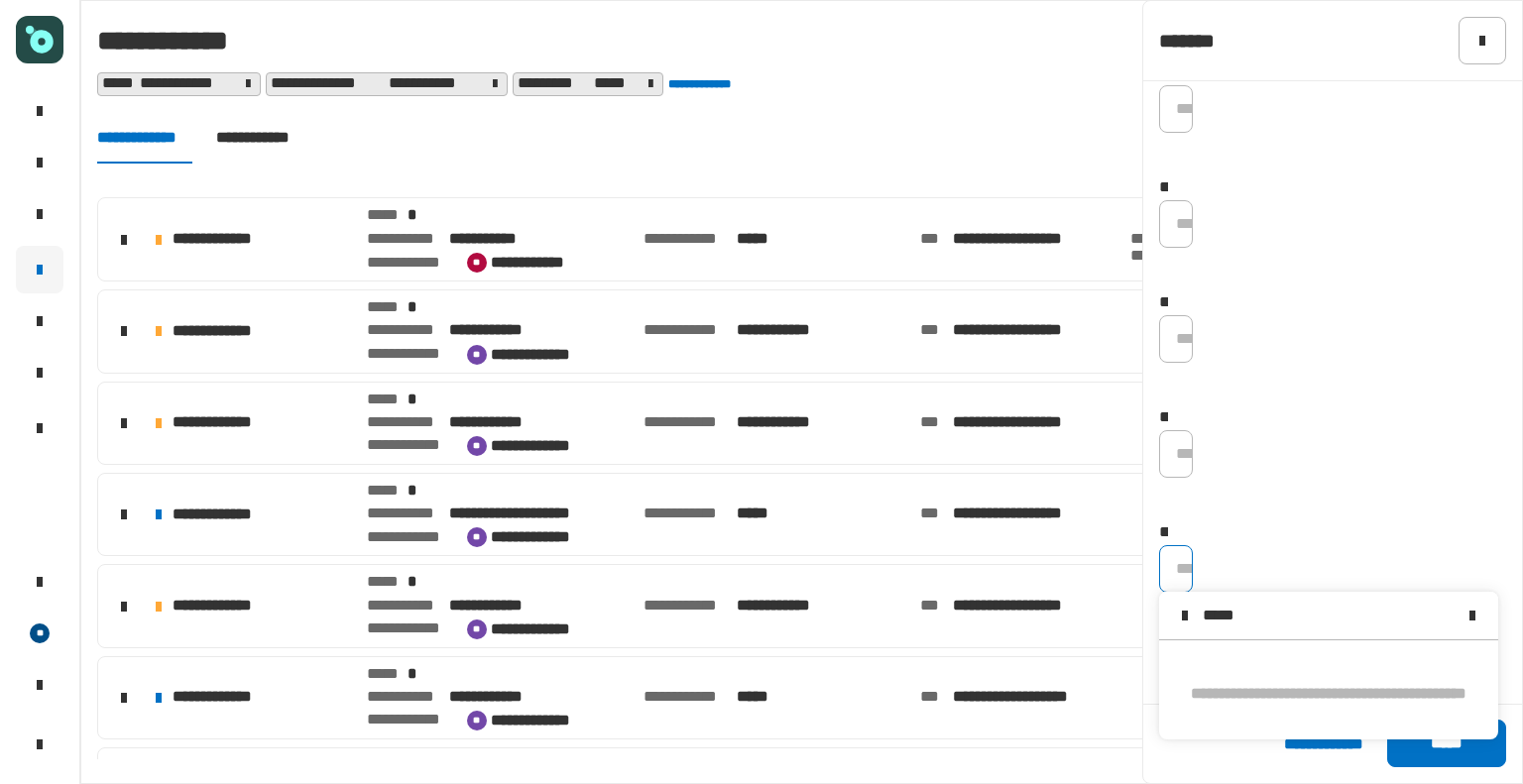 type on "***" 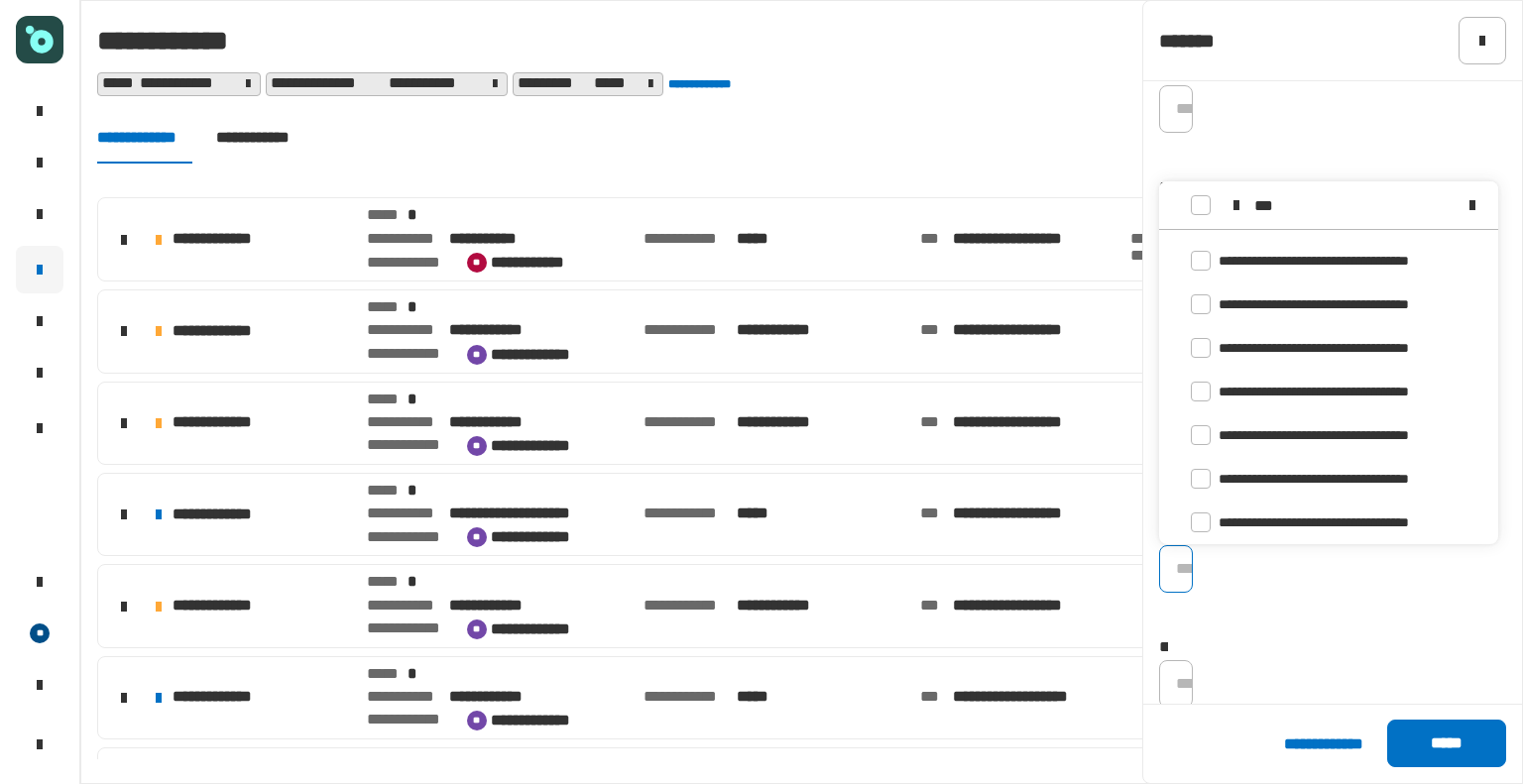 scroll, scrollTop: 611, scrollLeft: 0, axis: vertical 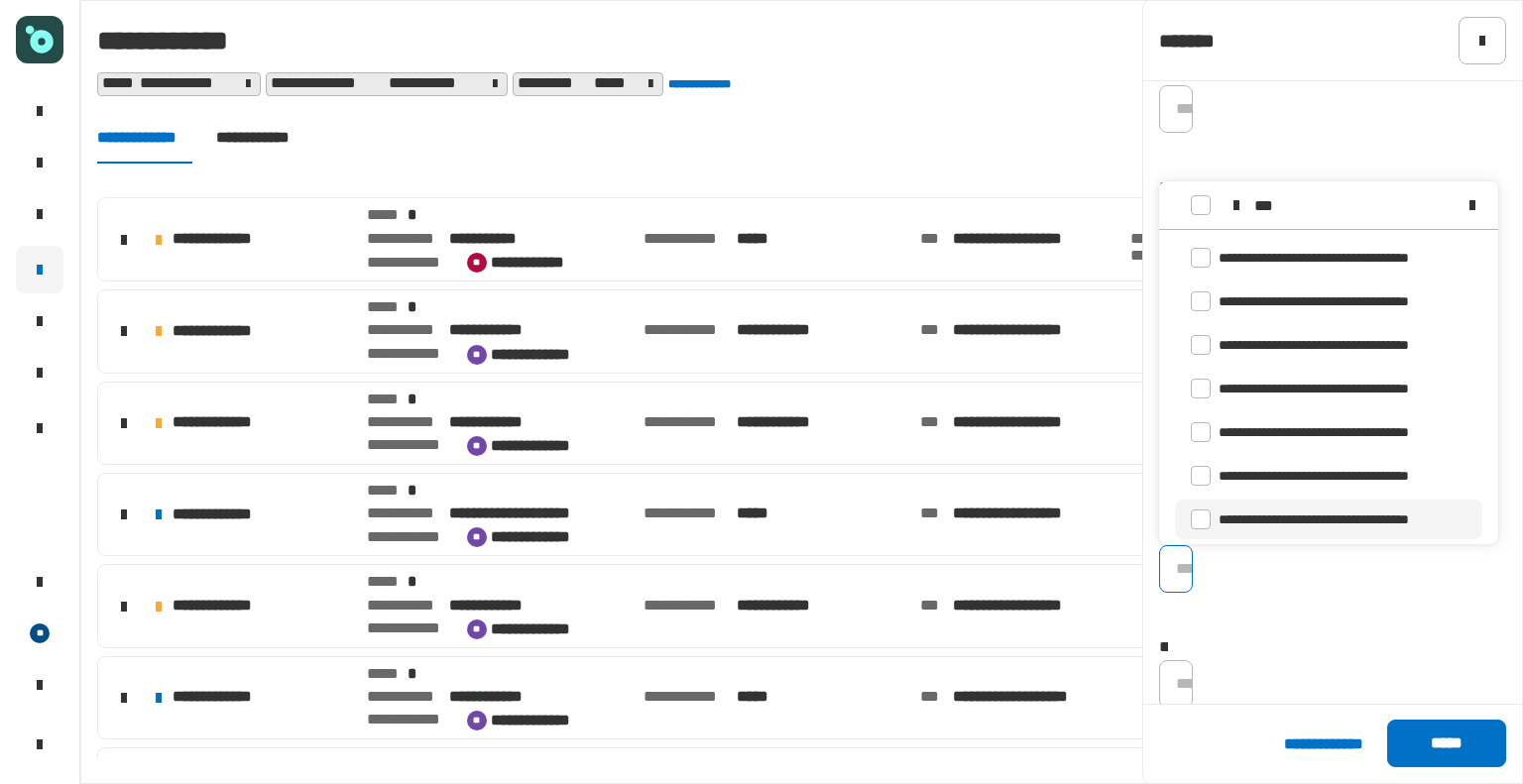 type on "***" 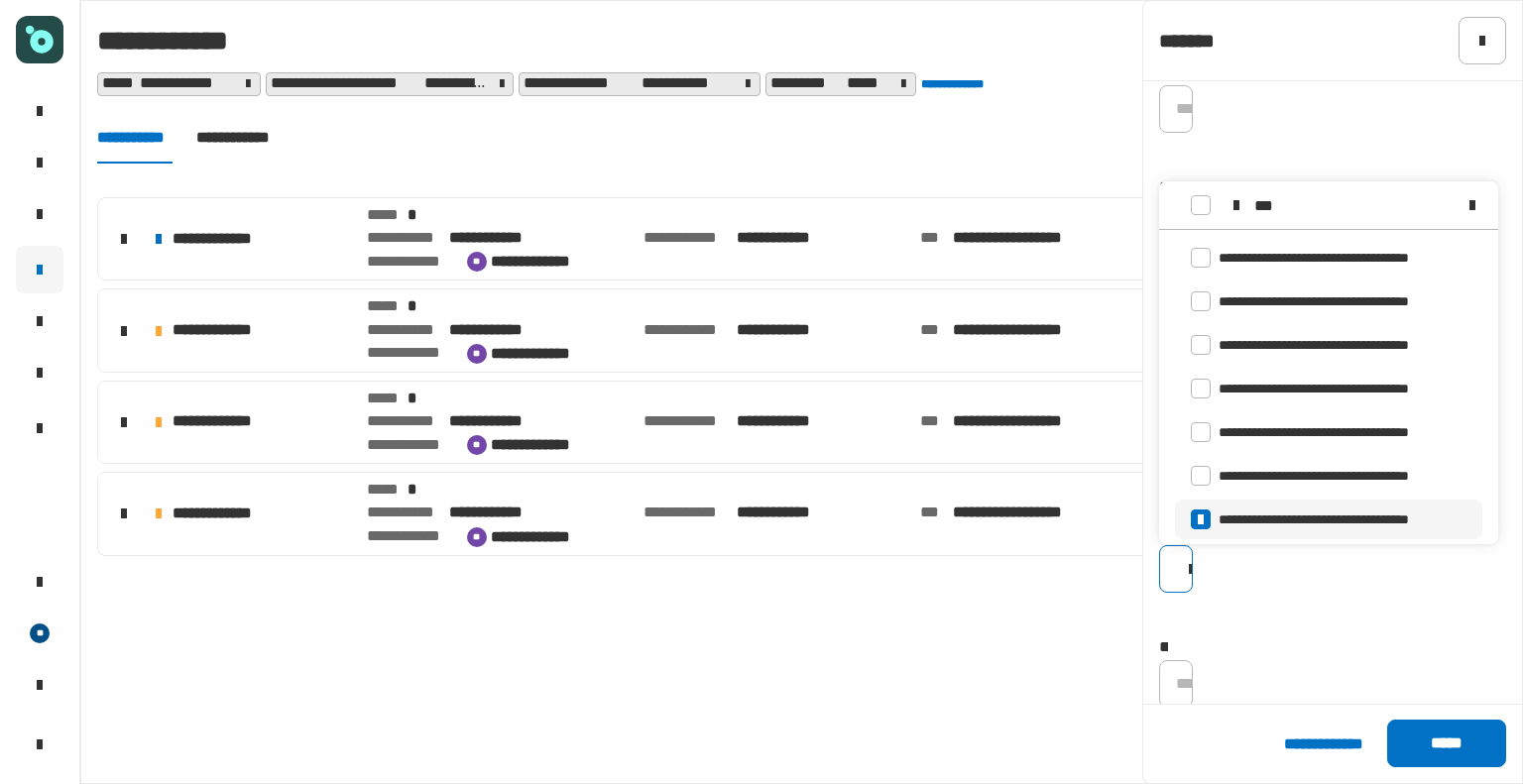 click on "**********" 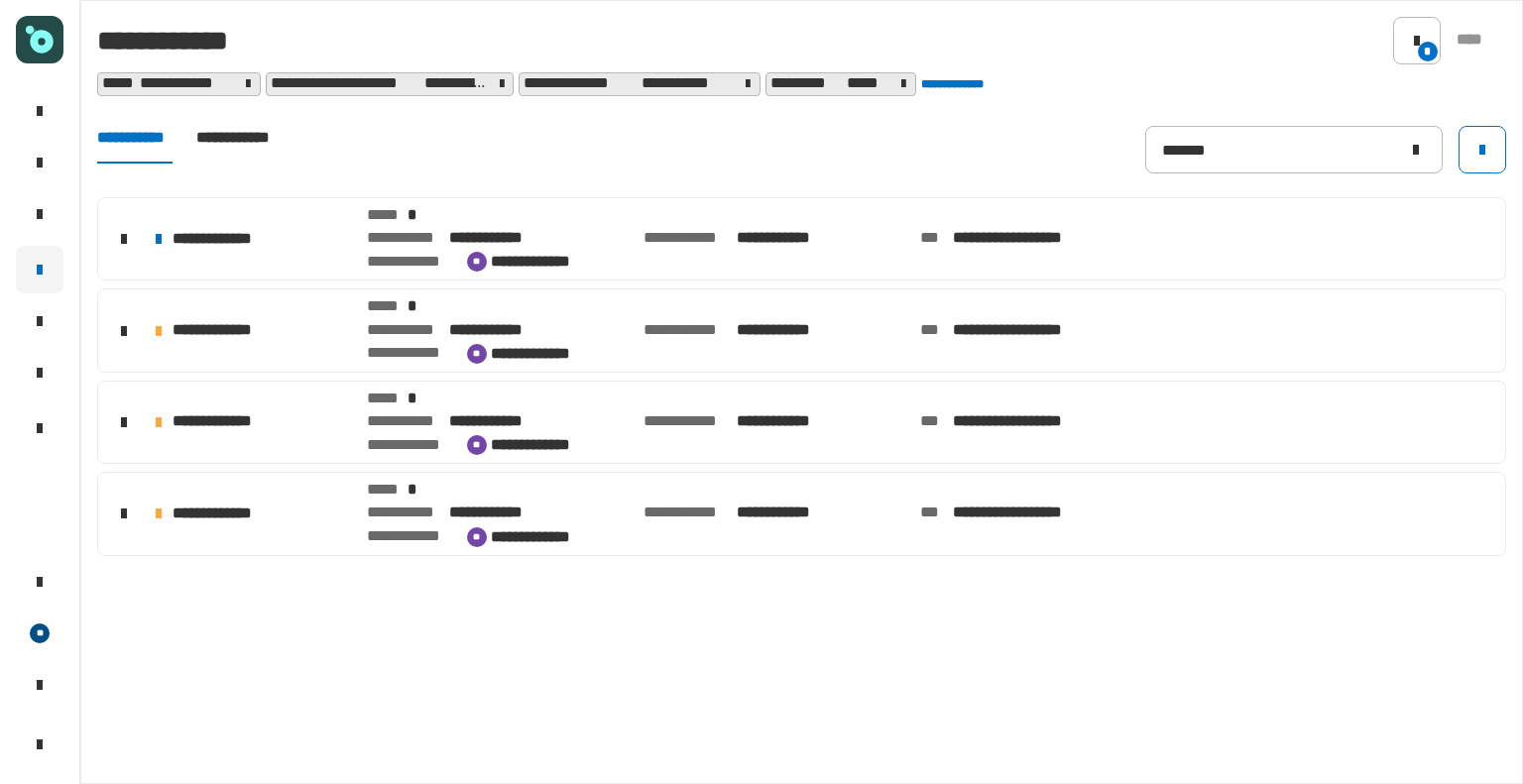 click on "**********" 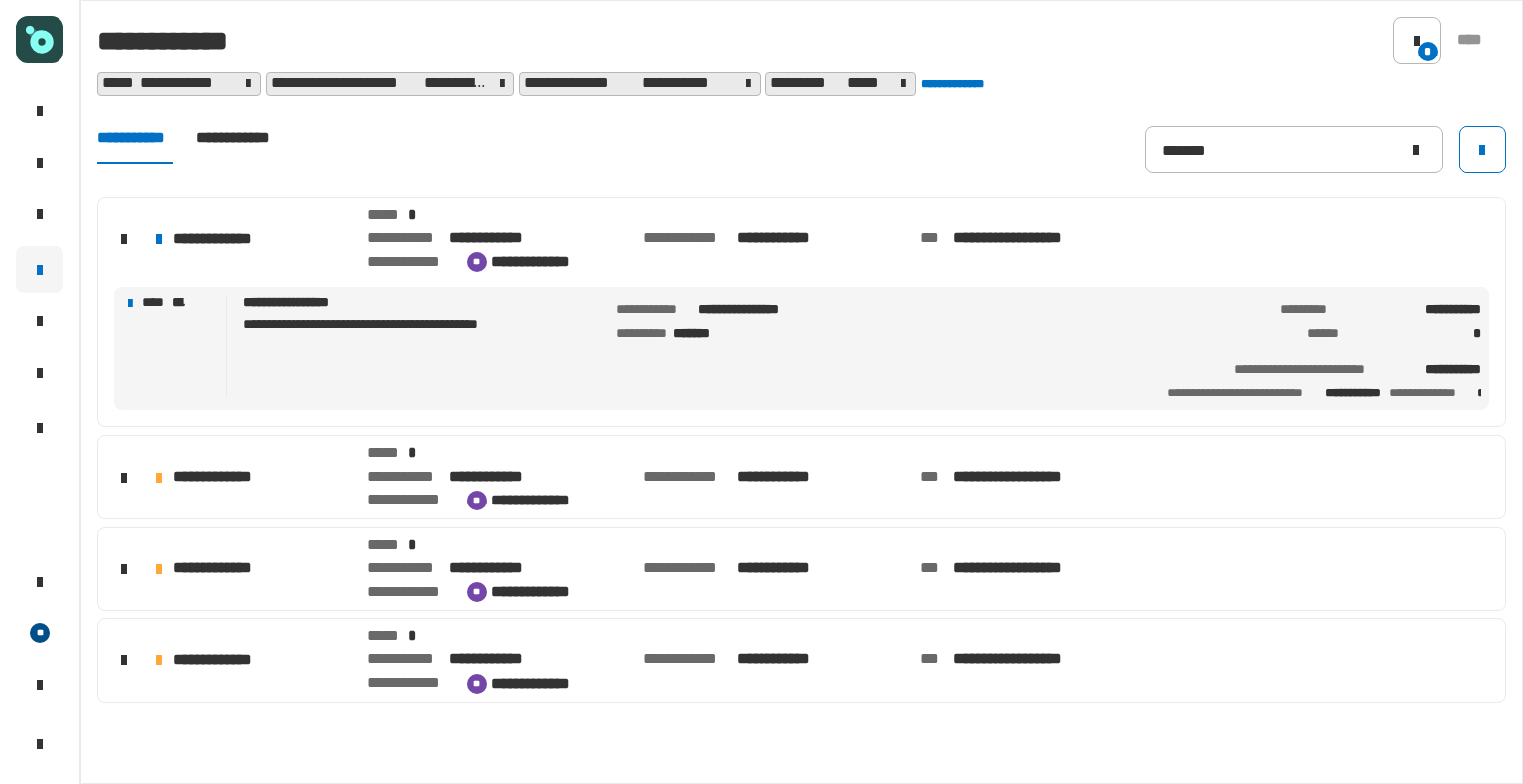 click on "**********" 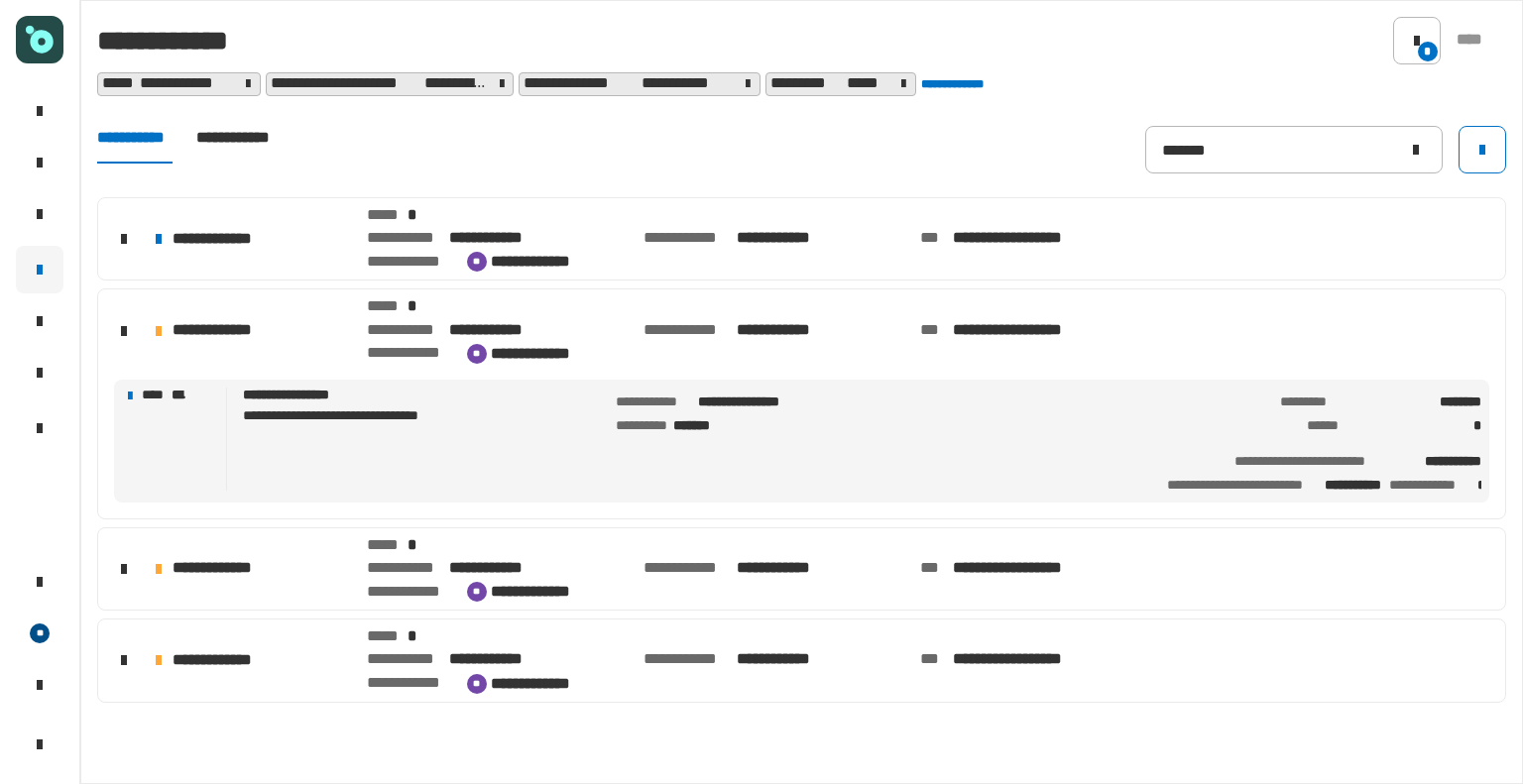 click on "**********" 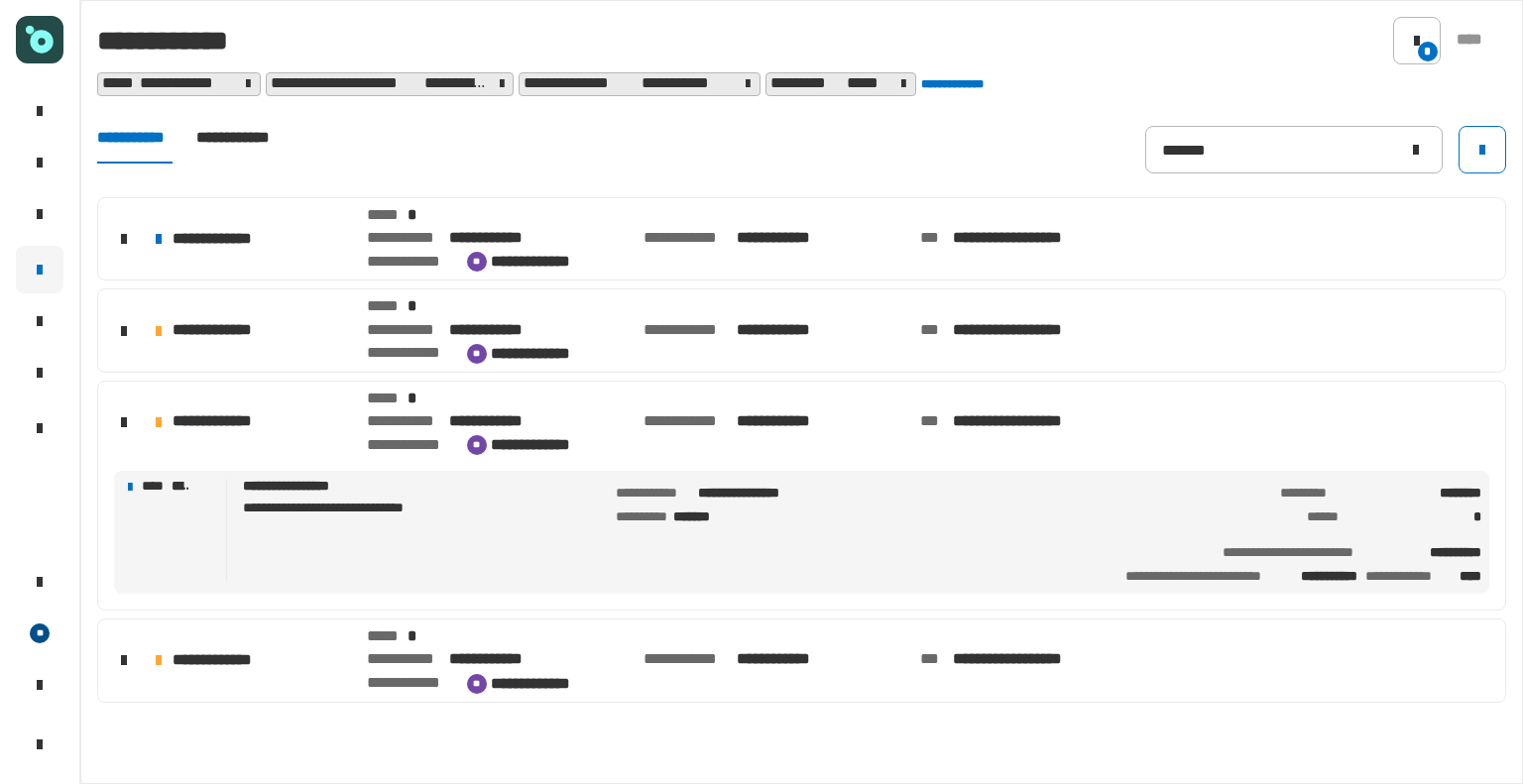 click on "**********" 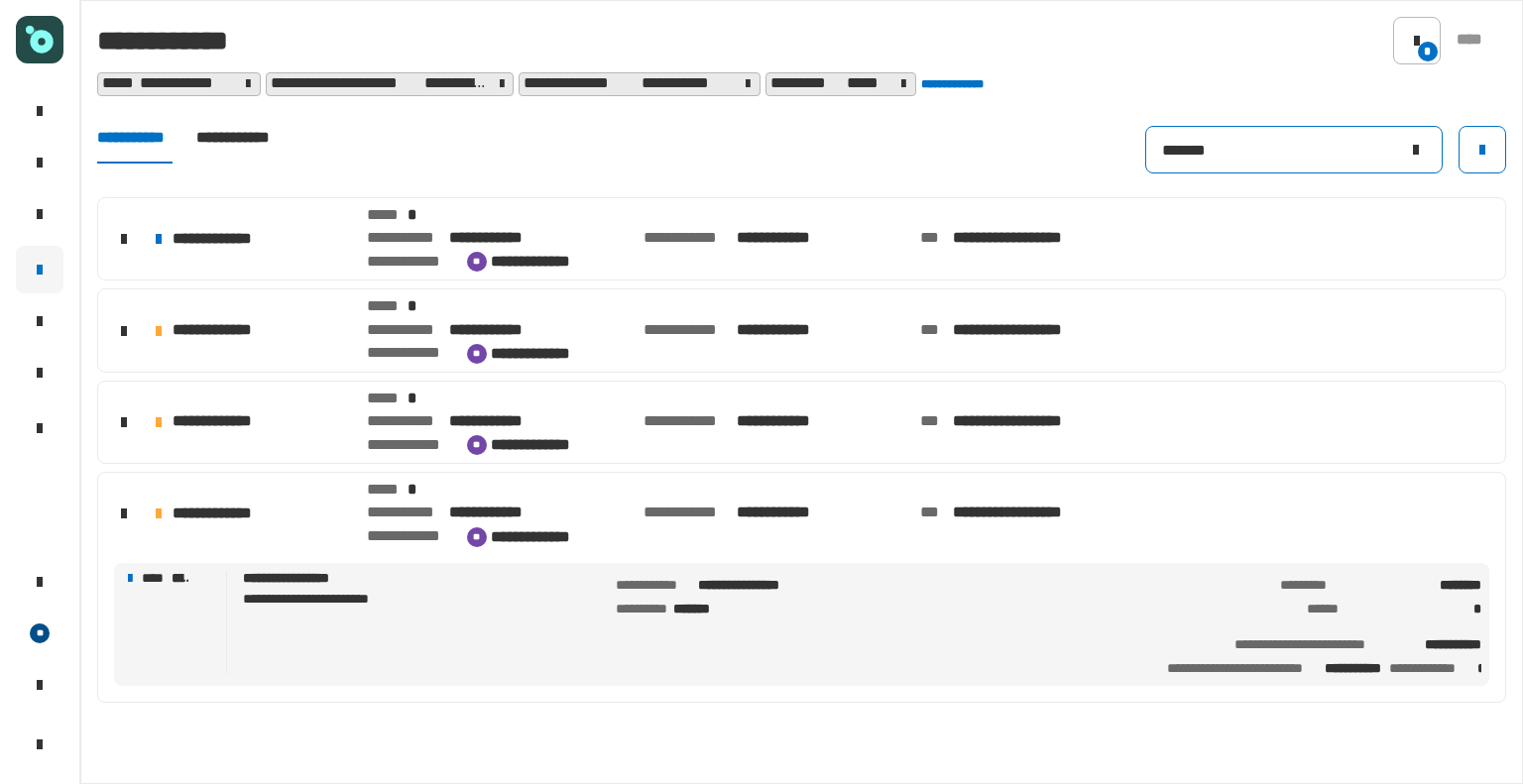 click on "*******" 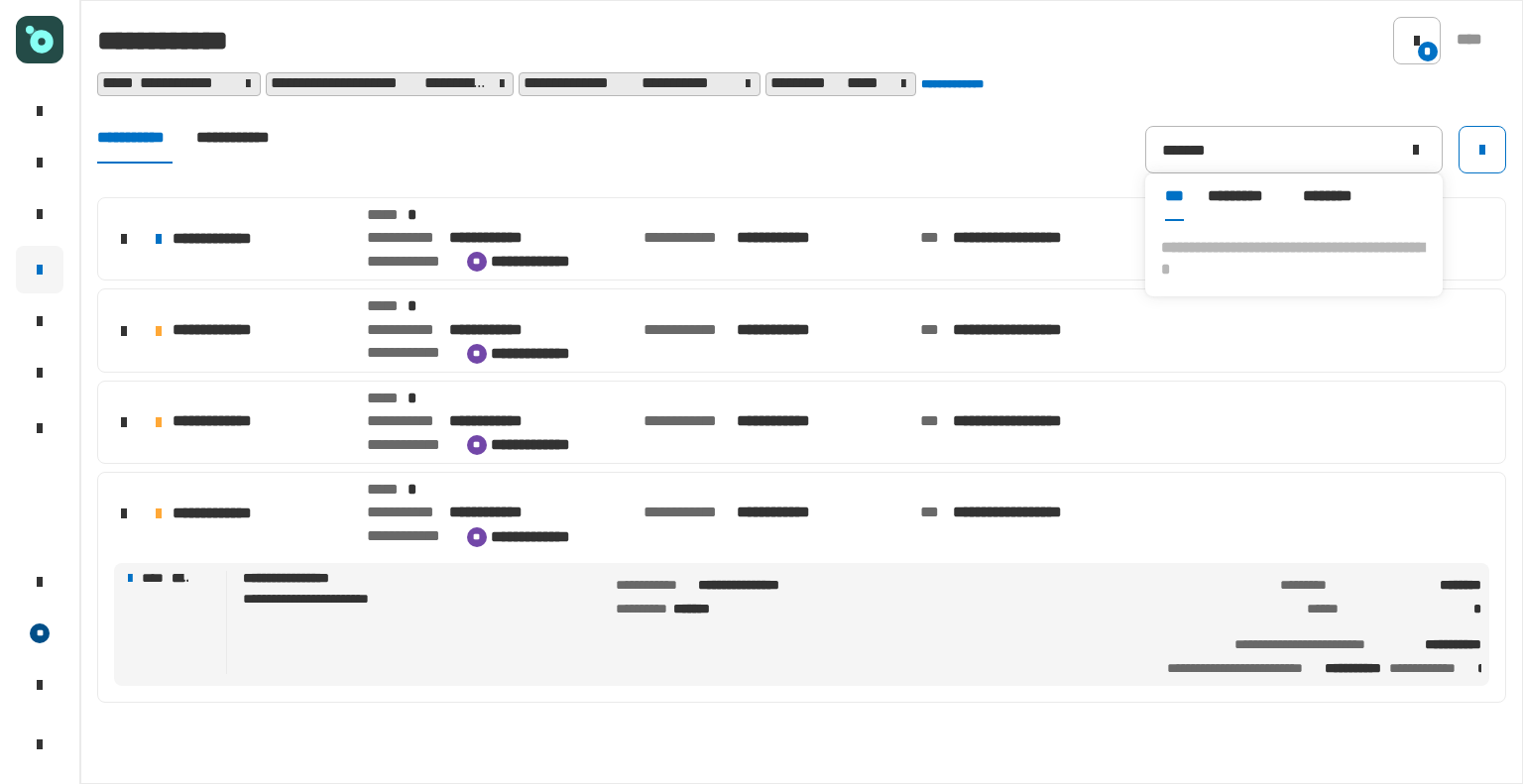 click on "**********" 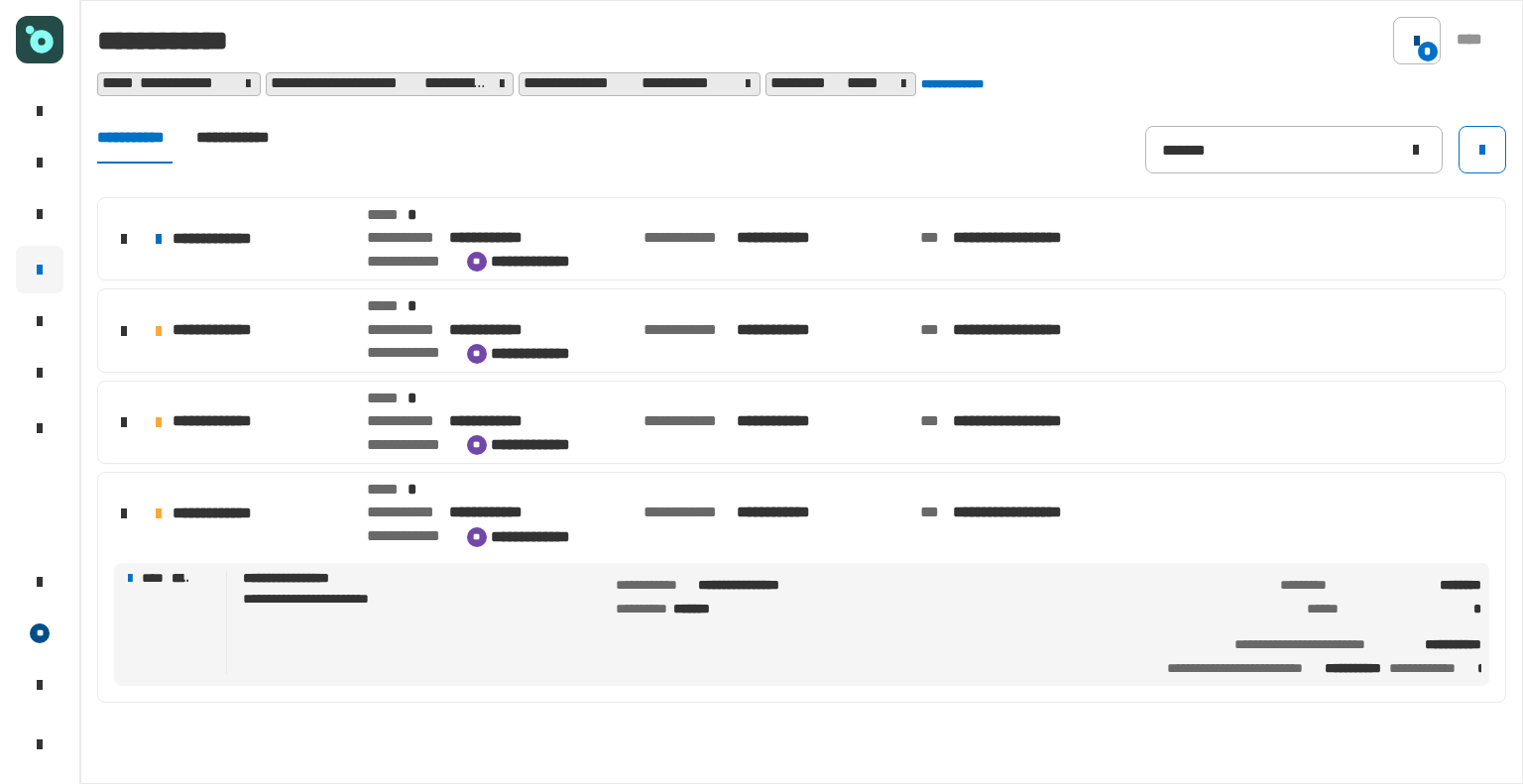 click on "*" 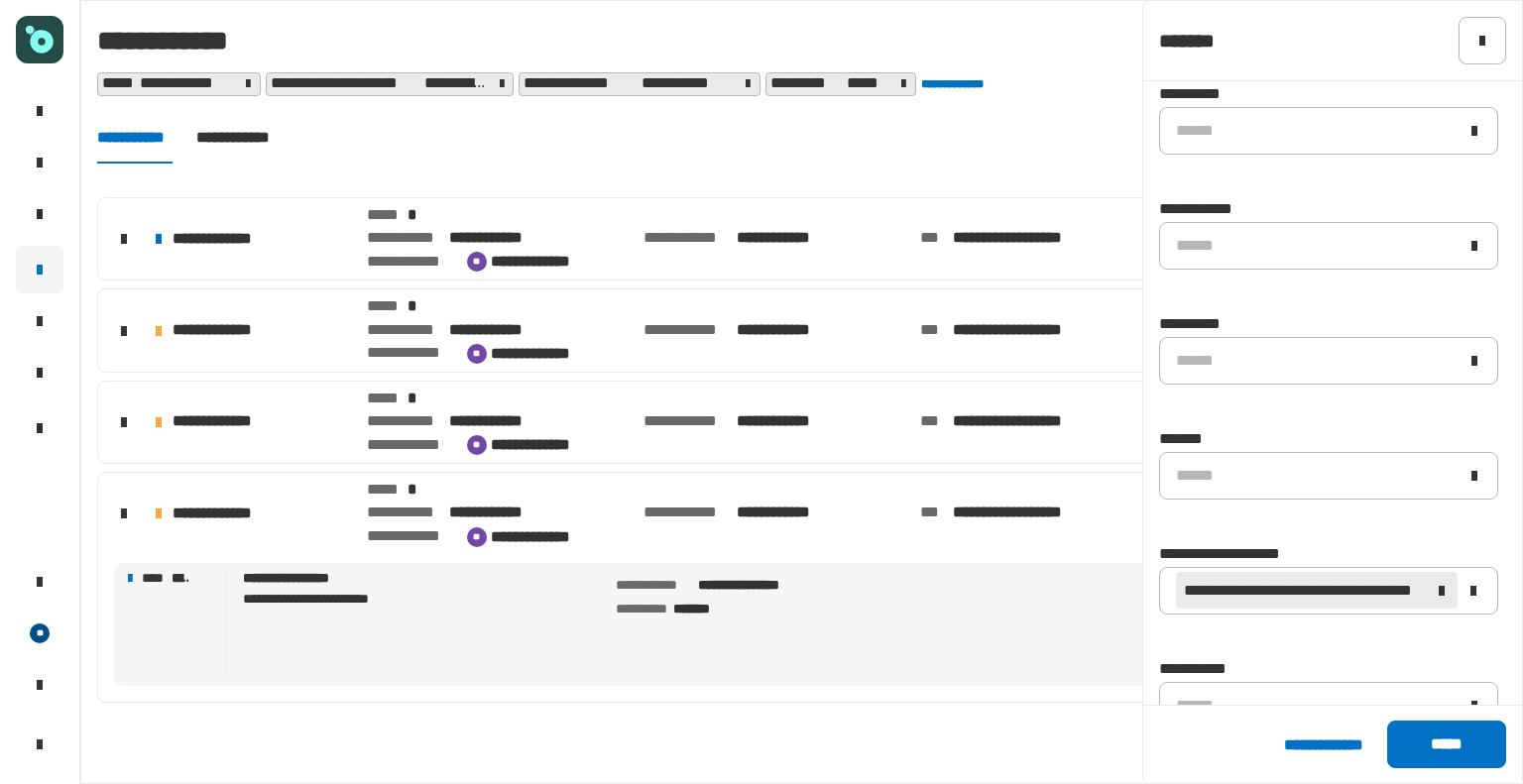 scroll, scrollTop: 476, scrollLeft: 0, axis: vertical 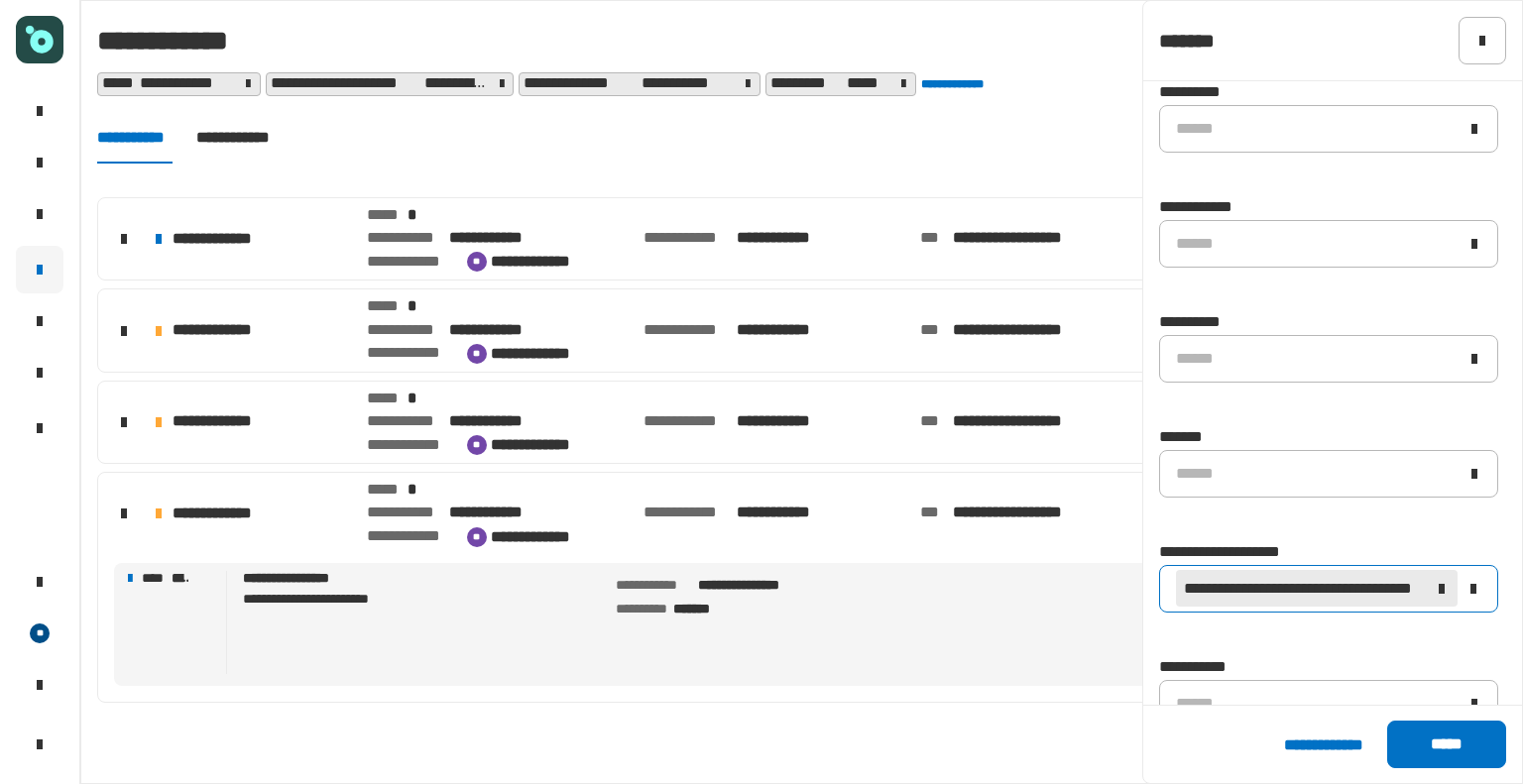 click 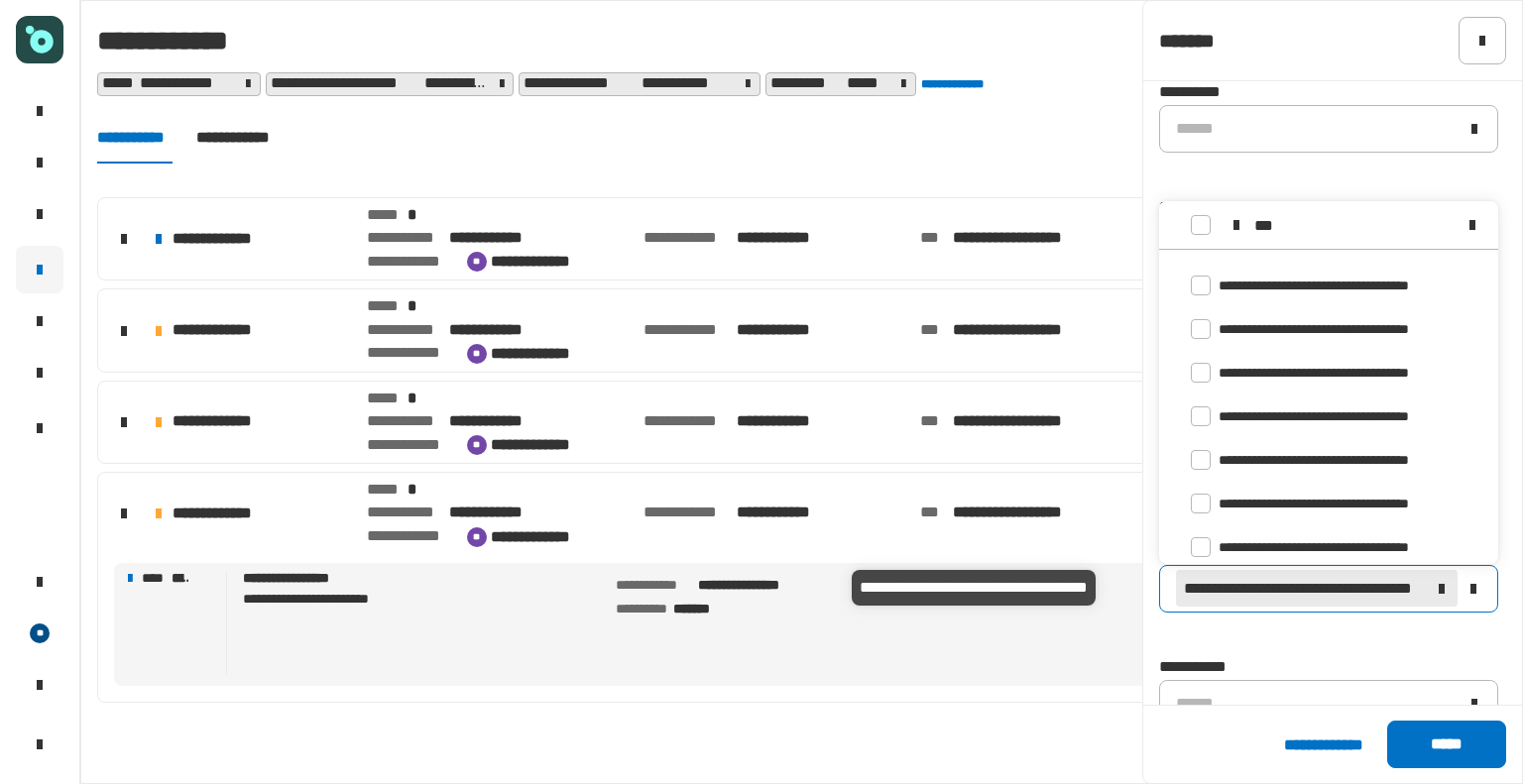 click 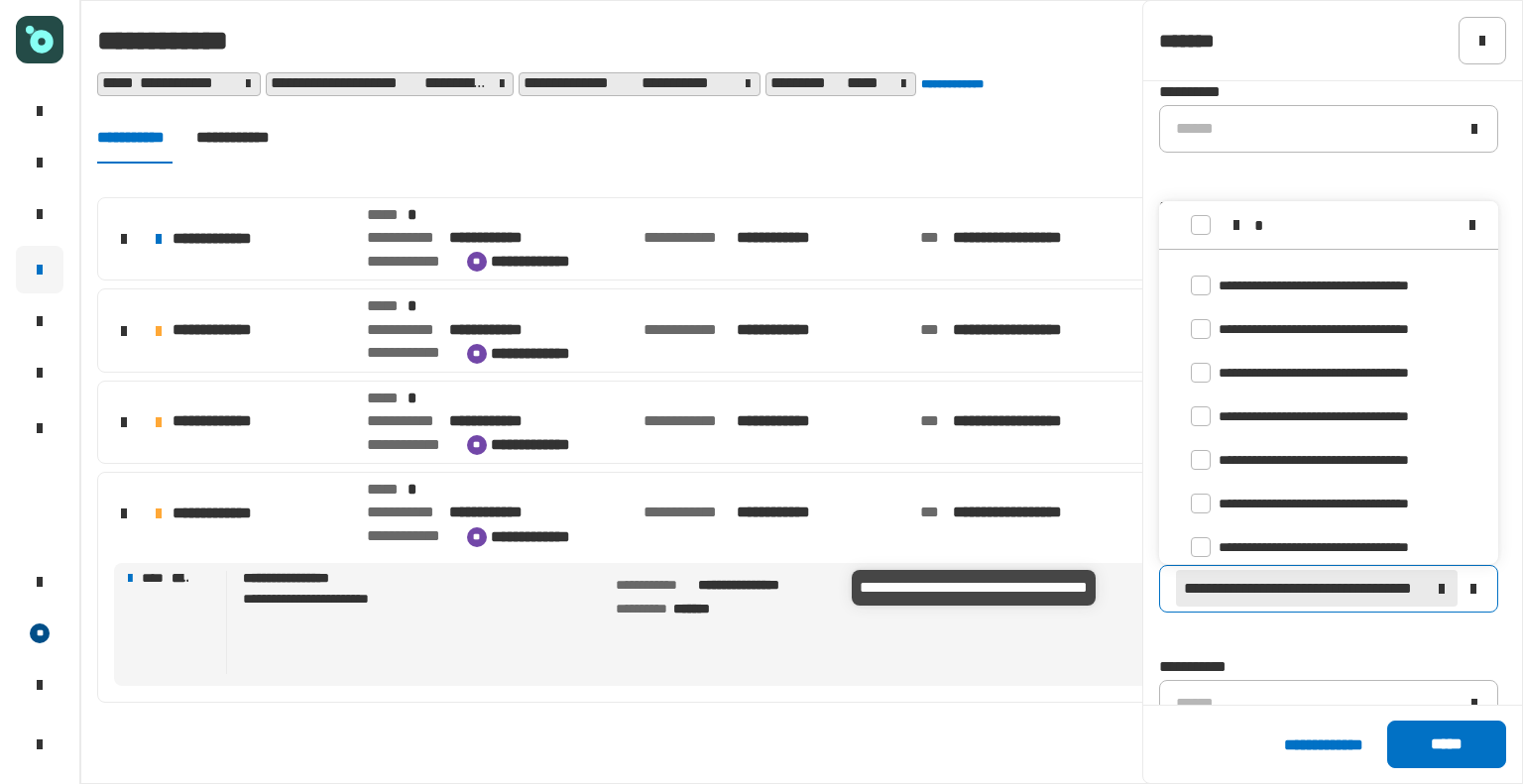 type 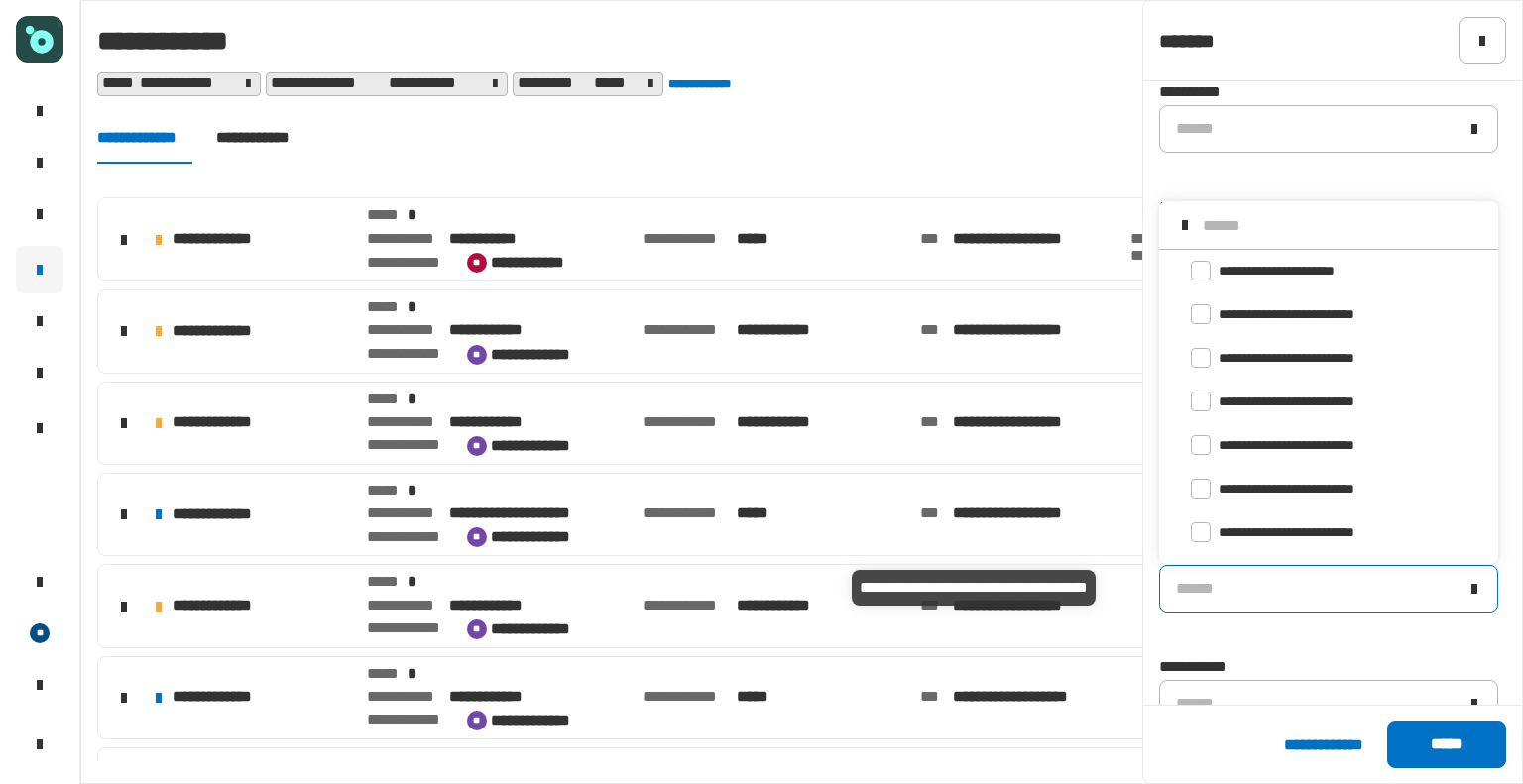 scroll, scrollTop: 16, scrollLeft: 0, axis: vertical 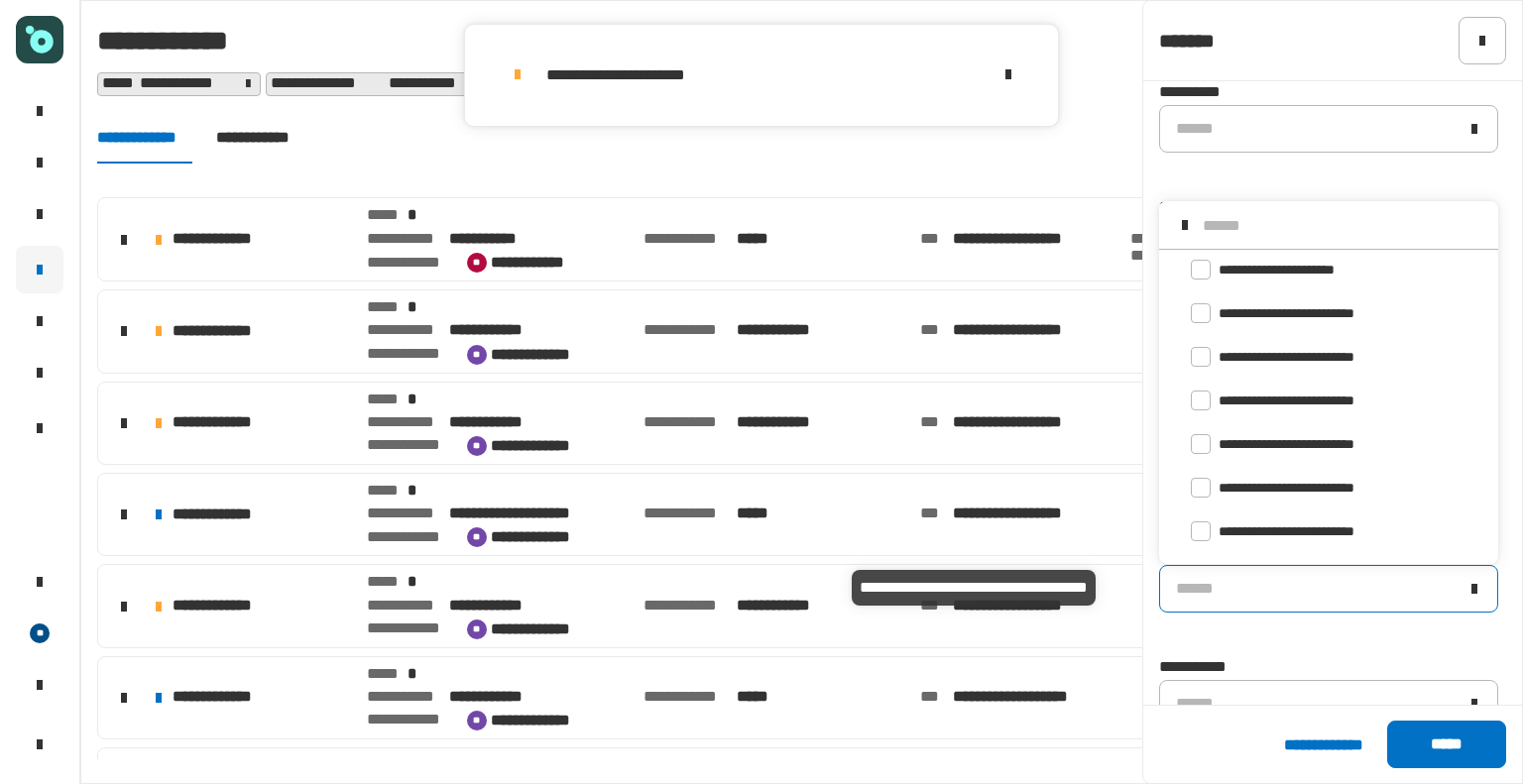 click on "******" 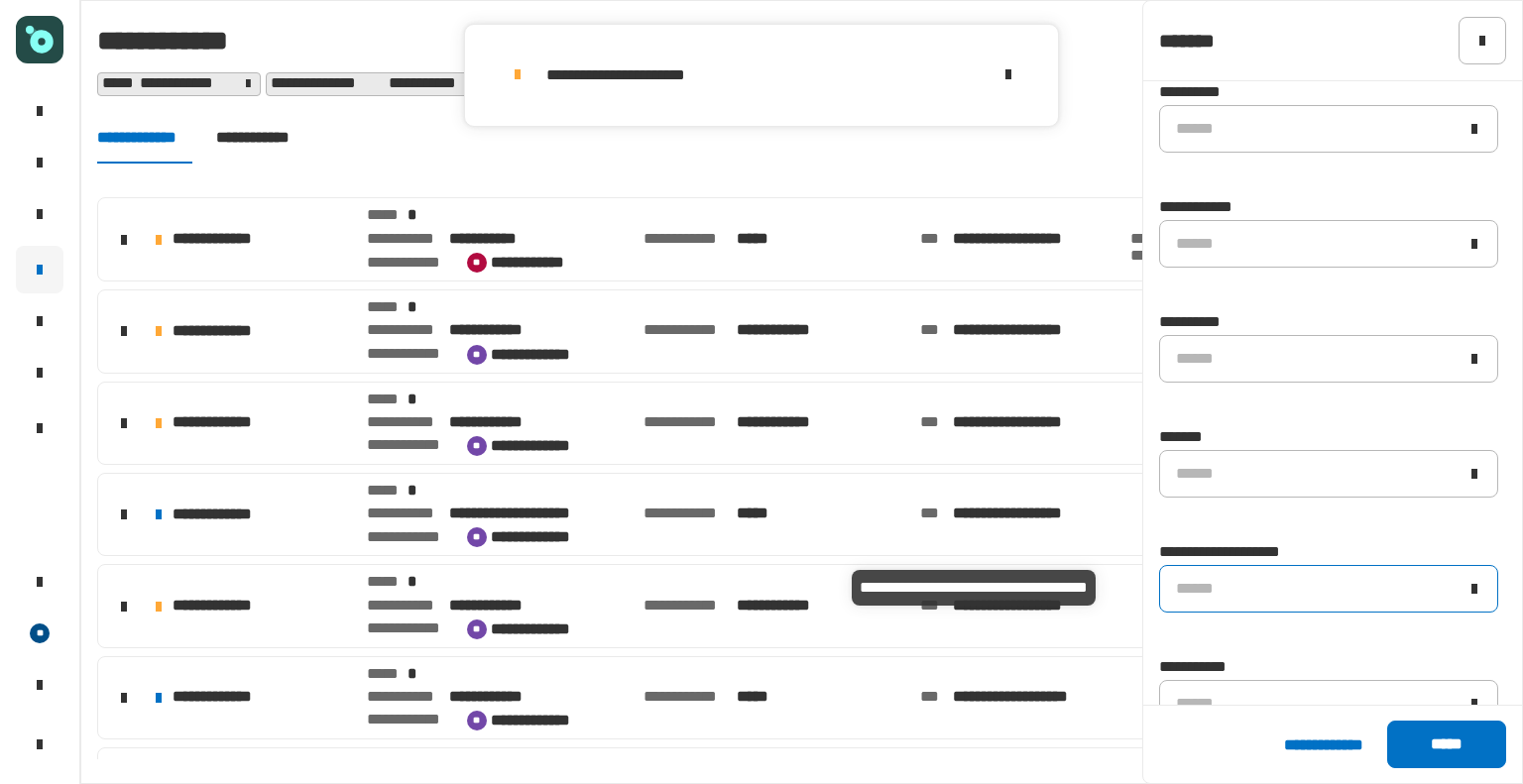click on "******" 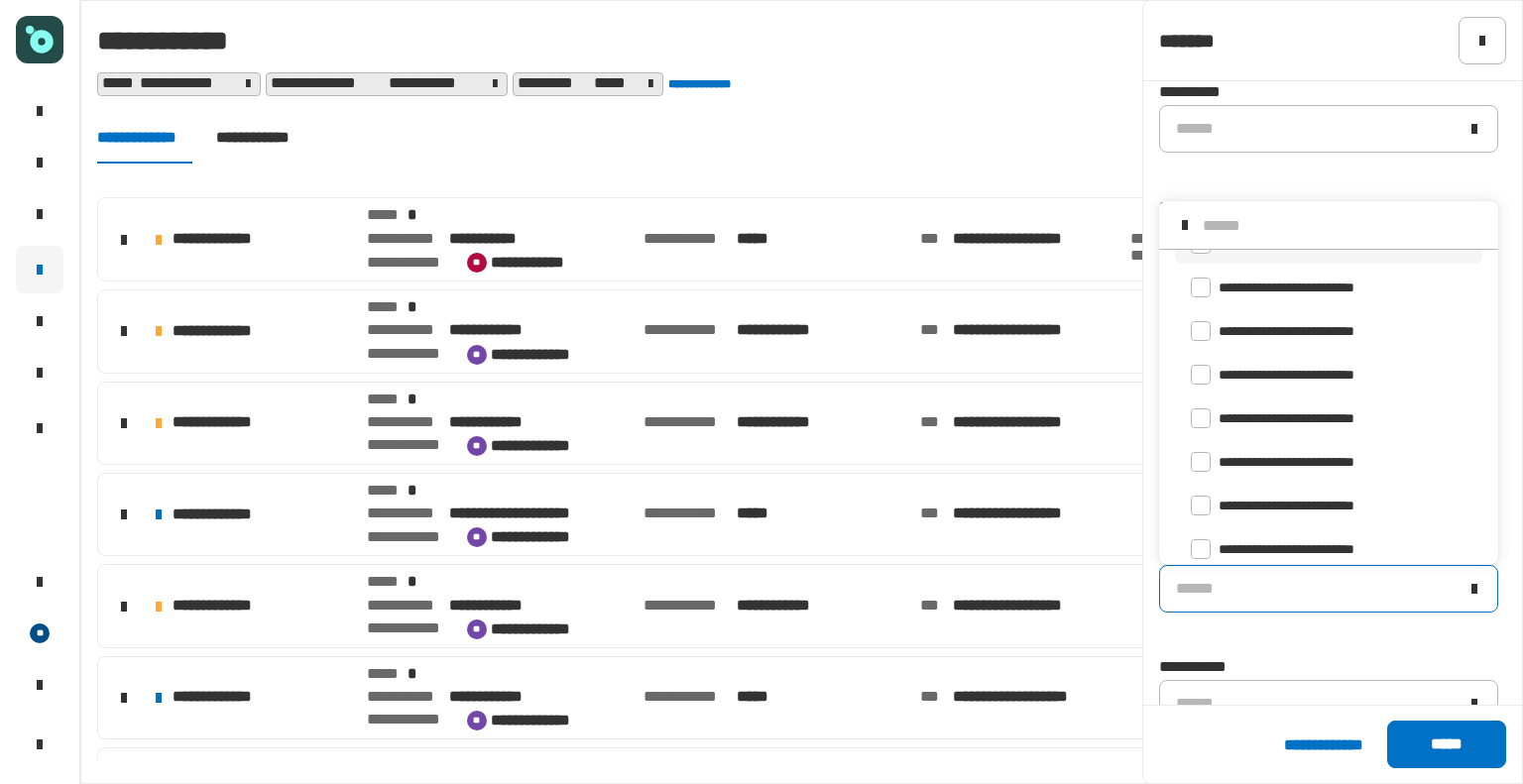 scroll, scrollTop: 214, scrollLeft: 0, axis: vertical 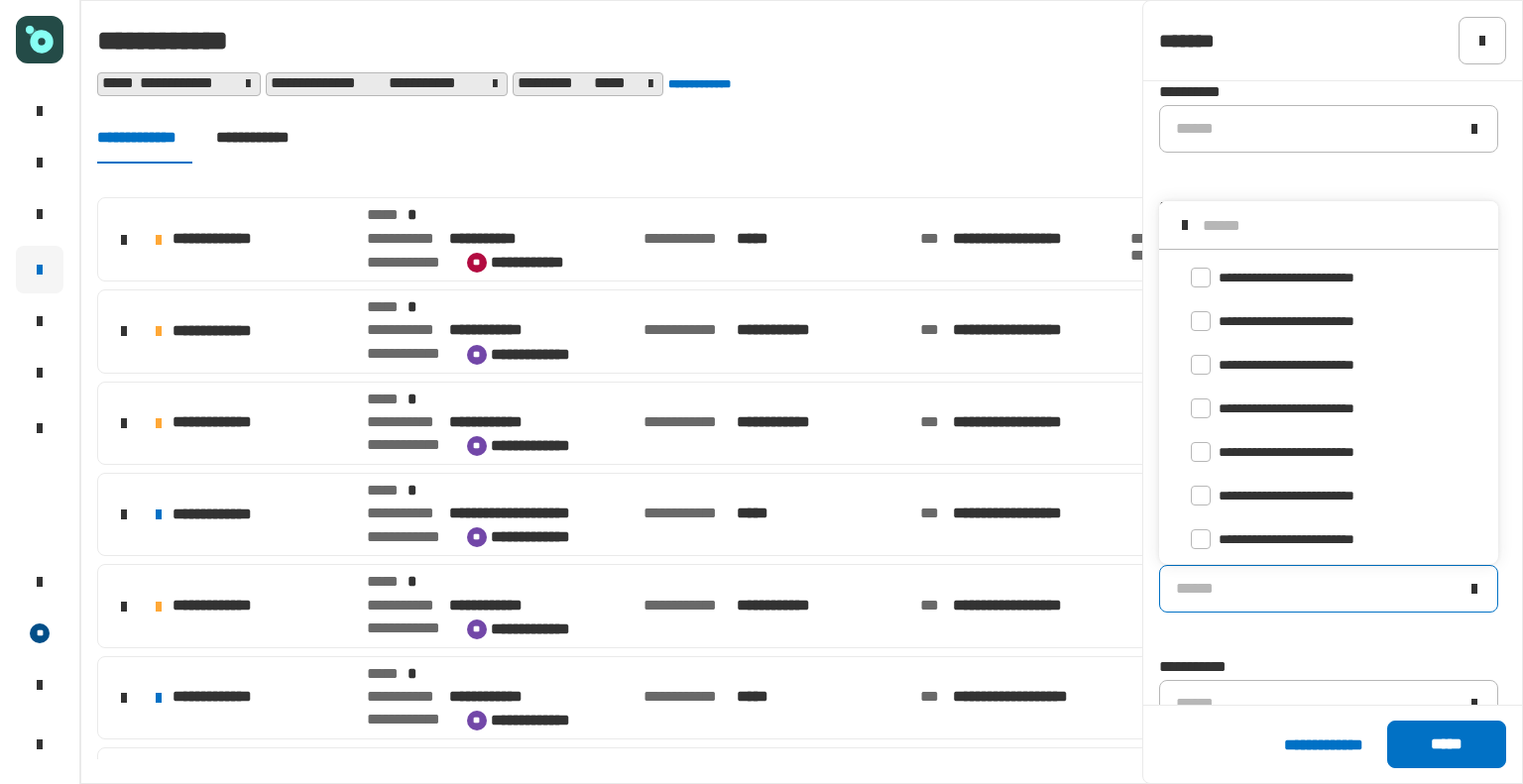 click on "******" 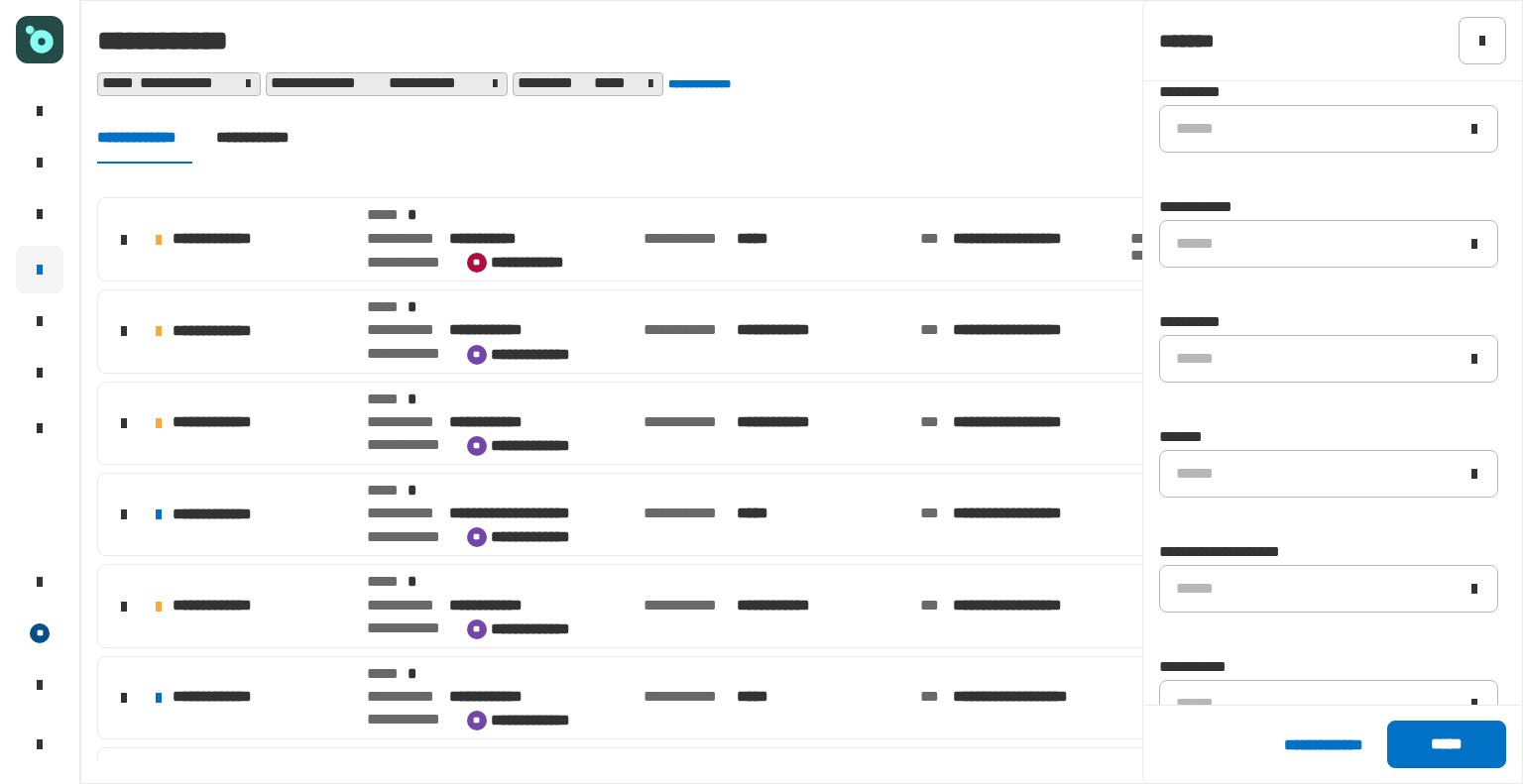 click on "**********" 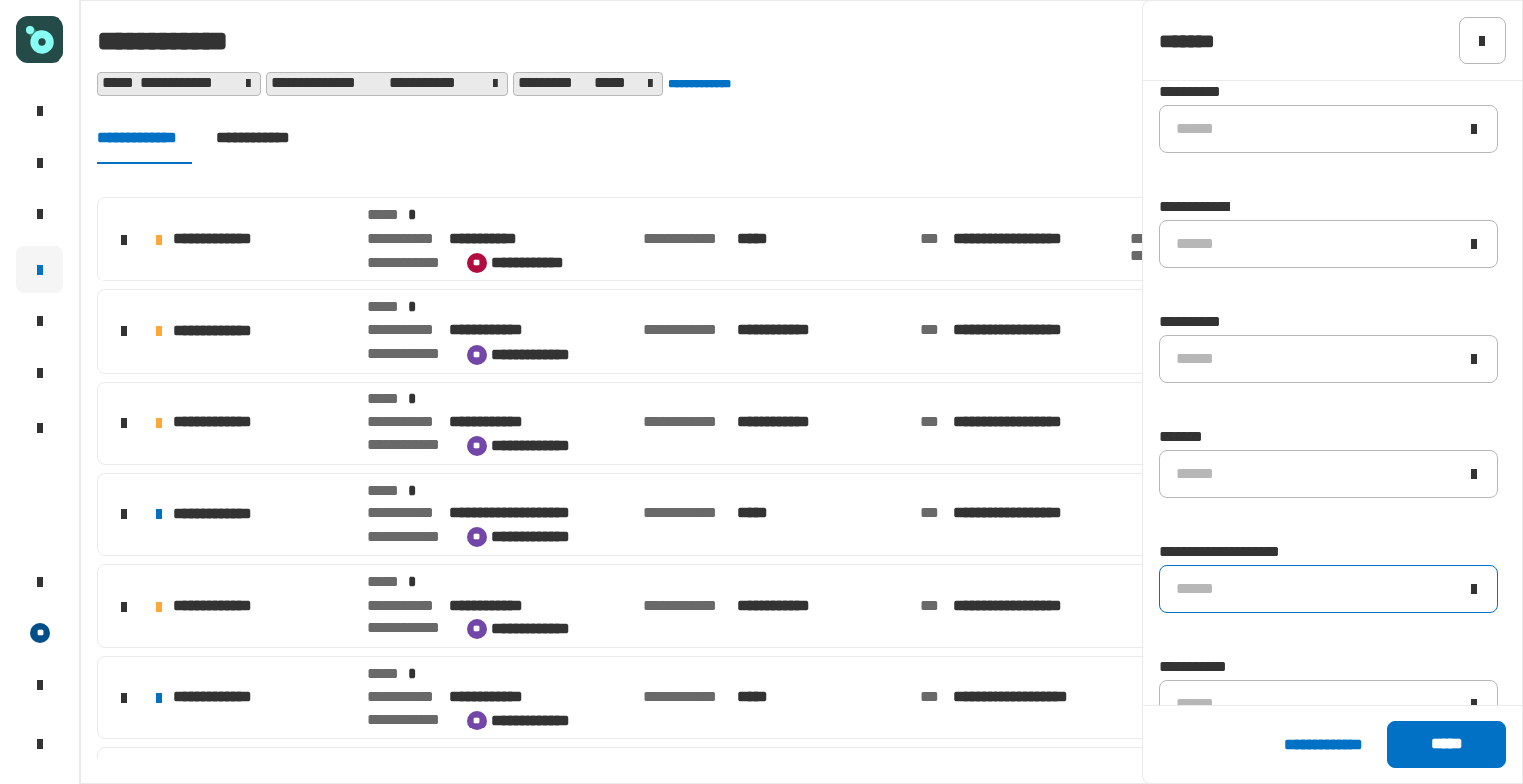 click on "******" 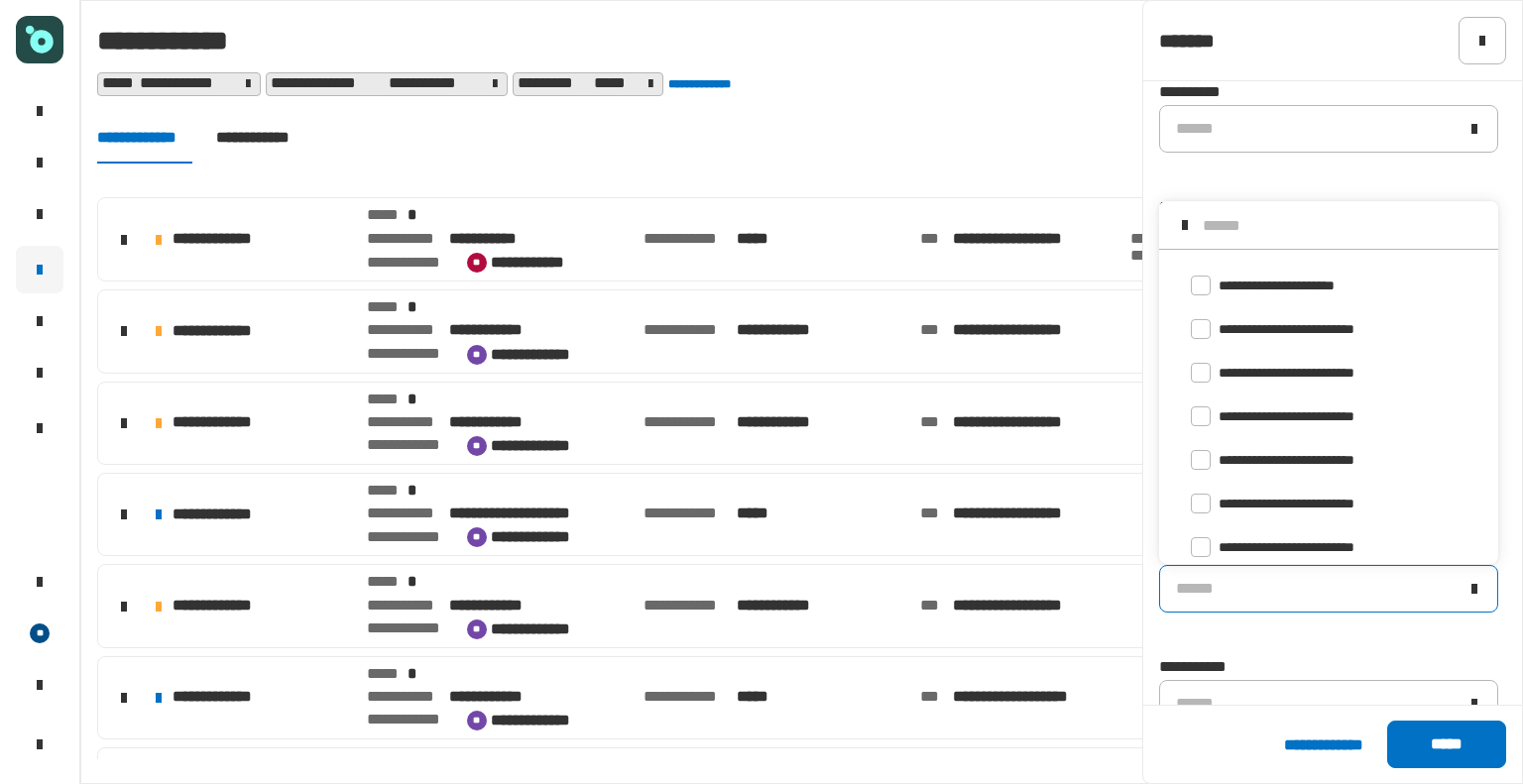 click at bounding box center [1343, 225] 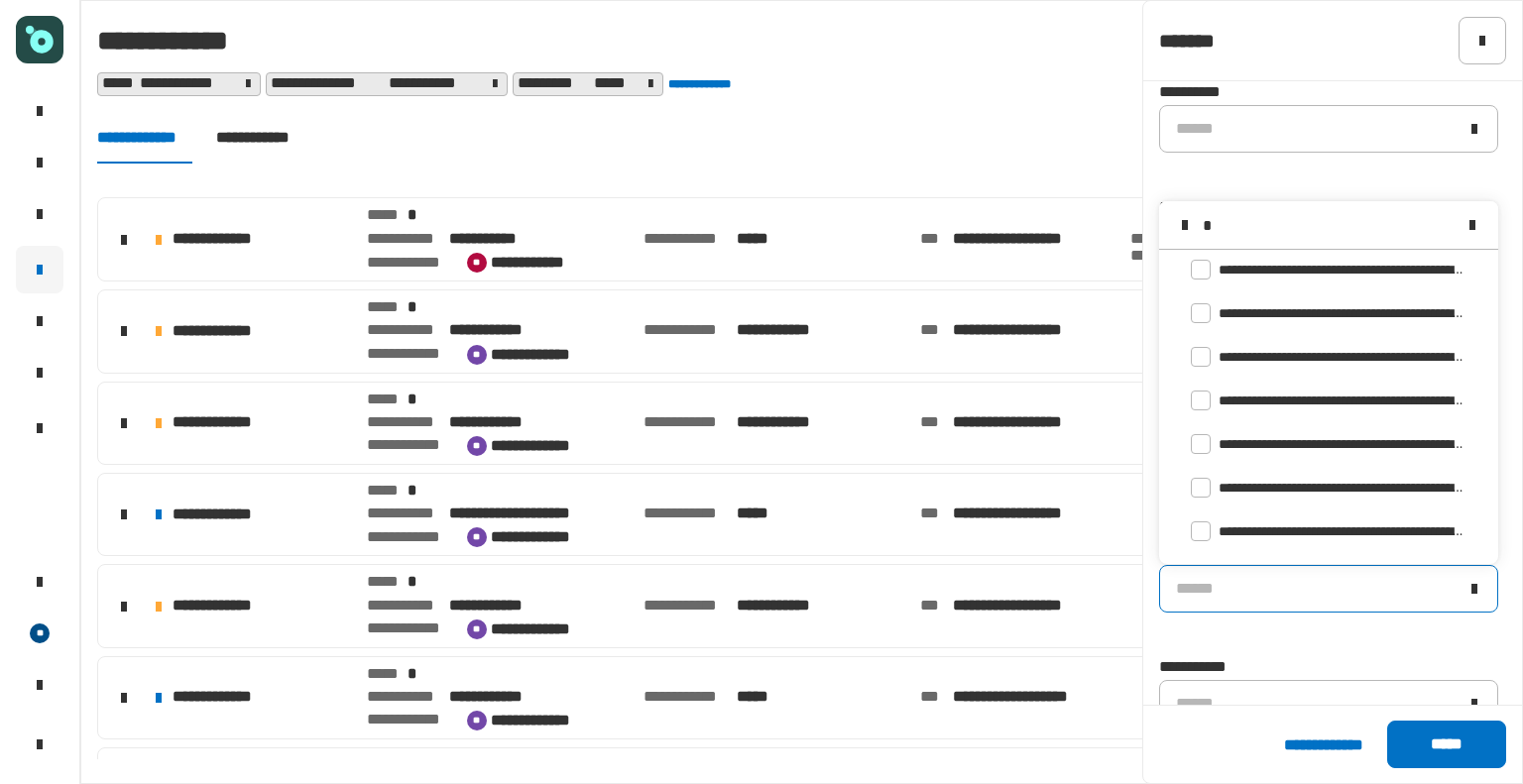 scroll, scrollTop: 0, scrollLeft: 0, axis: both 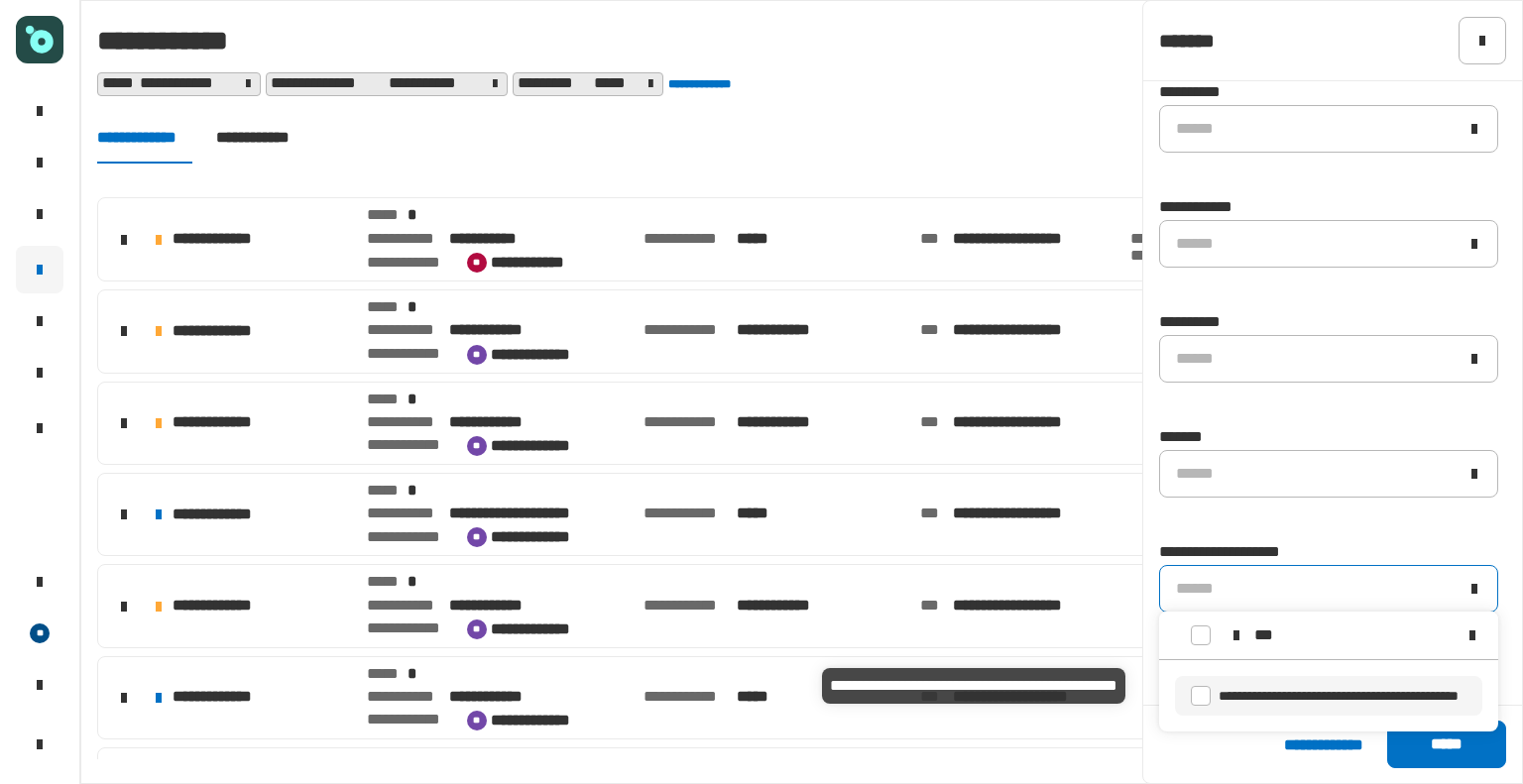 type on "***" 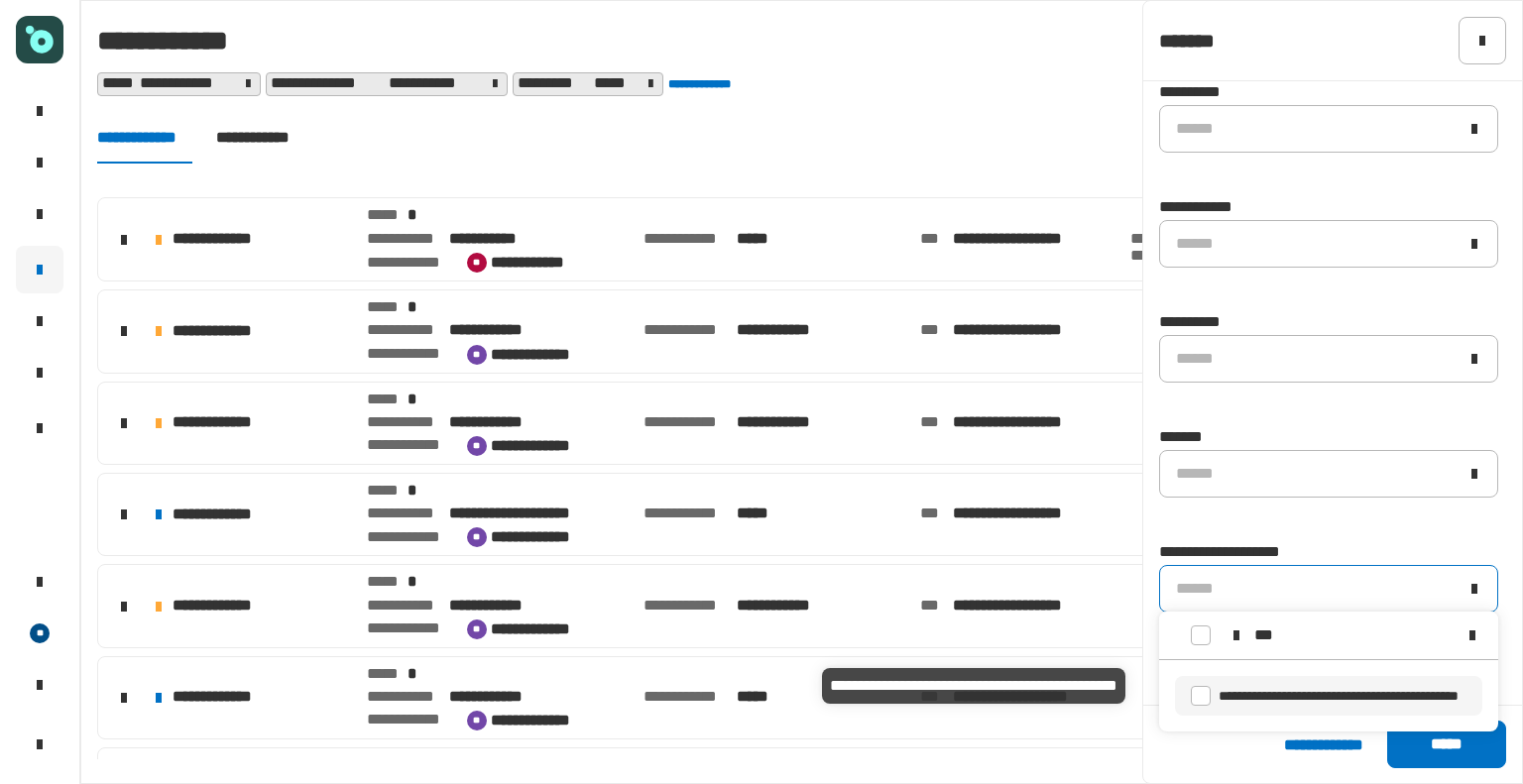 click on "**********" at bounding box center [1339, 696] 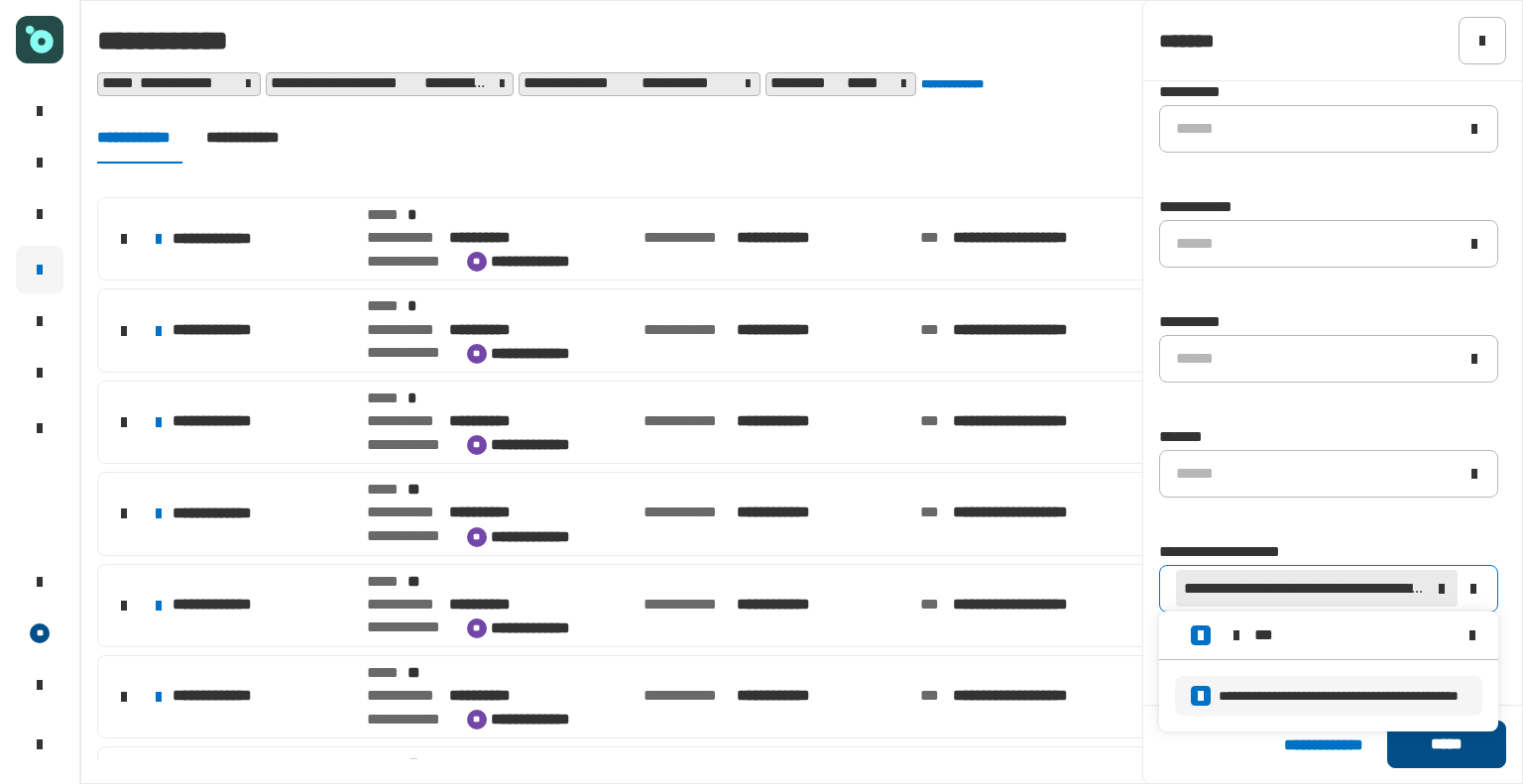 click on "*****" 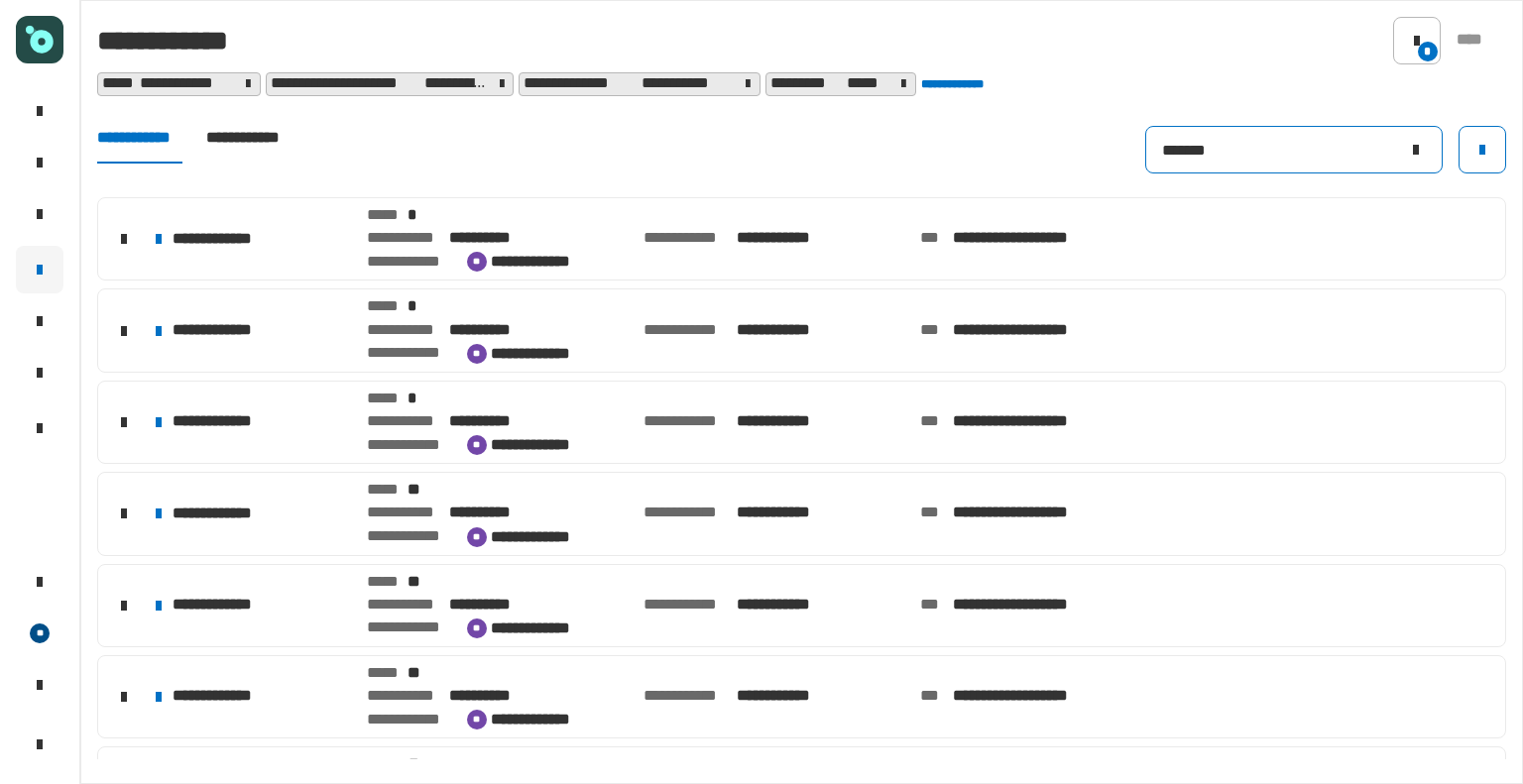 click on "*******" 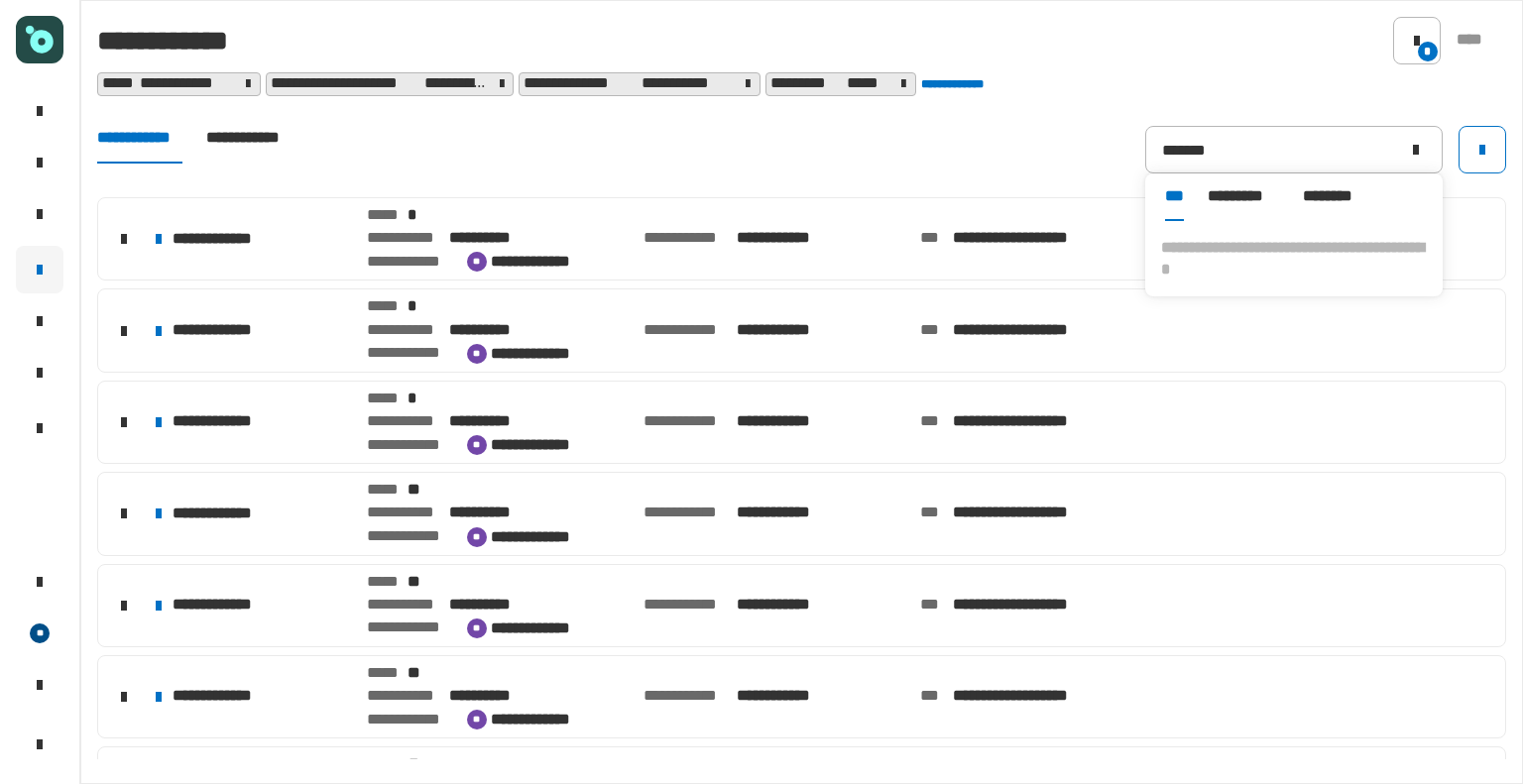 drag, startPoint x: 992, startPoint y: 107, endPoint x: 465, endPoint y: 253, distance: 546.85007 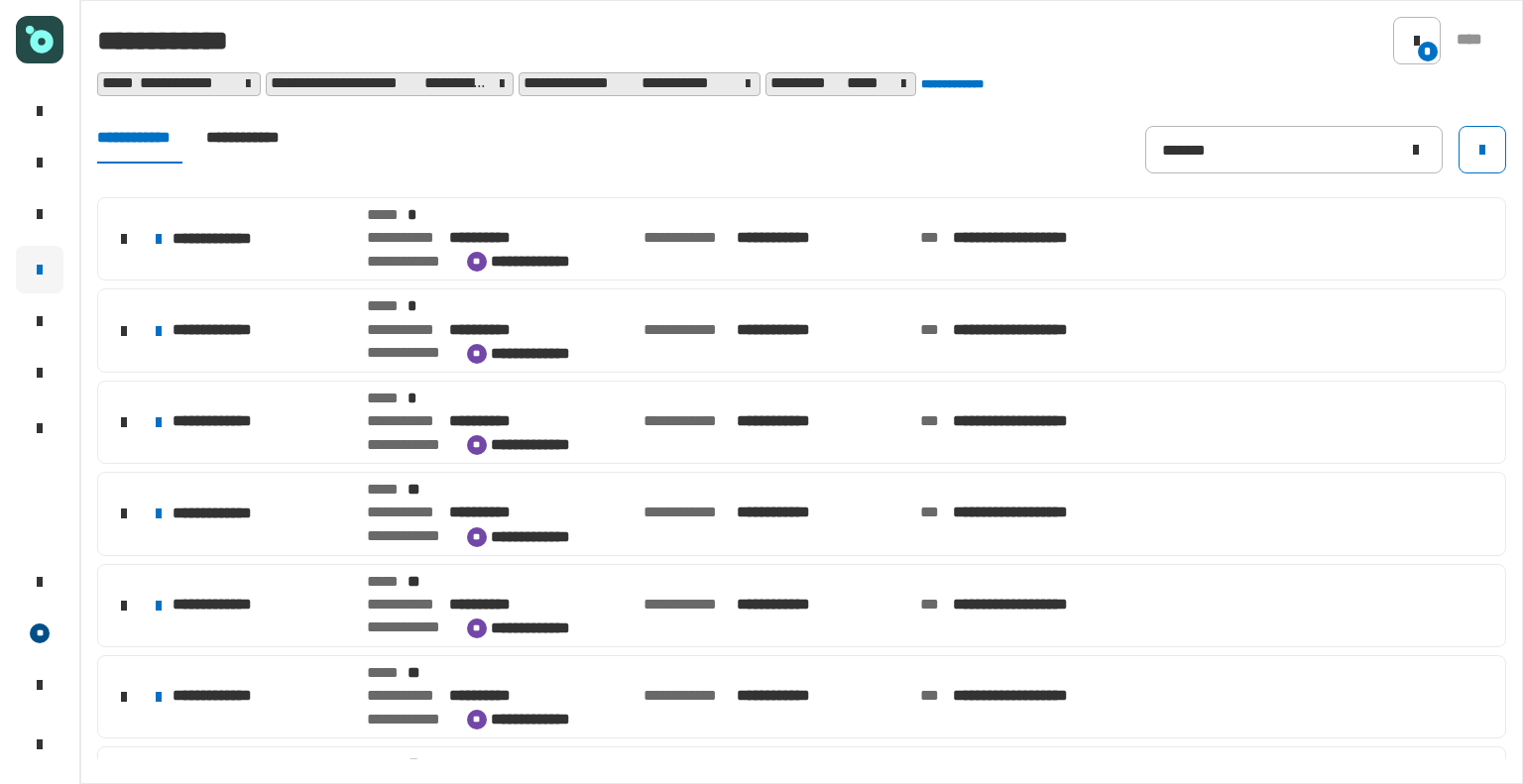 click on "**********" 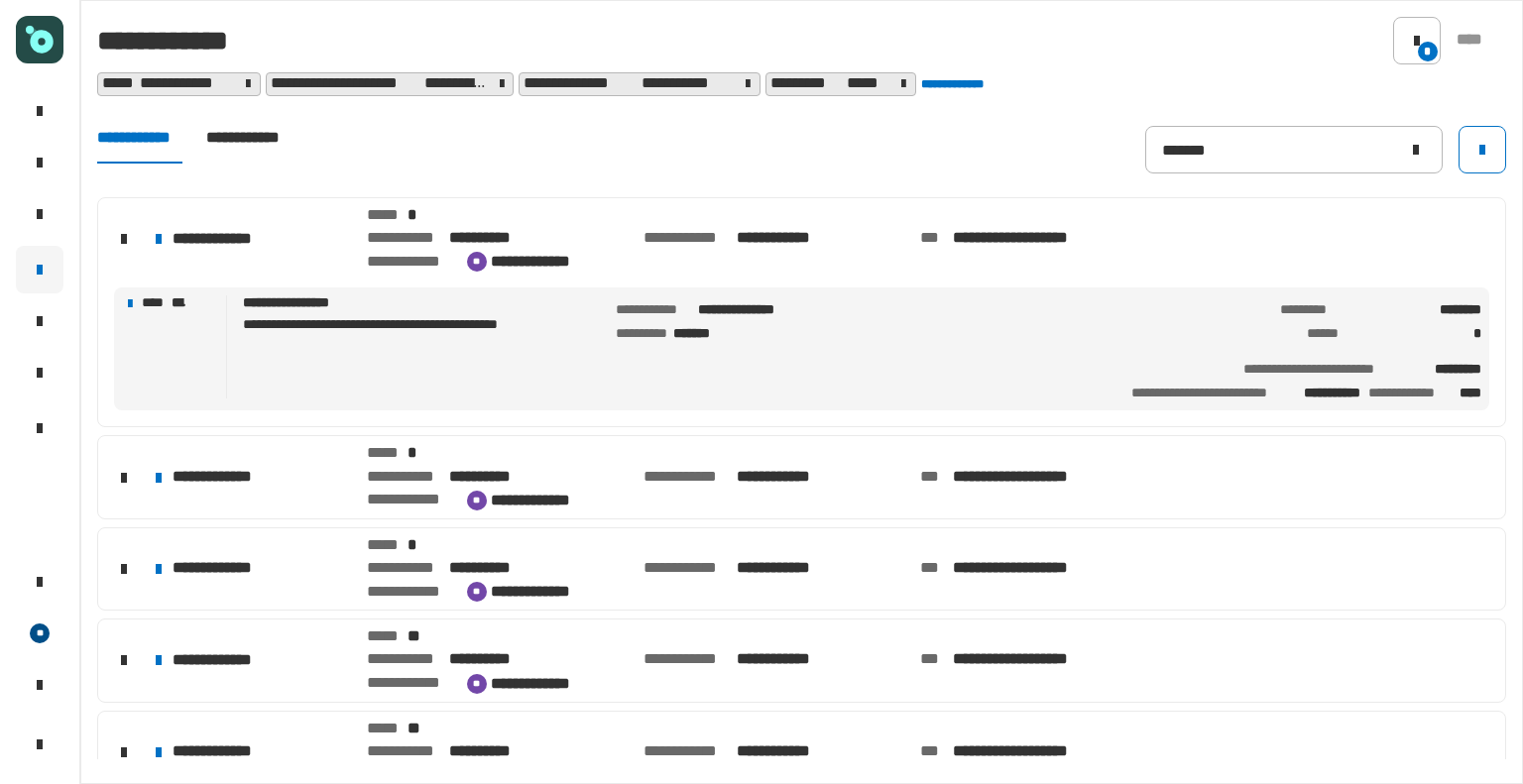click on "*******" 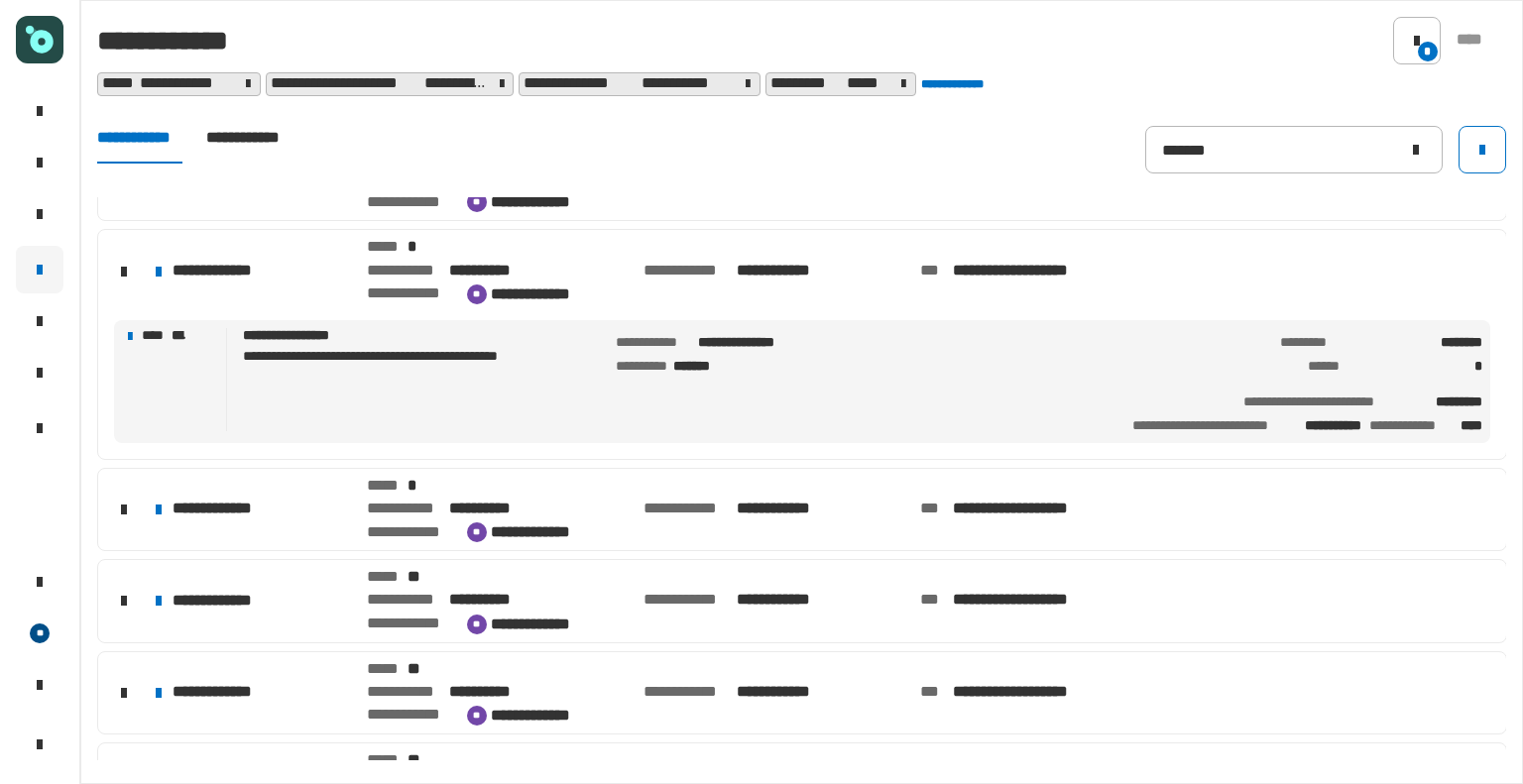 scroll, scrollTop: 65, scrollLeft: 0, axis: vertical 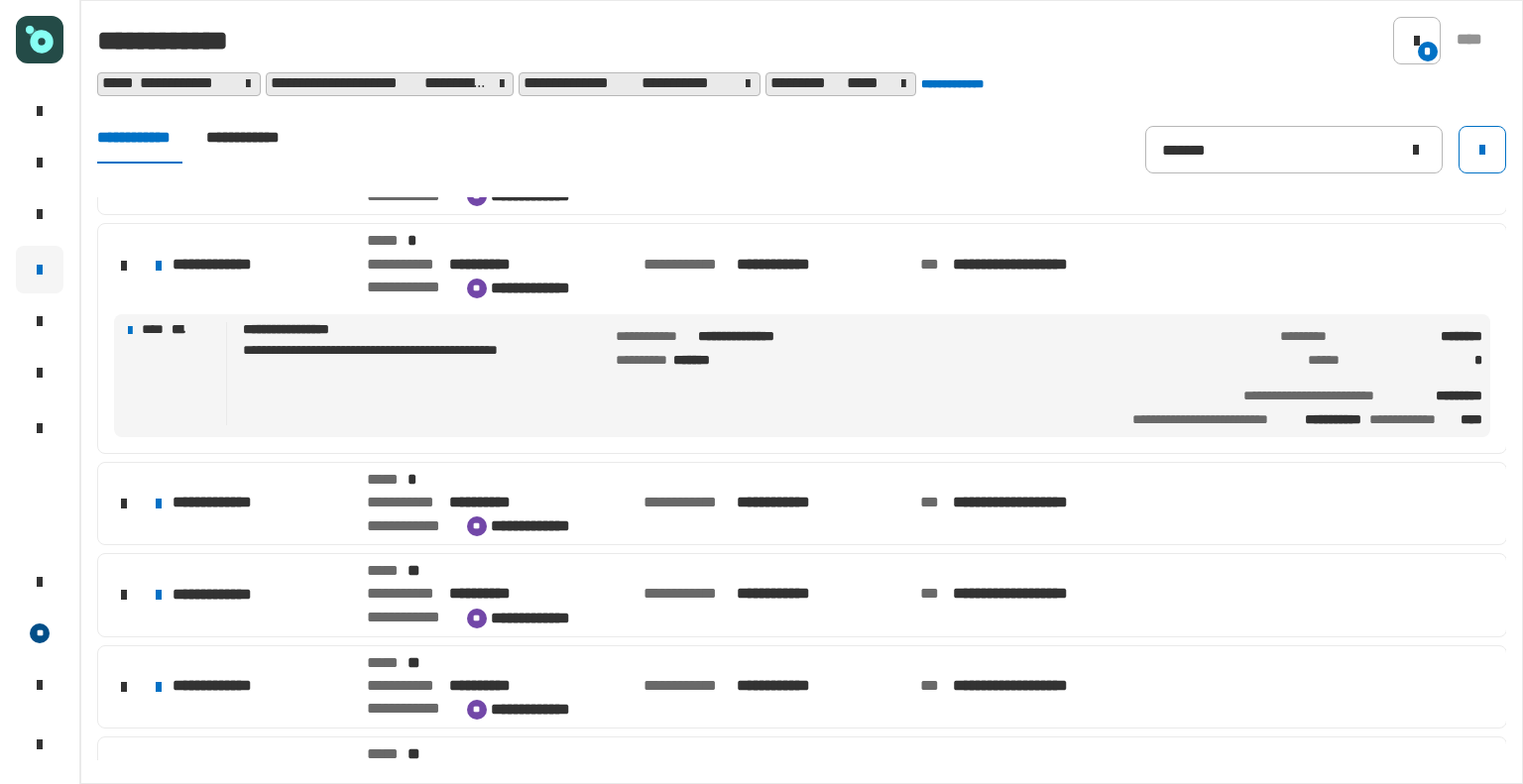 click on "**********" 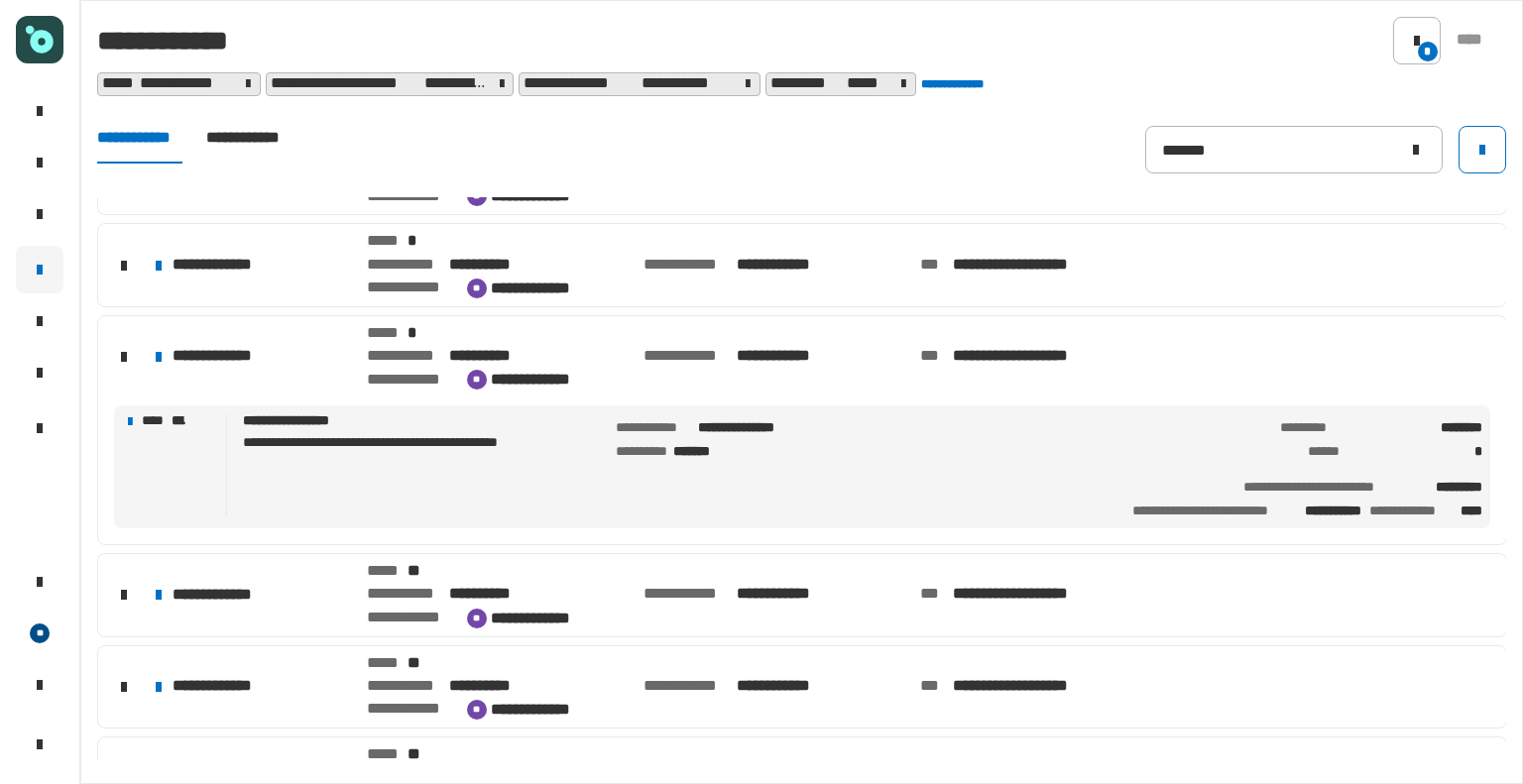 click on "**********" 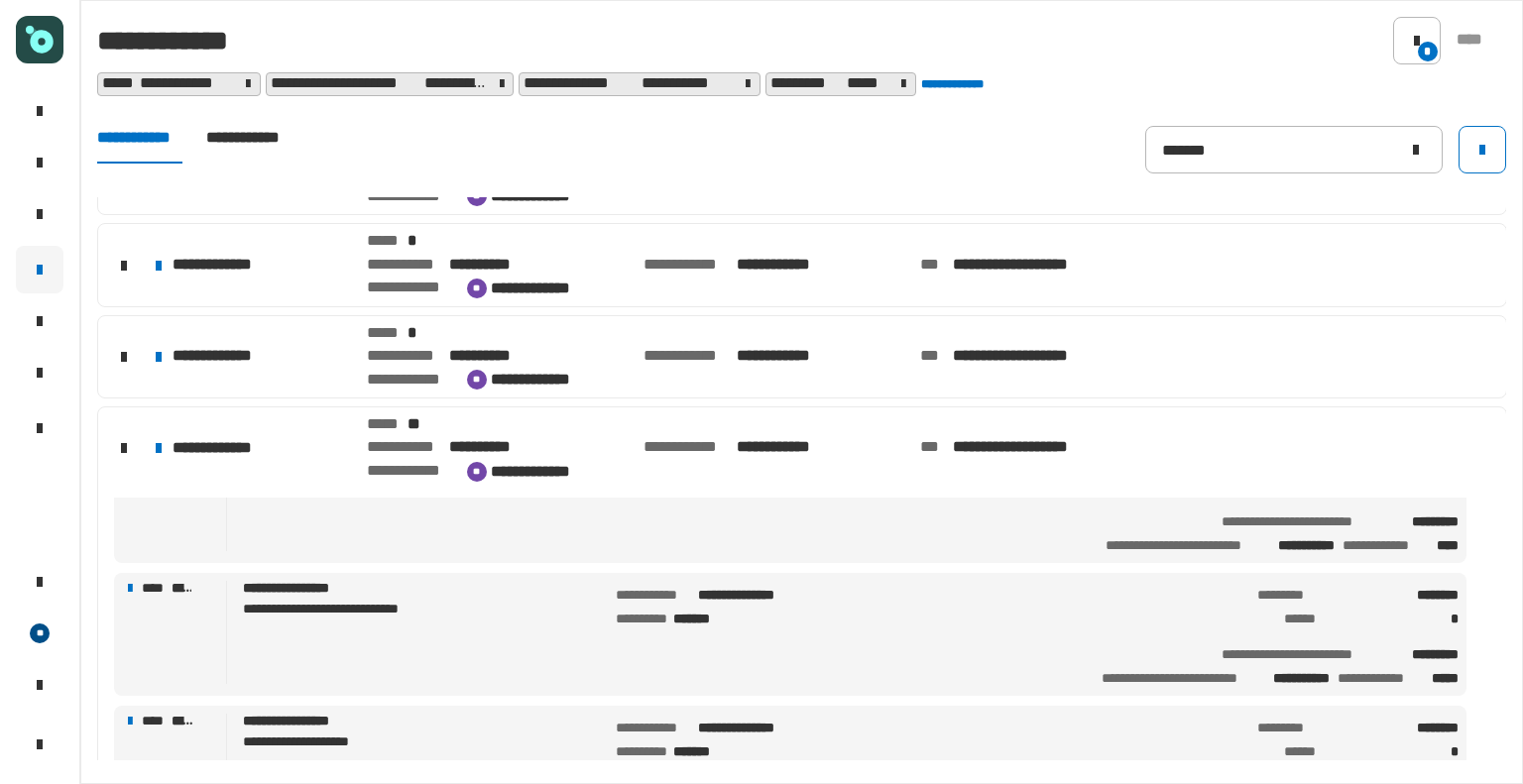 scroll, scrollTop: 309, scrollLeft: 0, axis: vertical 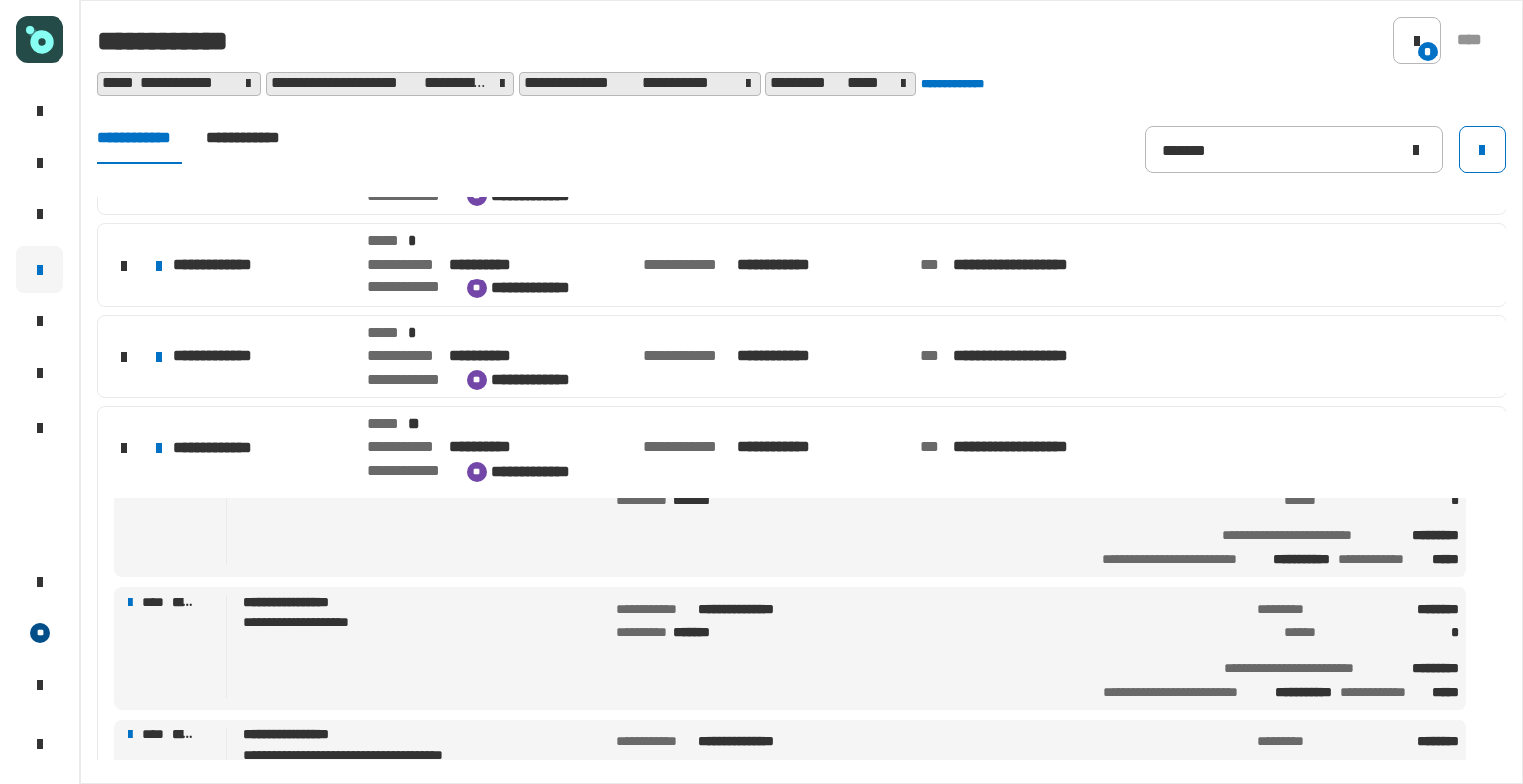 click on "**********" 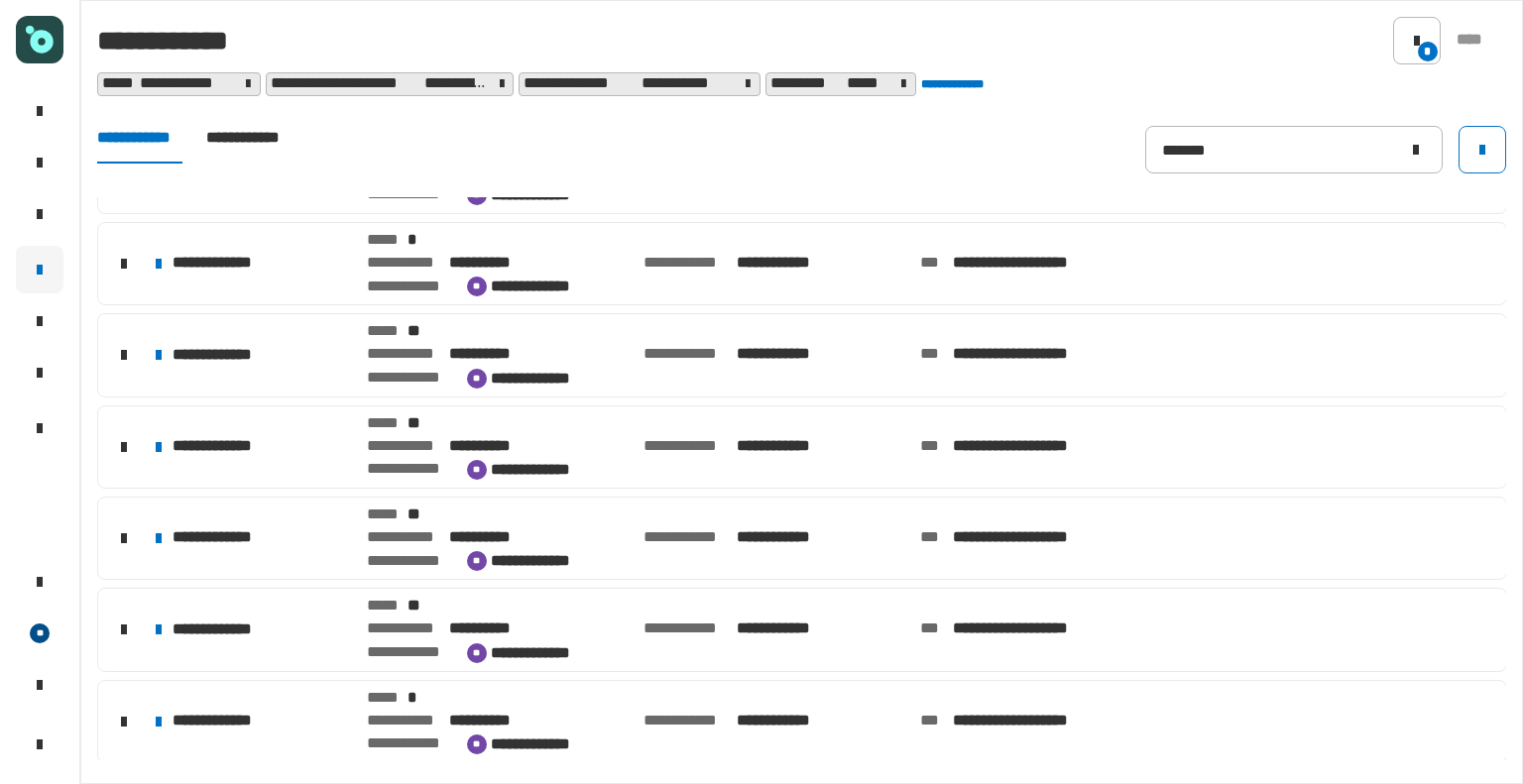 scroll, scrollTop: 0, scrollLeft: 0, axis: both 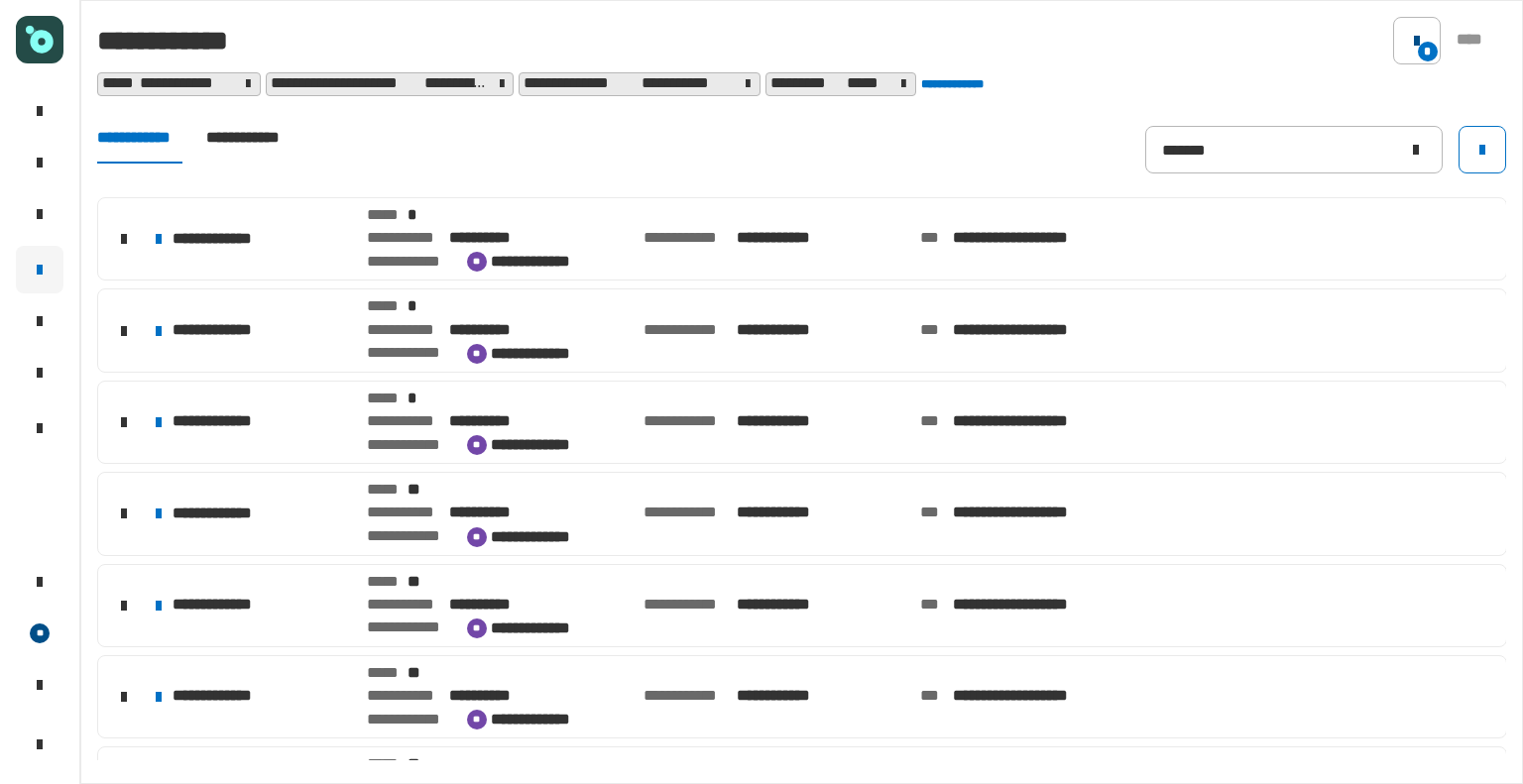 click on "*" 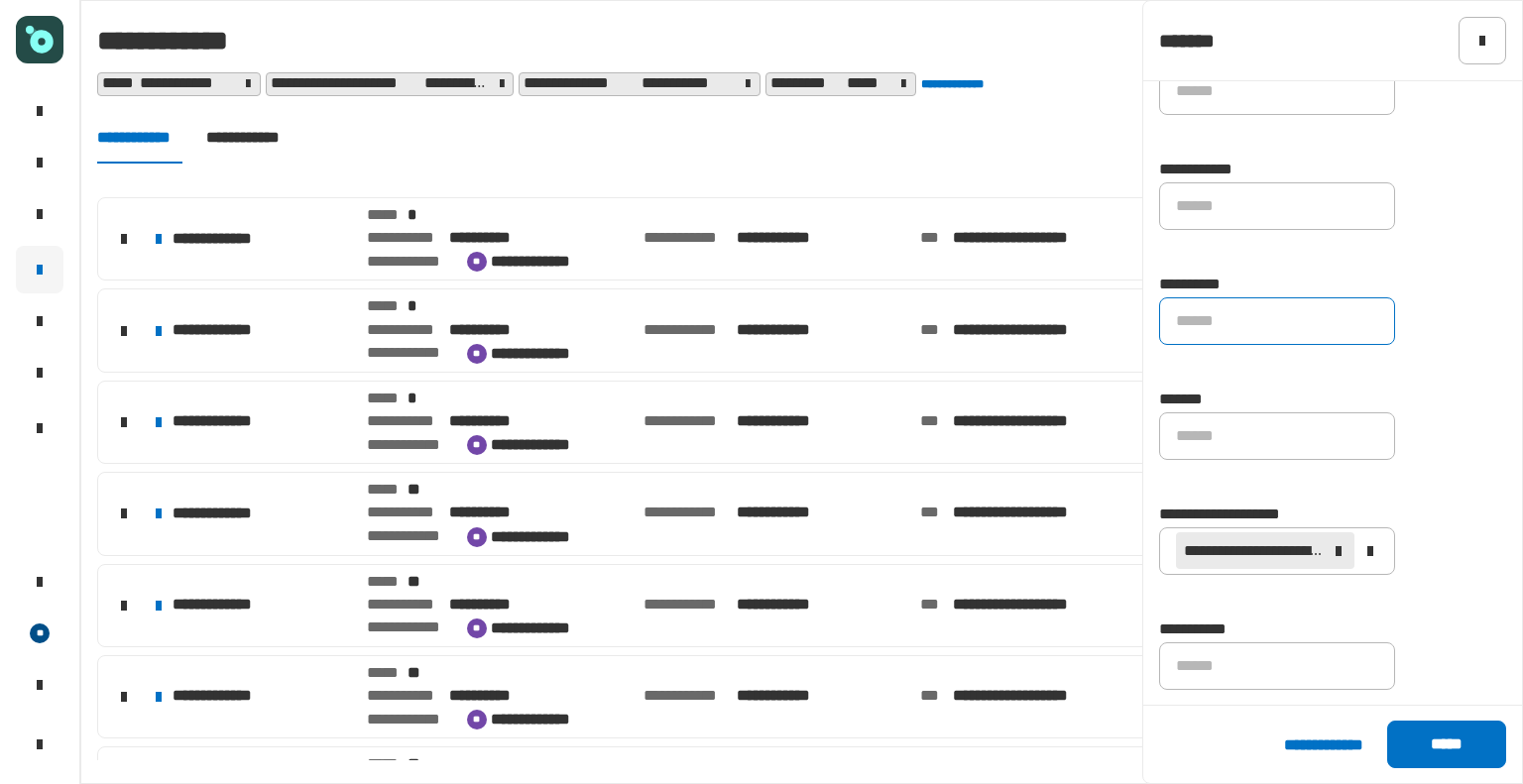scroll, scrollTop: 498, scrollLeft: 0, axis: vertical 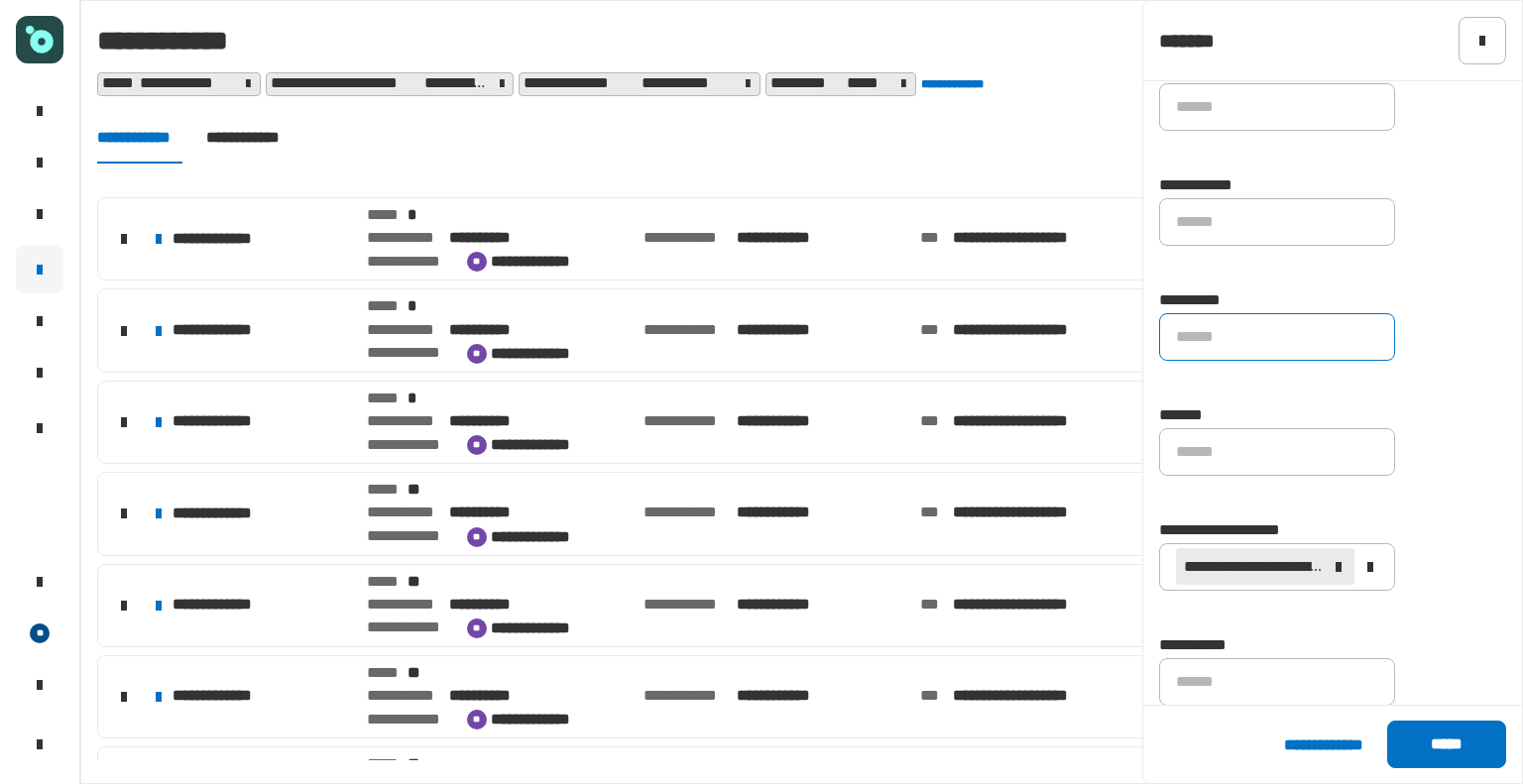 click on "******" 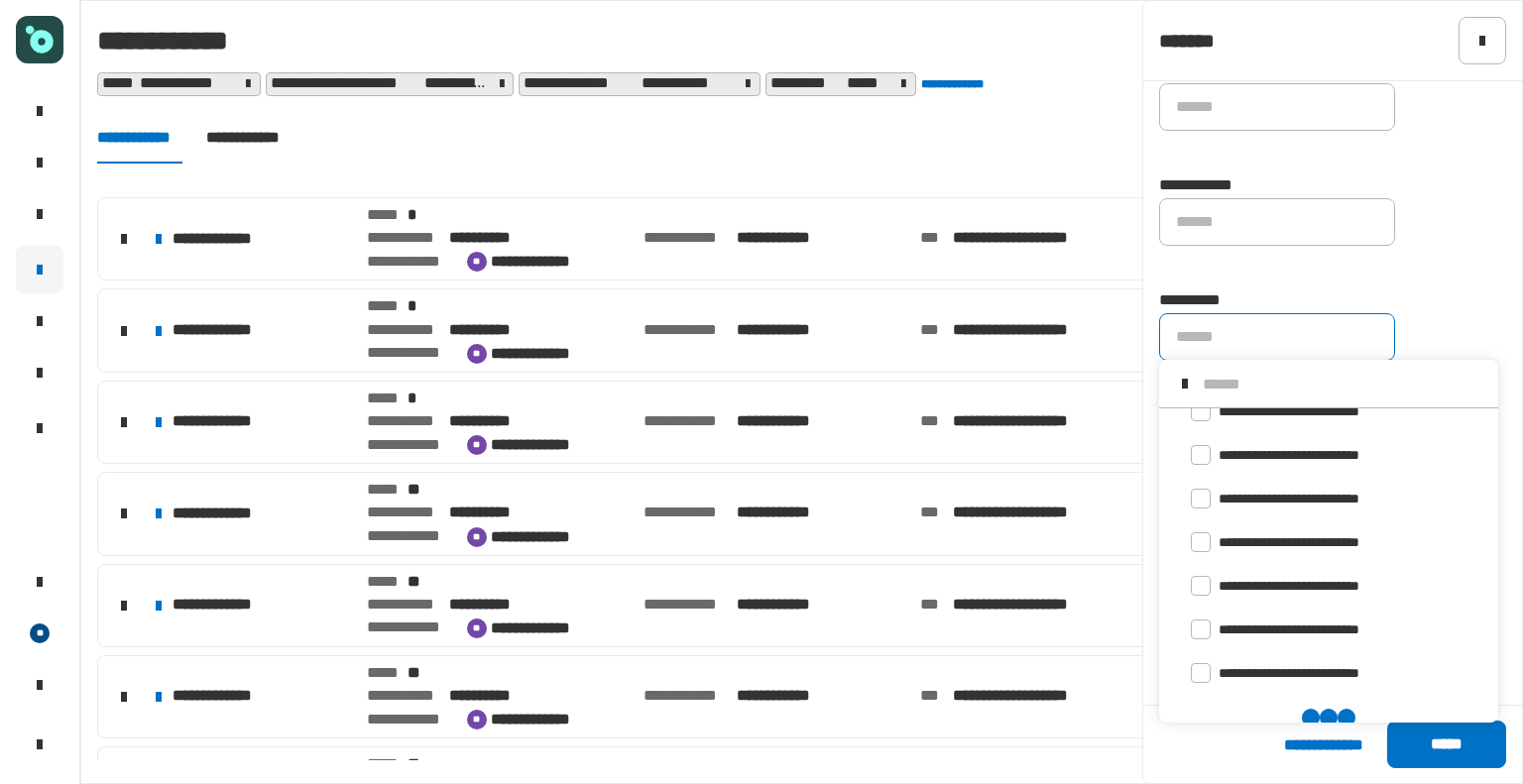 scroll, scrollTop: 167, scrollLeft: 0, axis: vertical 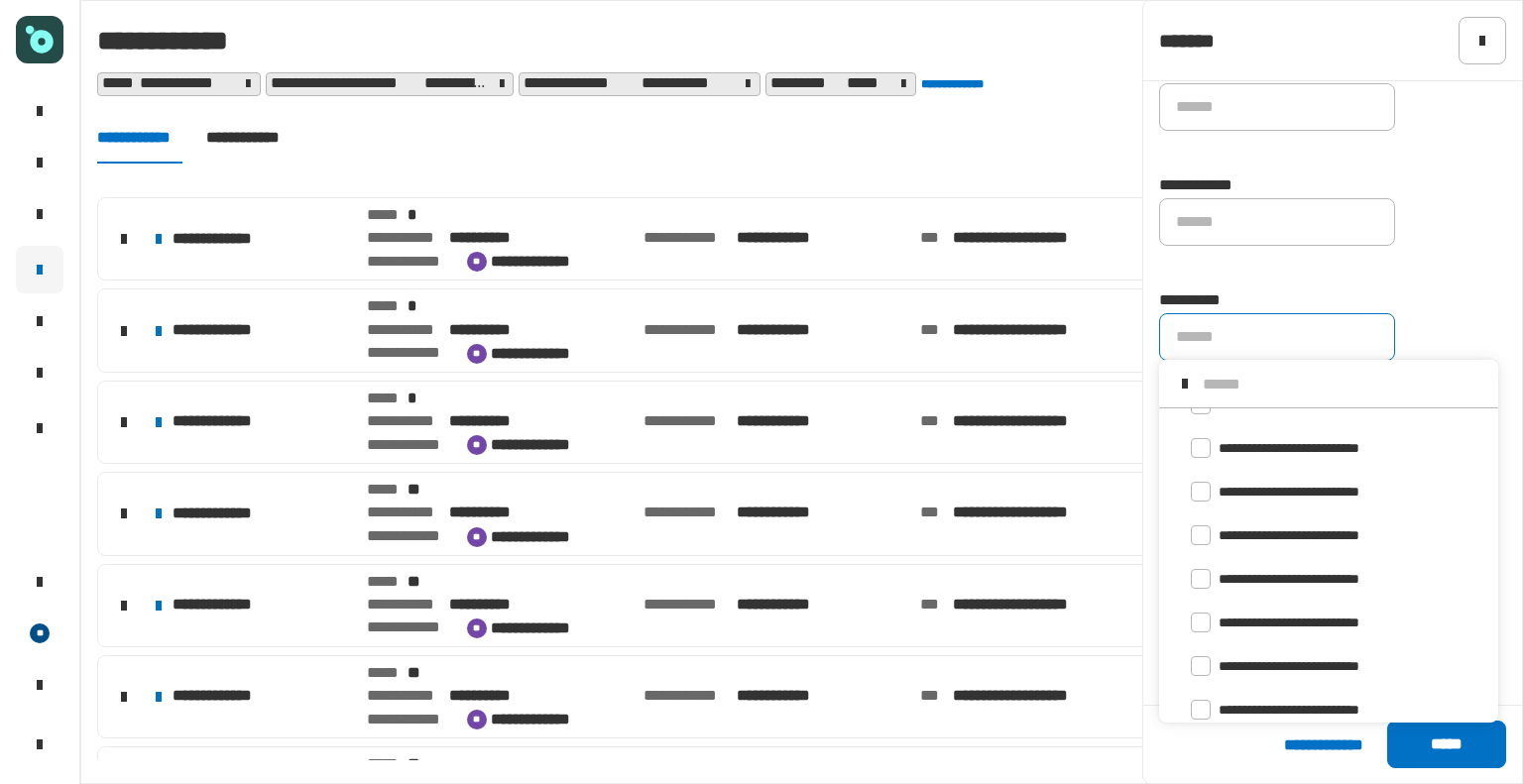 click 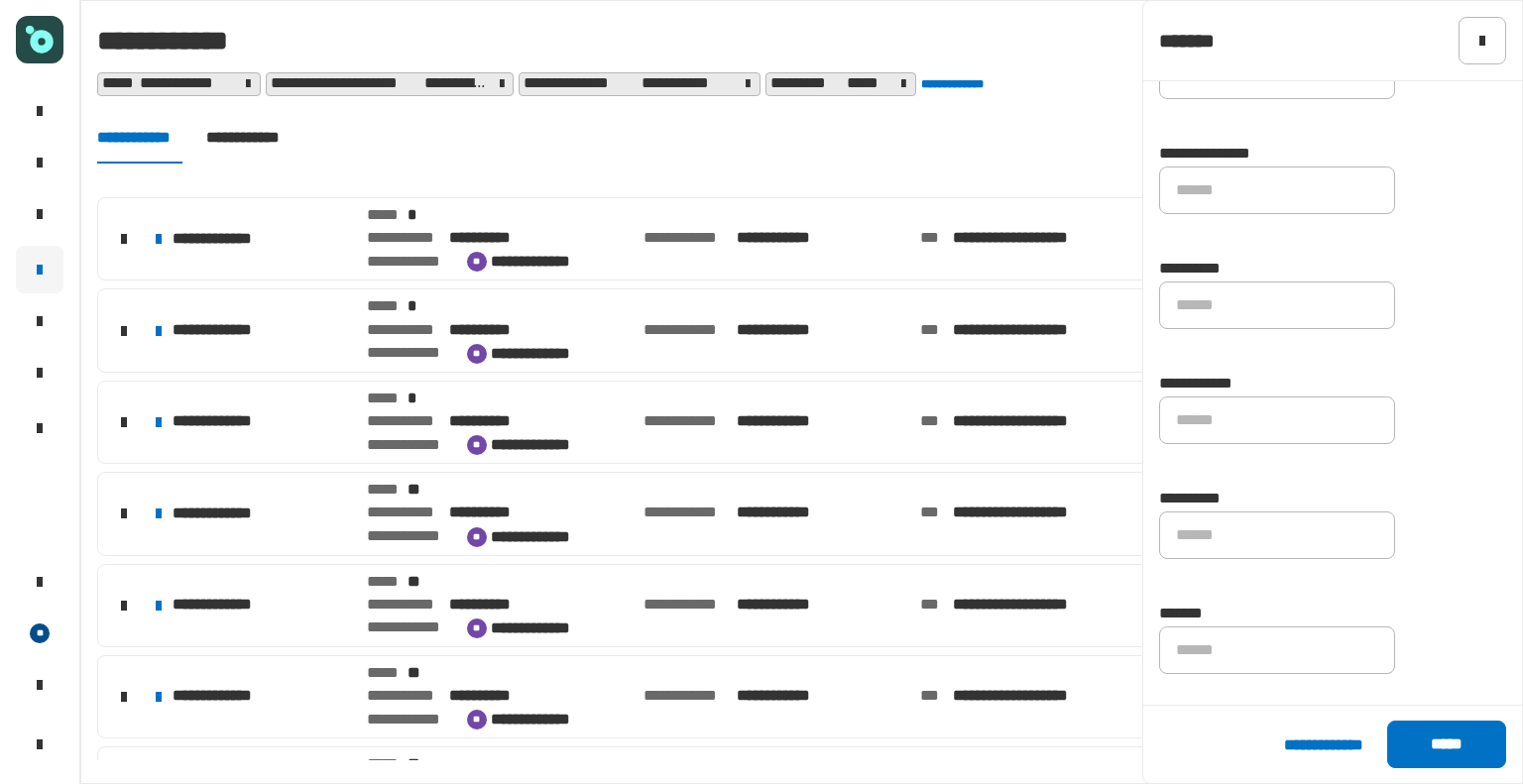 scroll, scrollTop: 300, scrollLeft: 0, axis: vertical 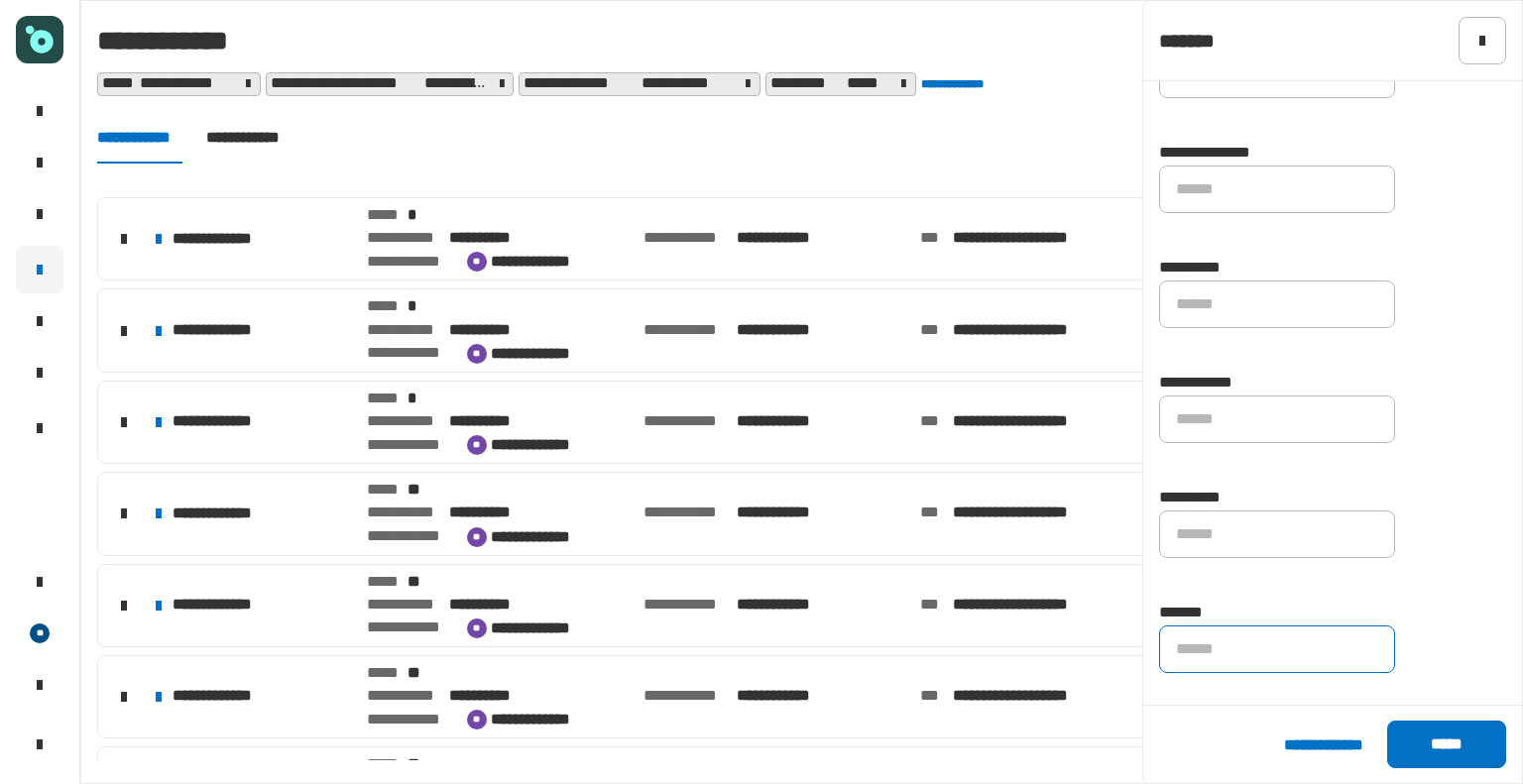 click on "******" 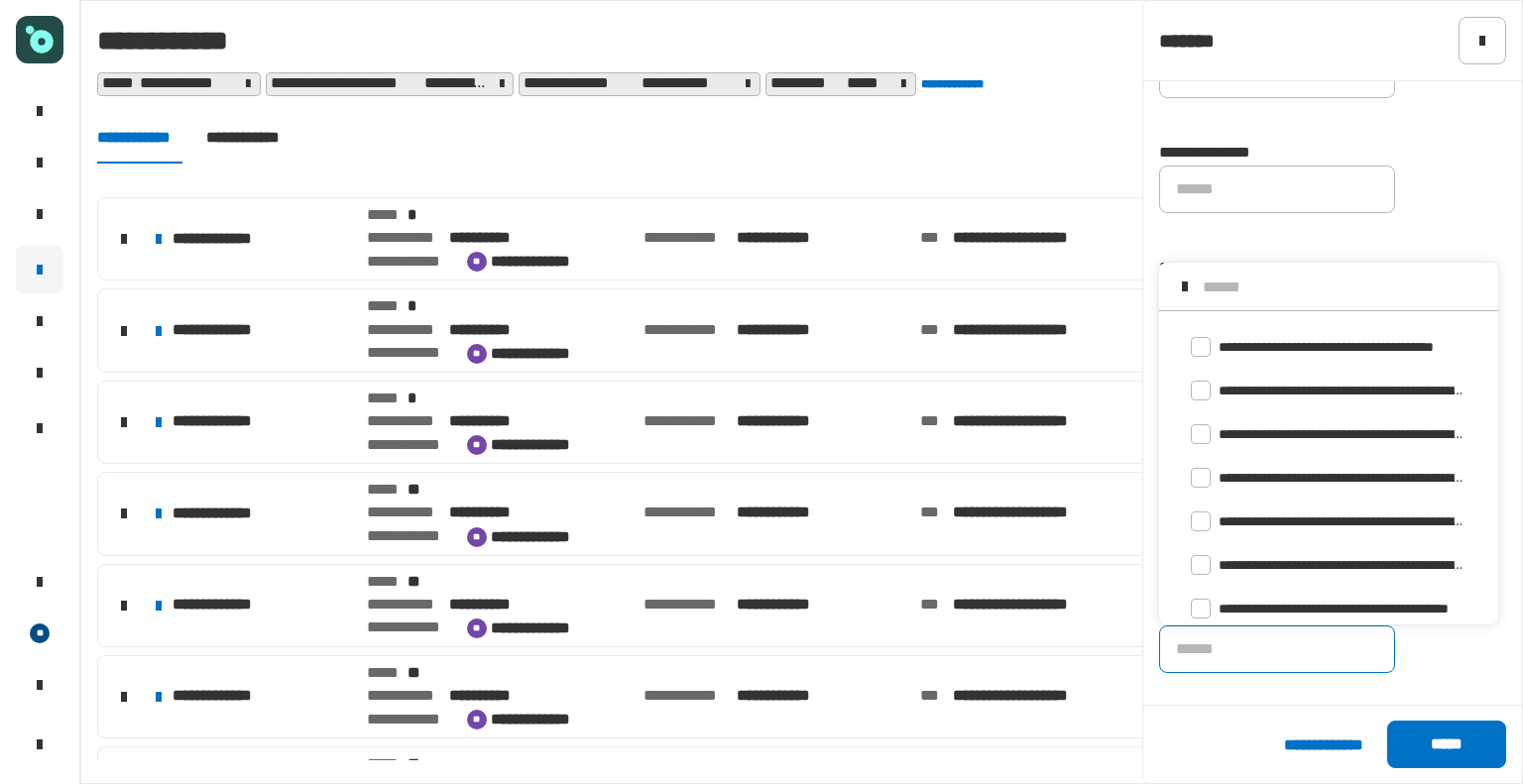 click on "**********" 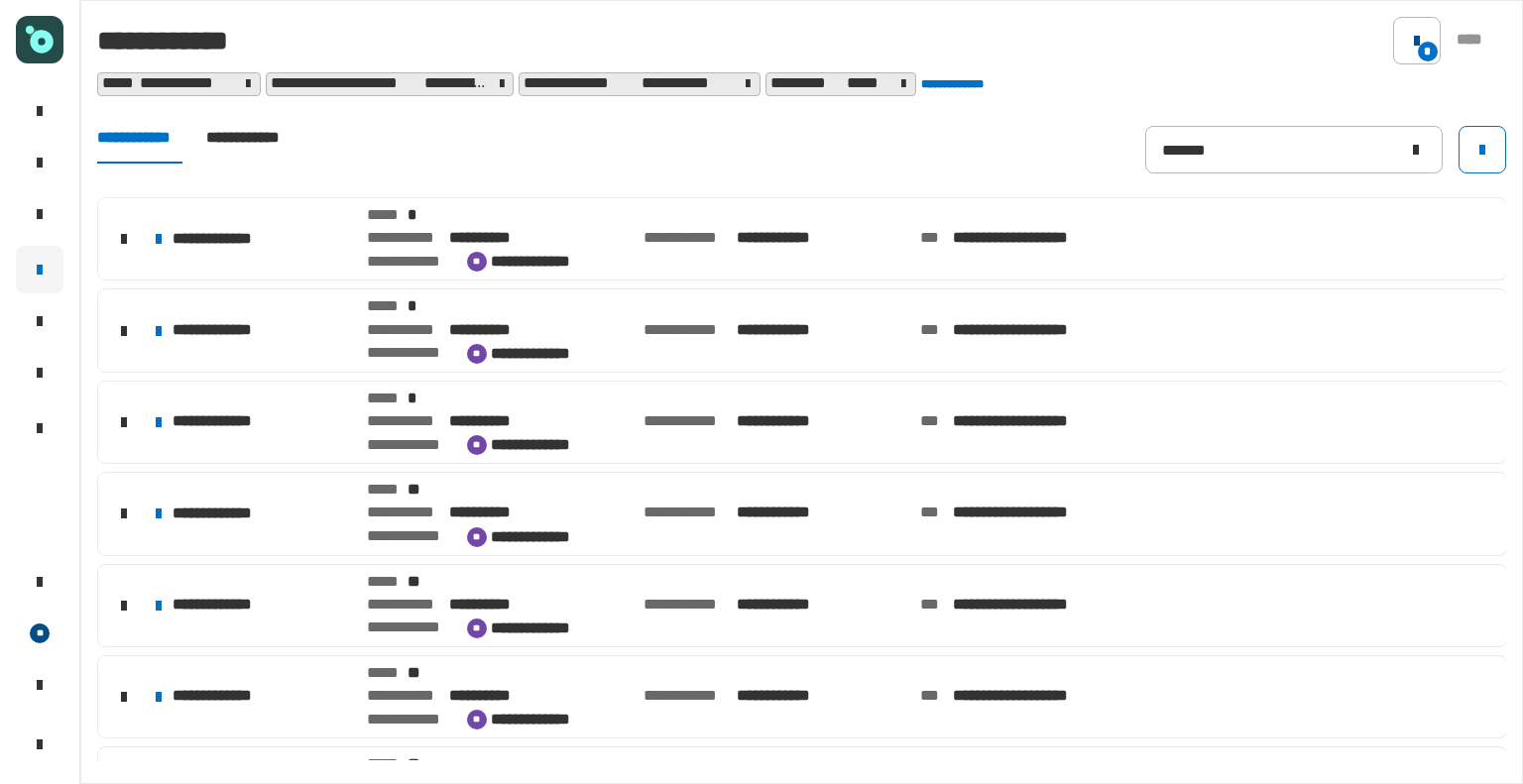 click on "*" 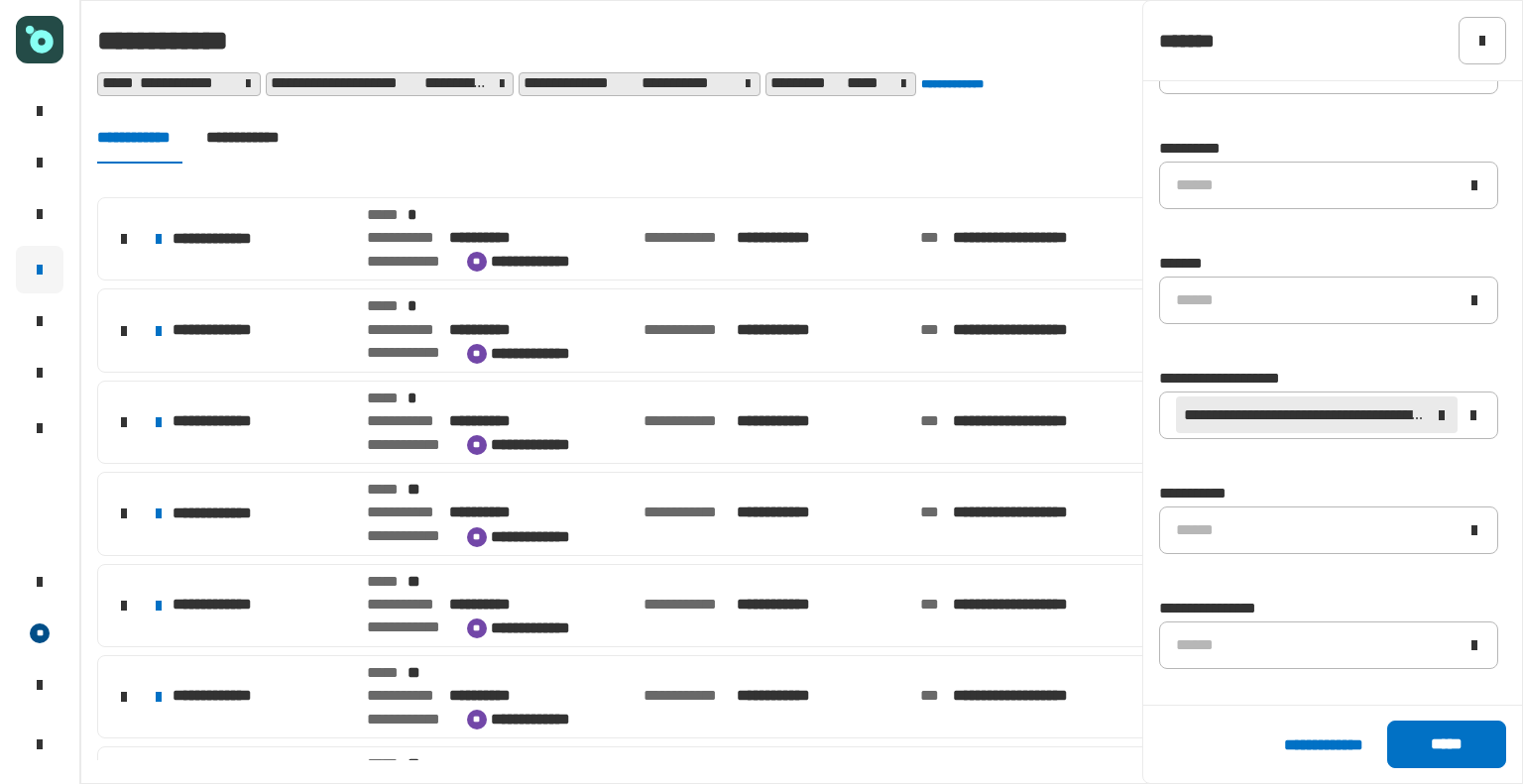 scroll, scrollTop: 673, scrollLeft: 0, axis: vertical 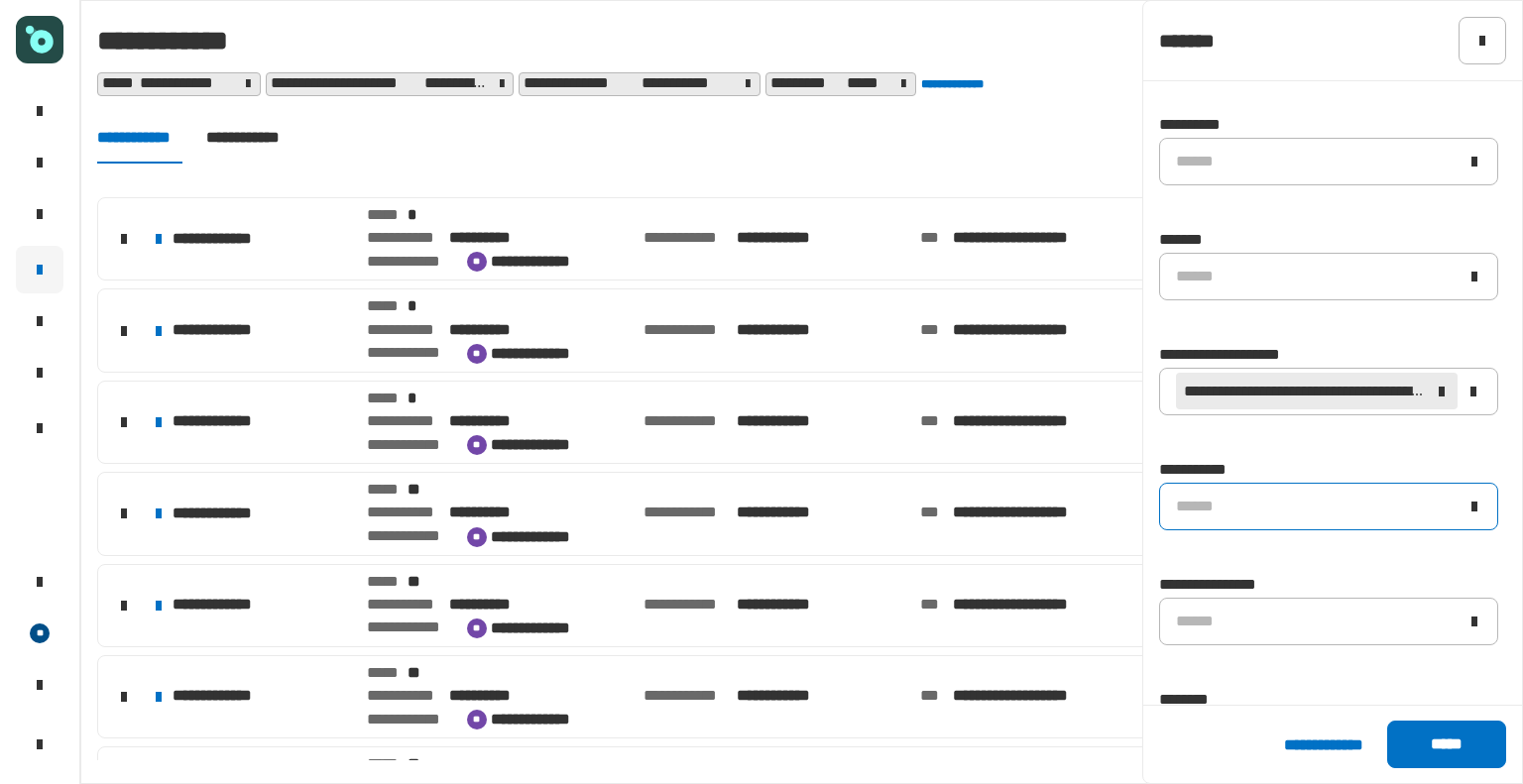 click on "******" 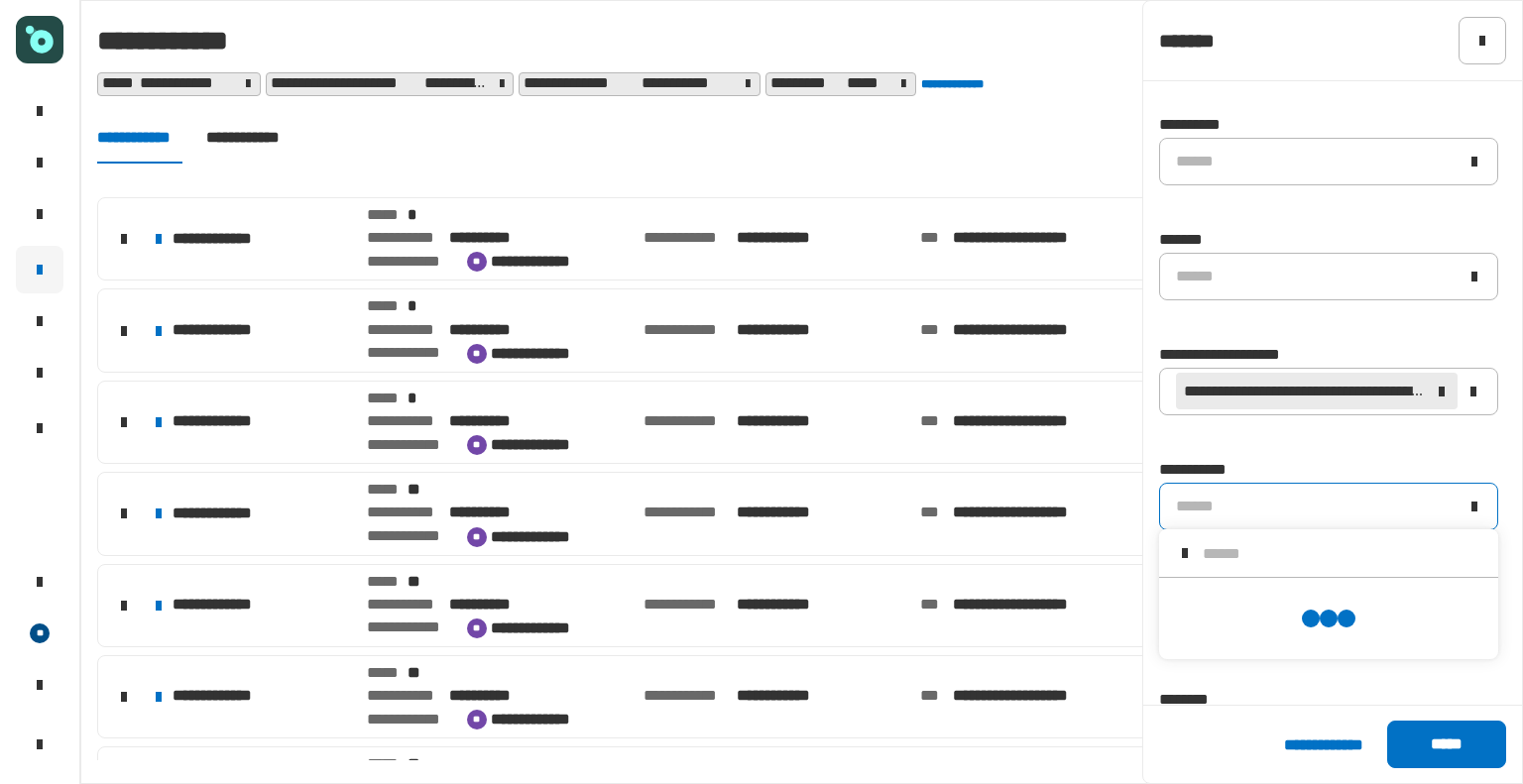scroll, scrollTop: 0, scrollLeft: 0, axis: both 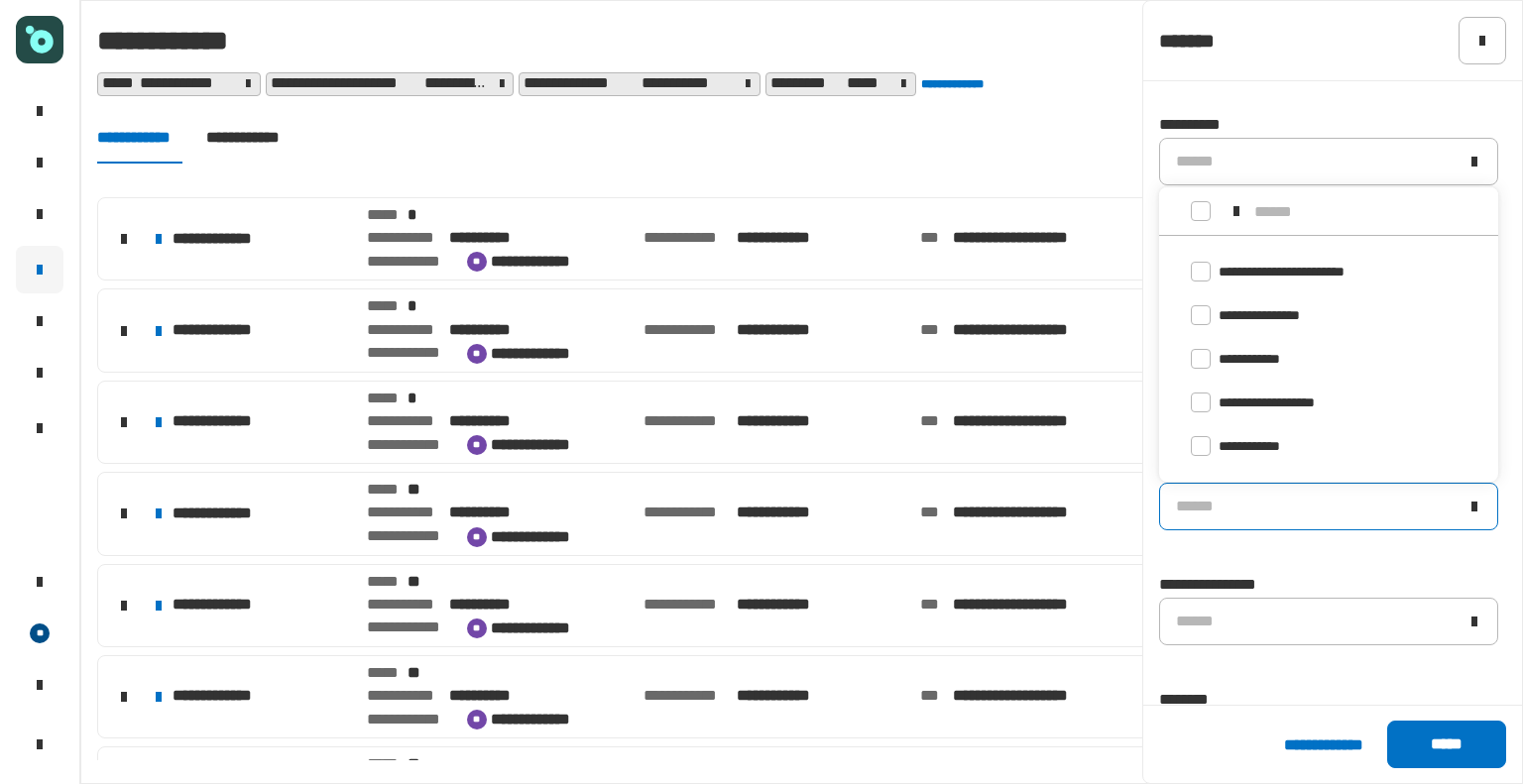 click on "**********" 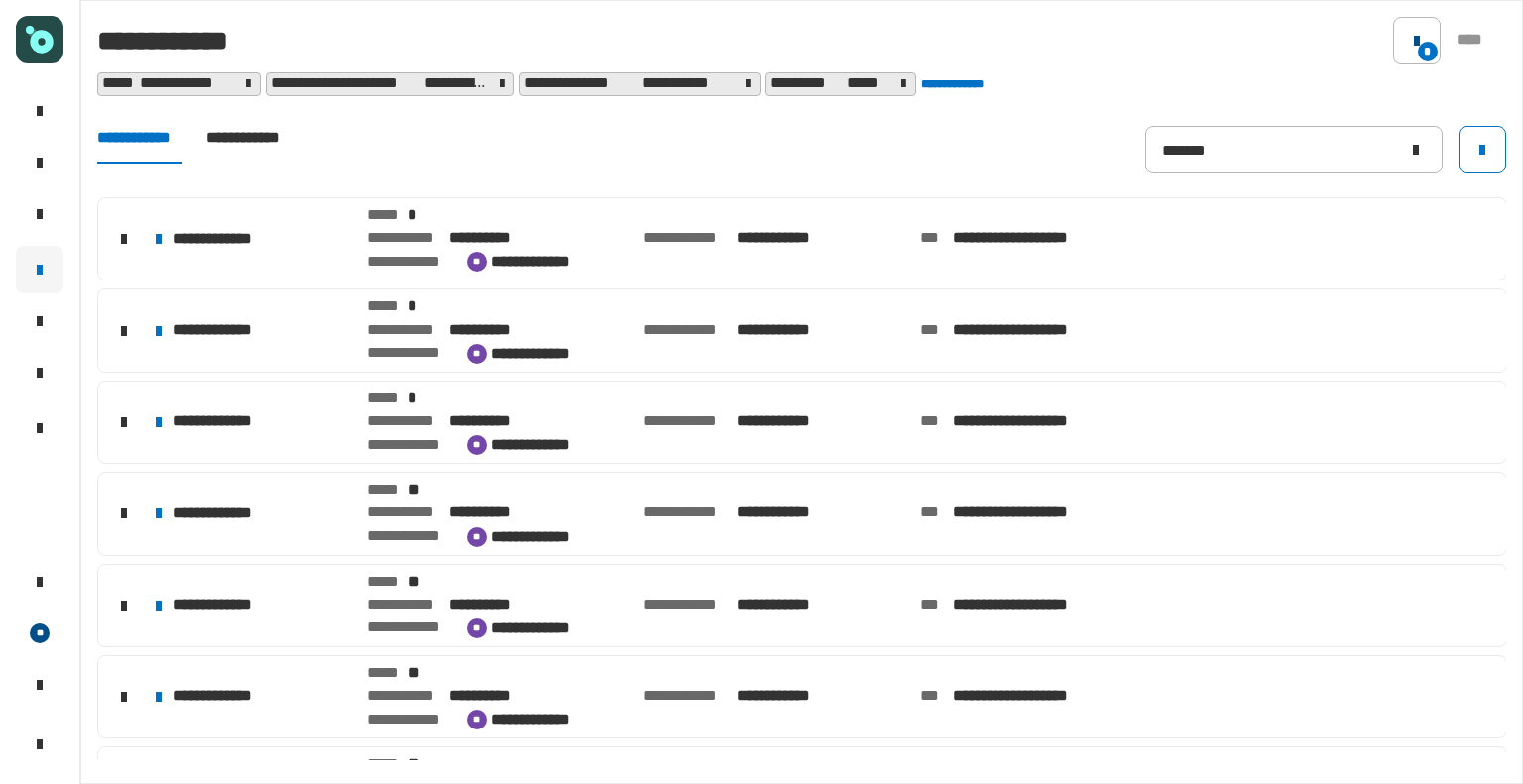 click on "*" 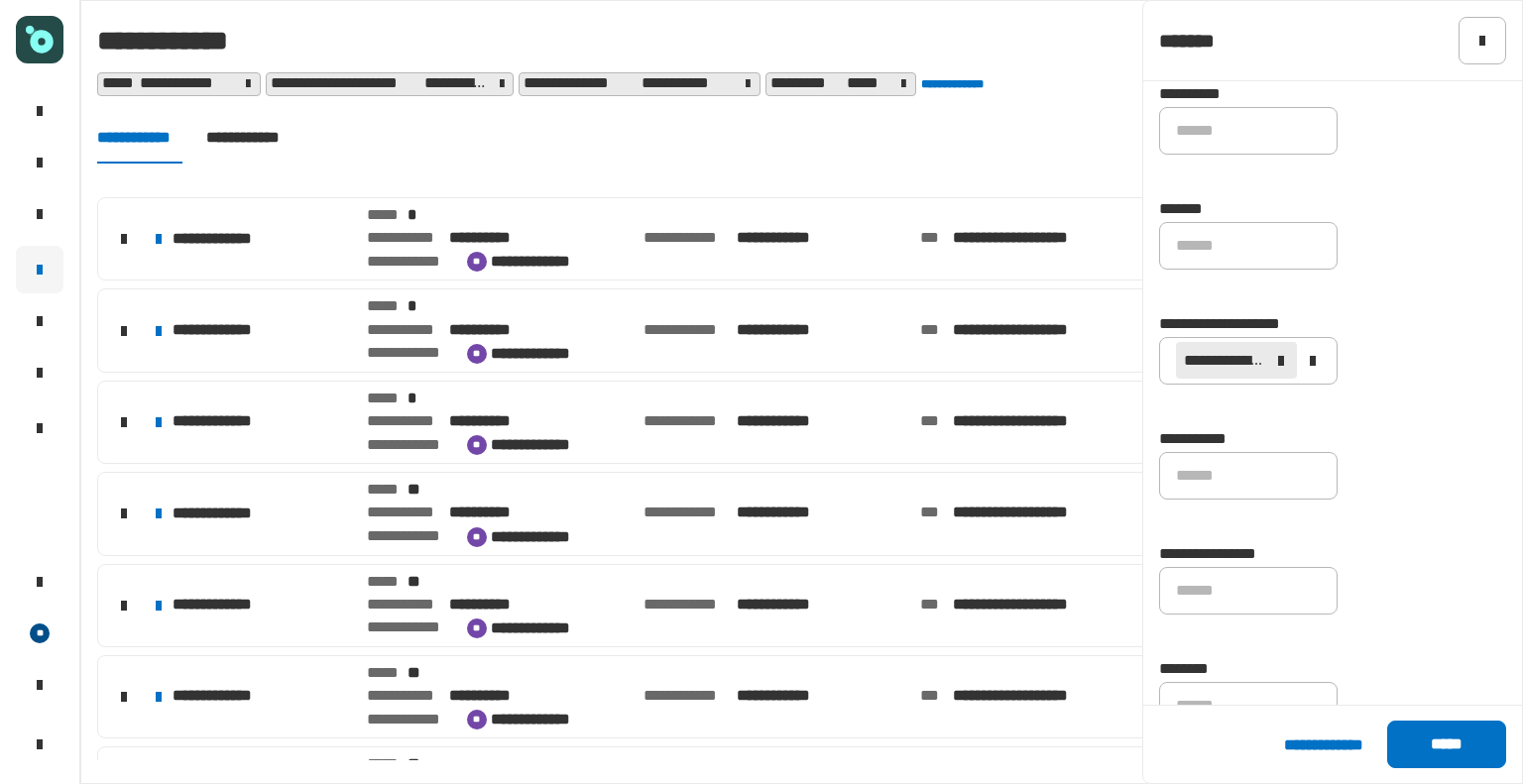 scroll, scrollTop: 744, scrollLeft: 0, axis: vertical 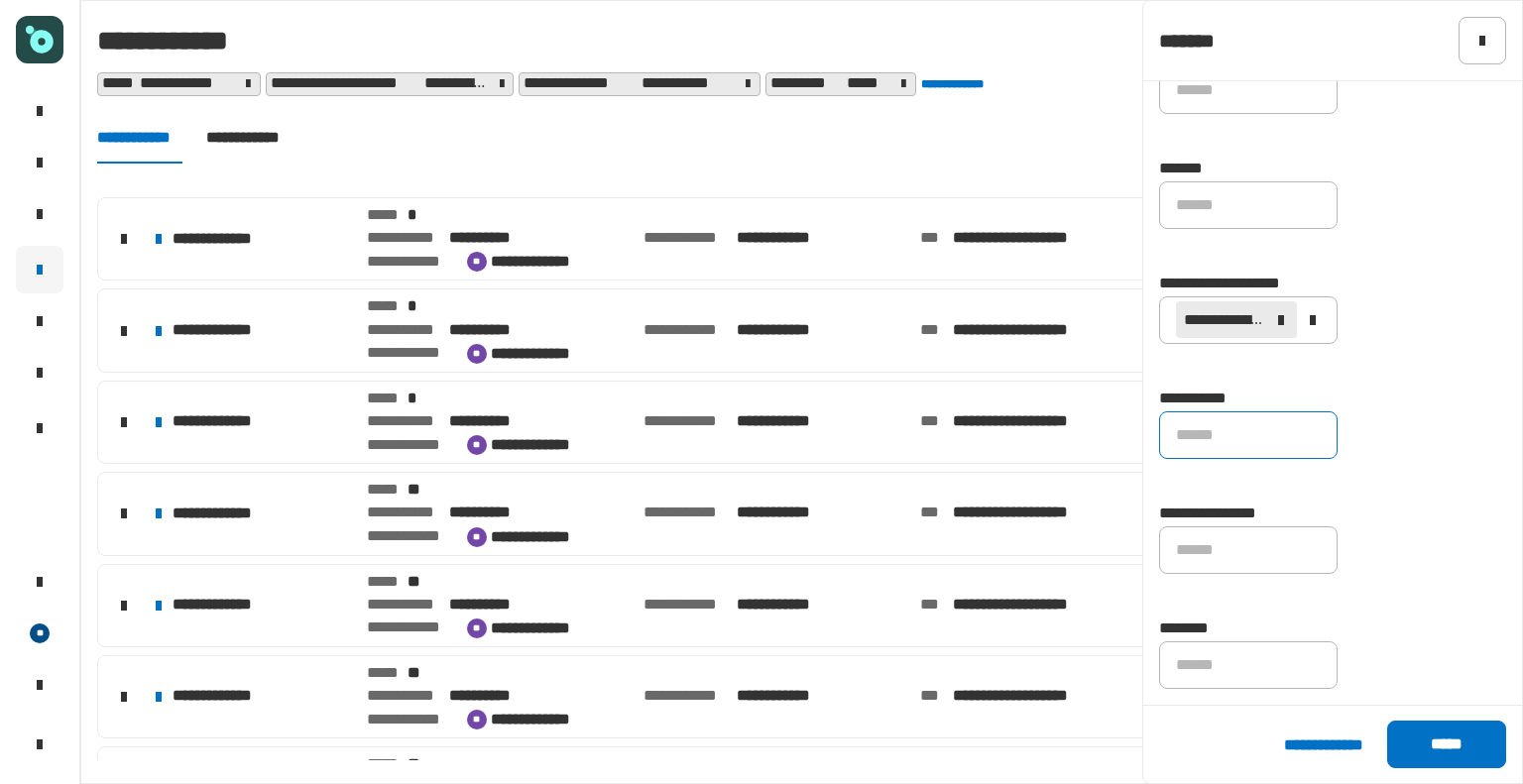 click on "******" 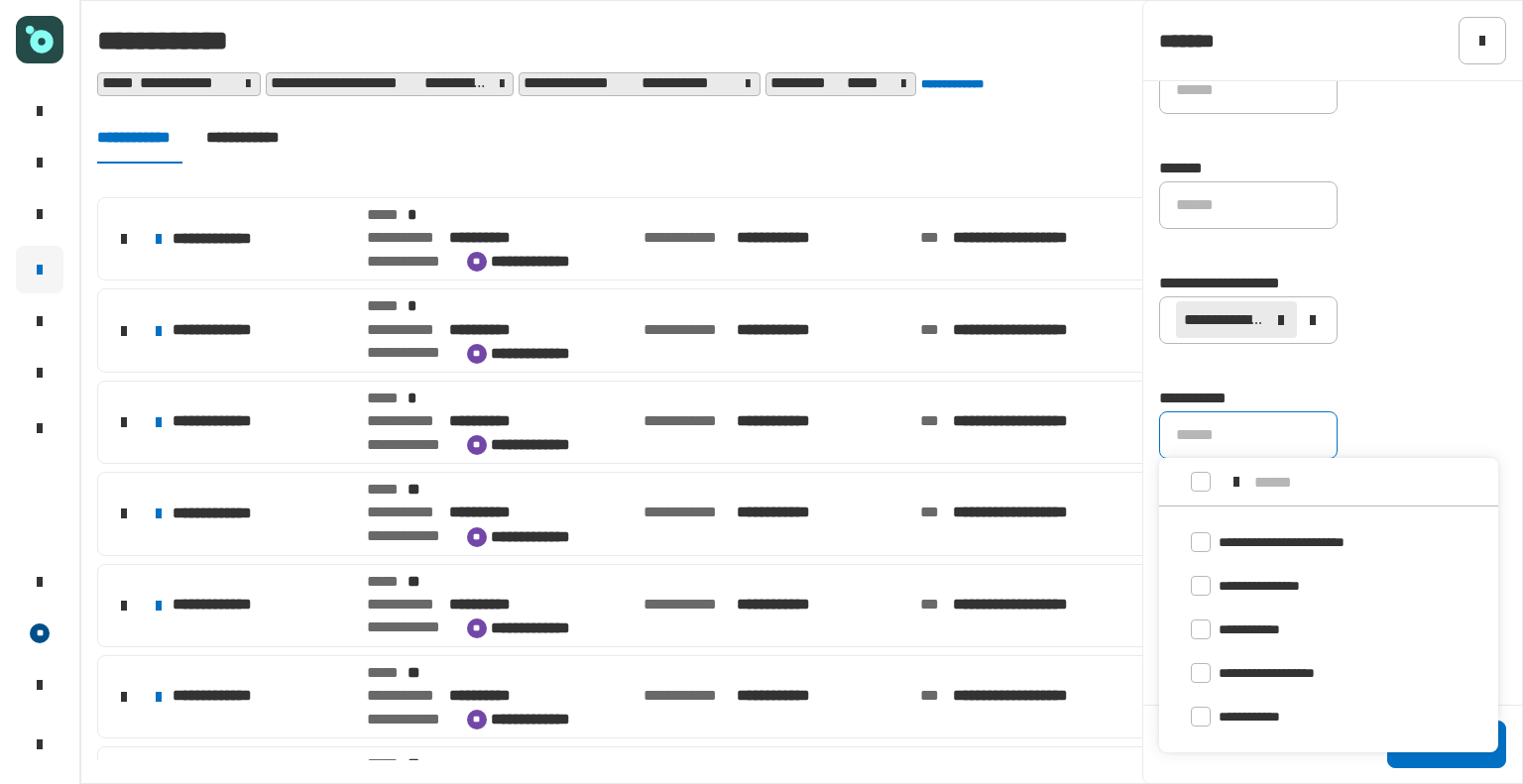 click on "******" 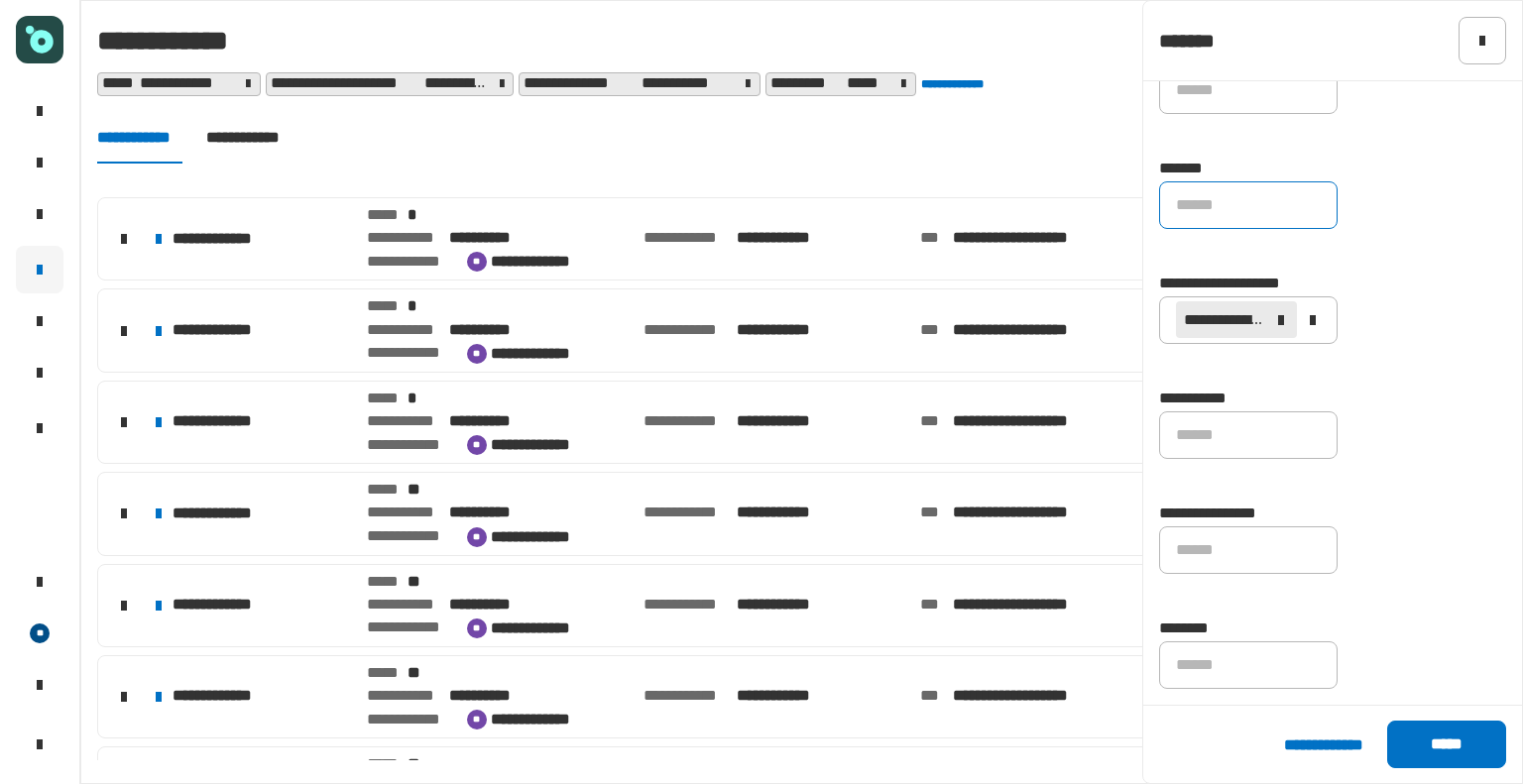 click on "******" 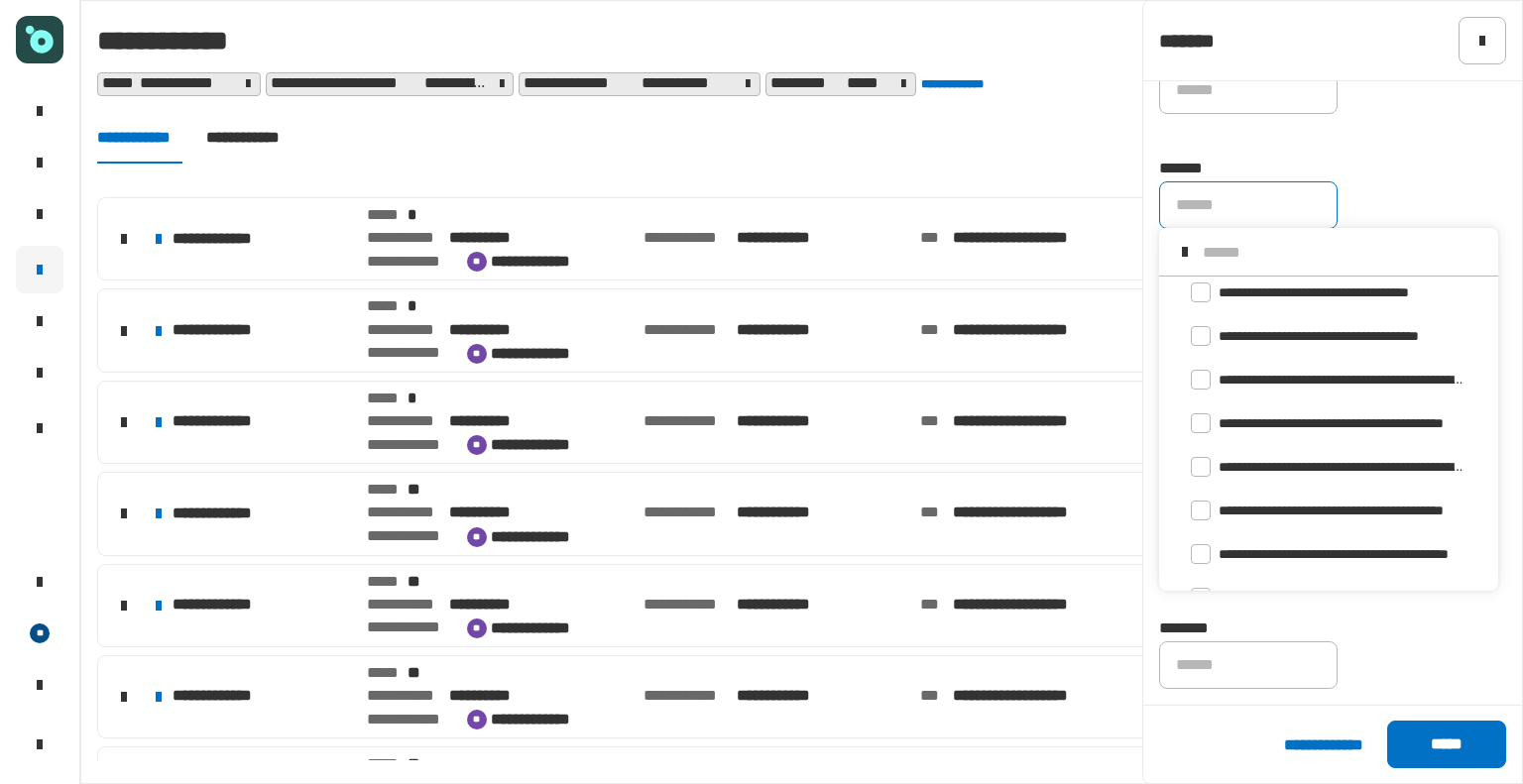 scroll, scrollTop: 708, scrollLeft: 0, axis: vertical 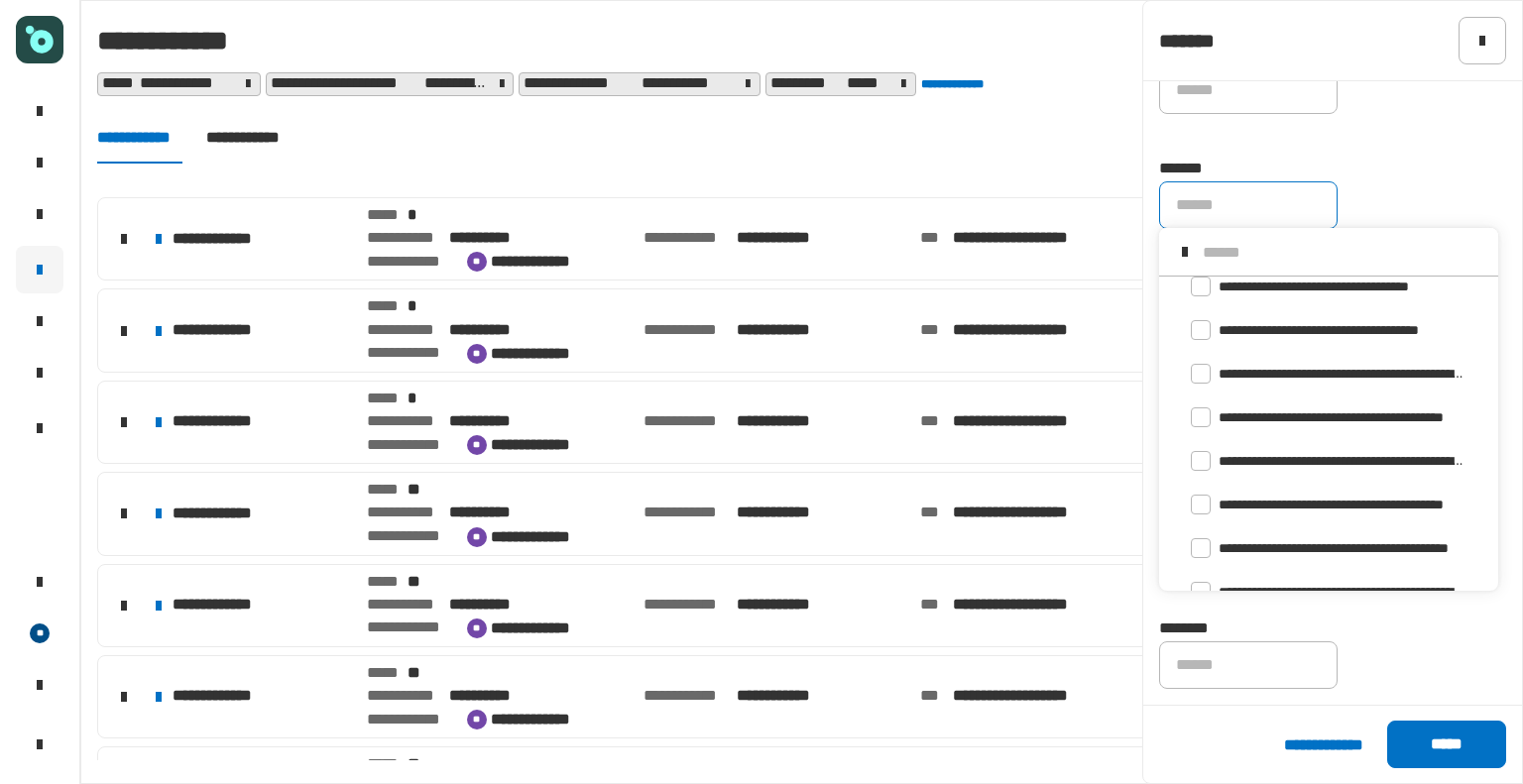 click on "******" 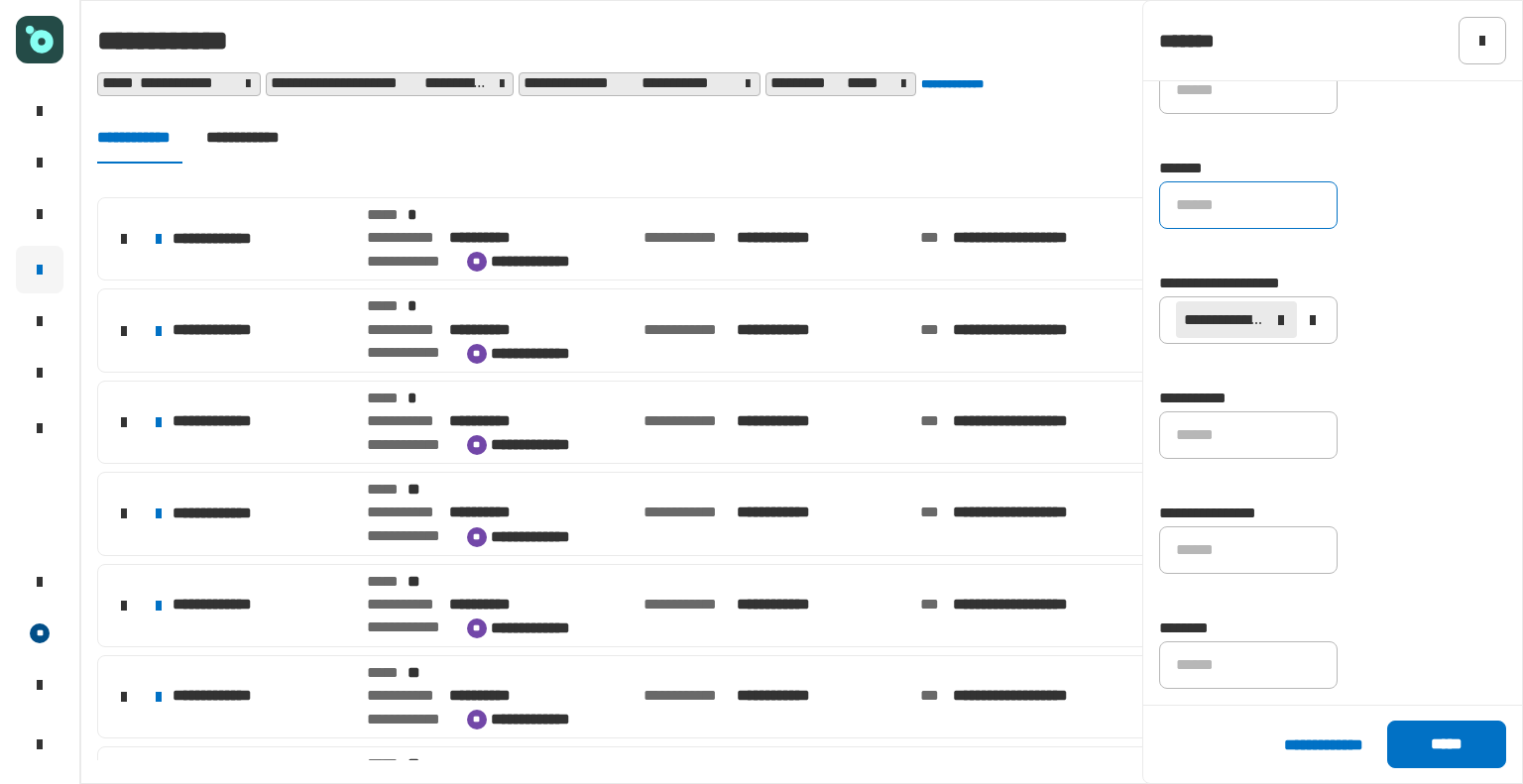 click on "******" 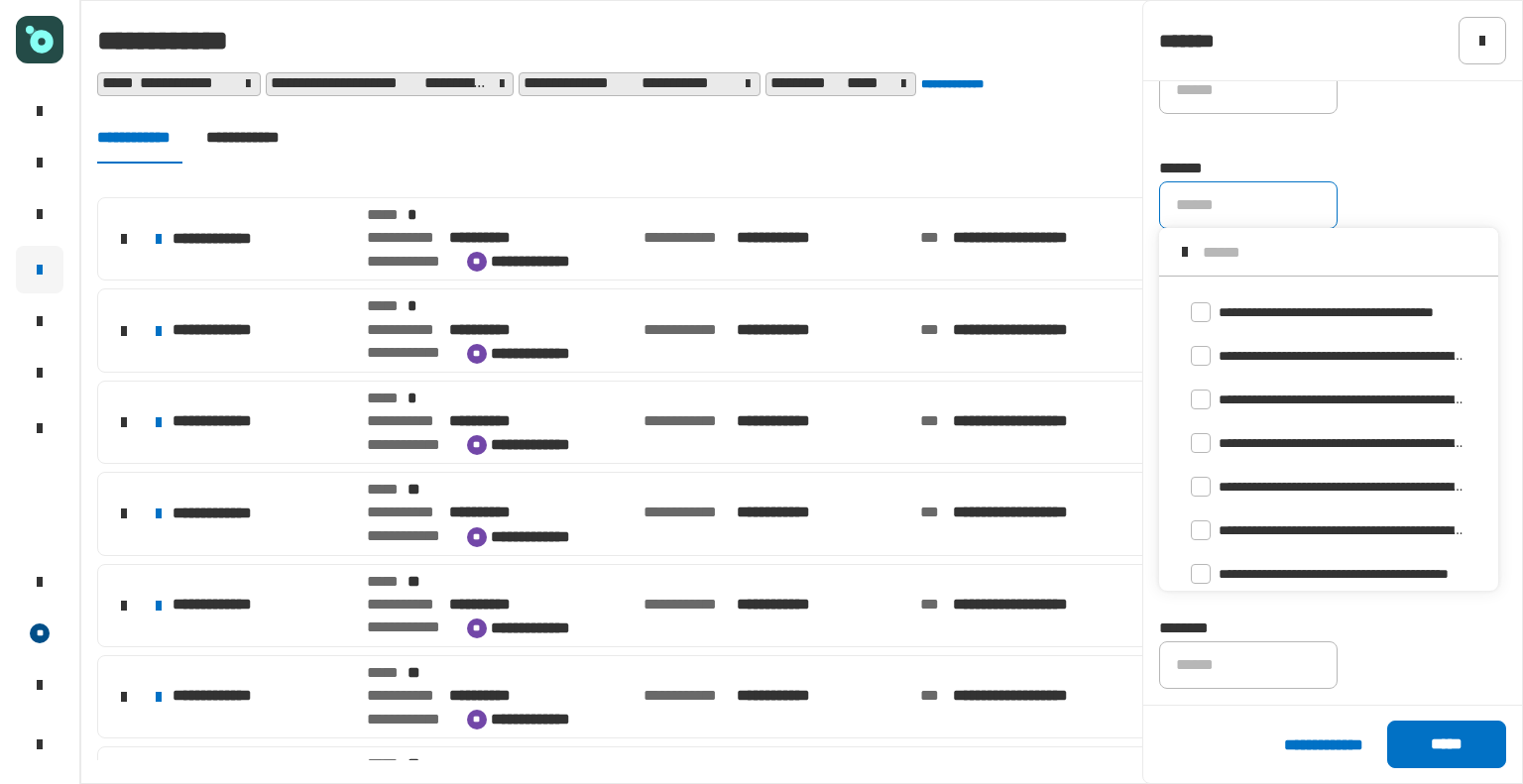 click at bounding box center (1343, 252) 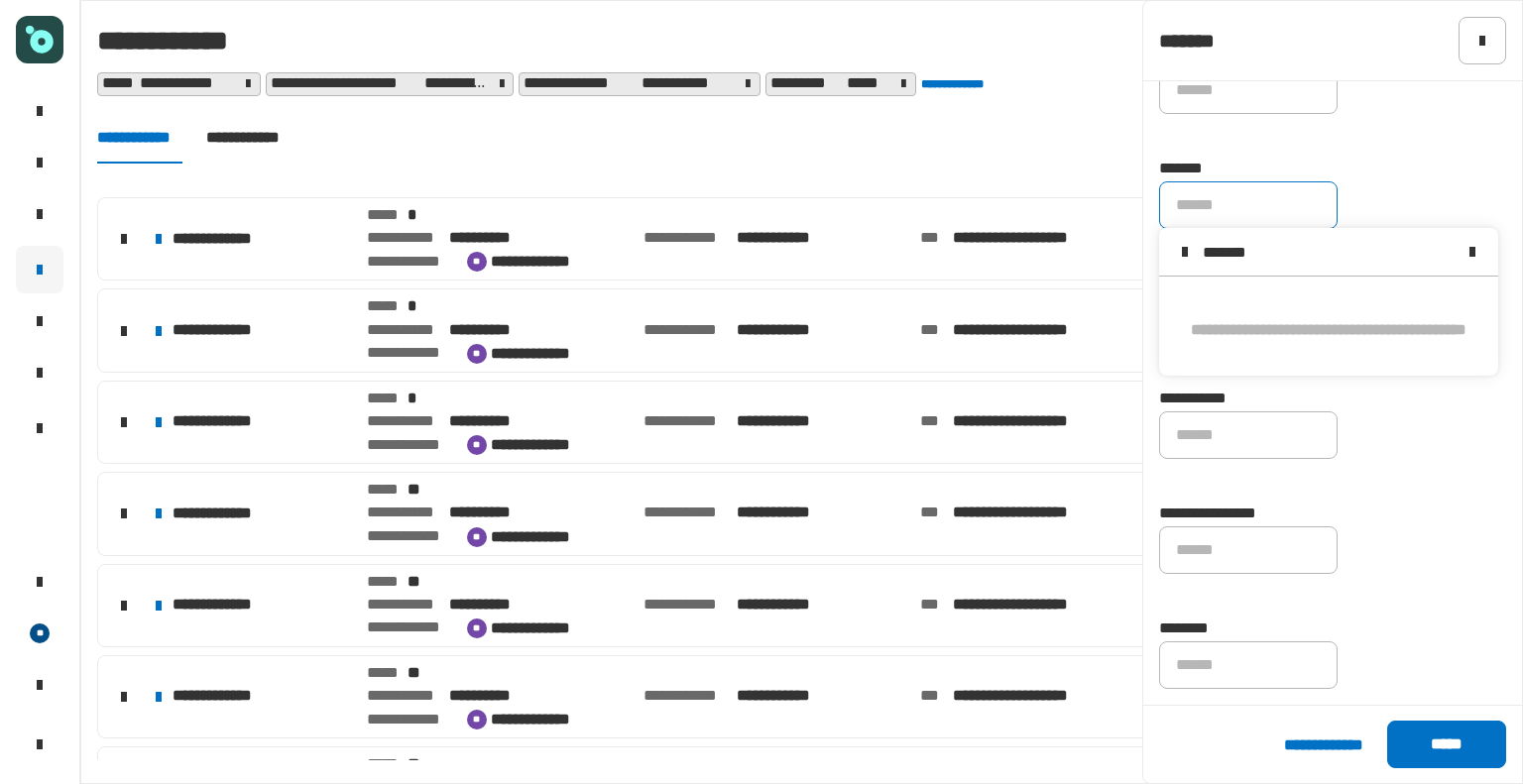 scroll, scrollTop: 159, scrollLeft: 0, axis: vertical 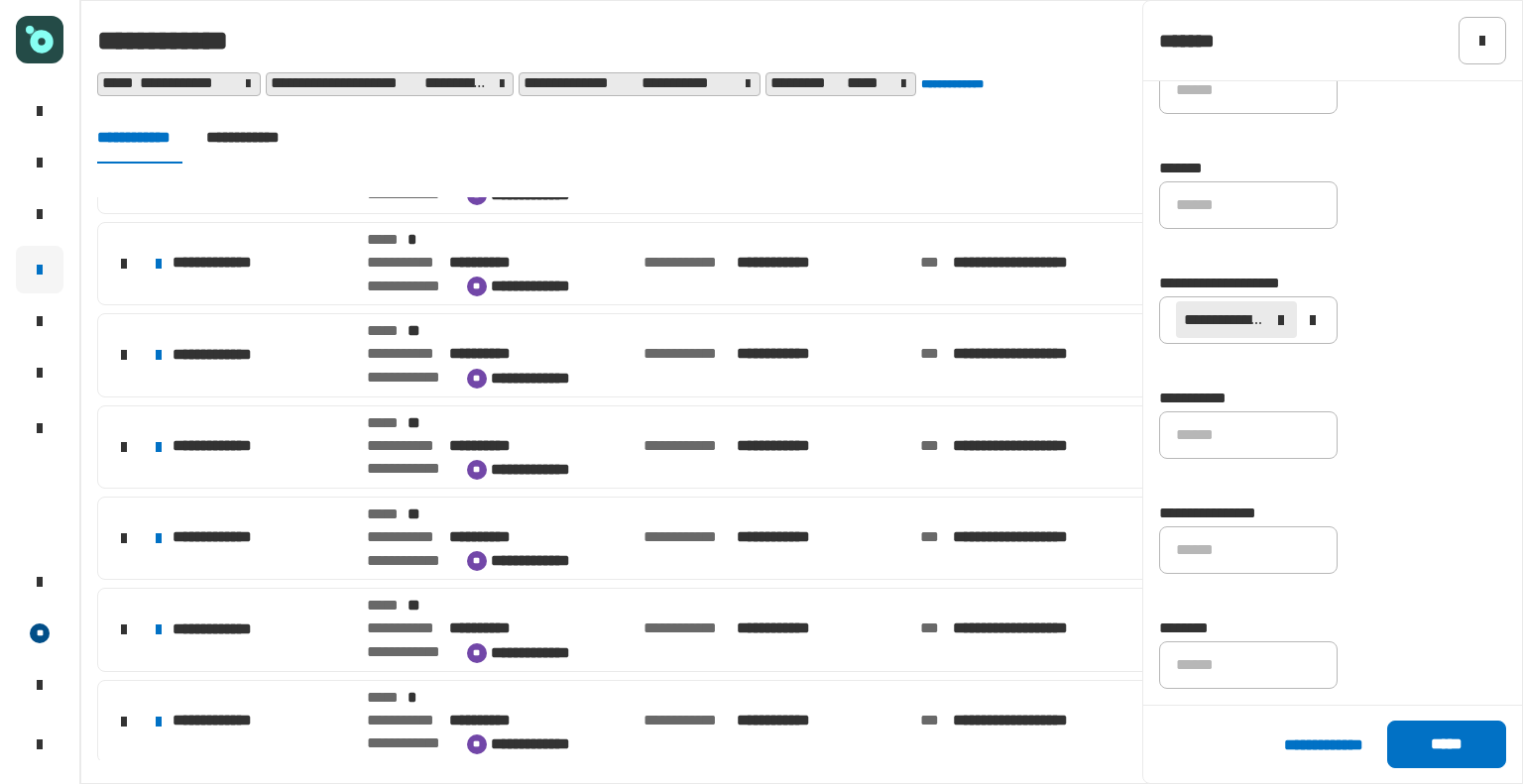 click on "**********" 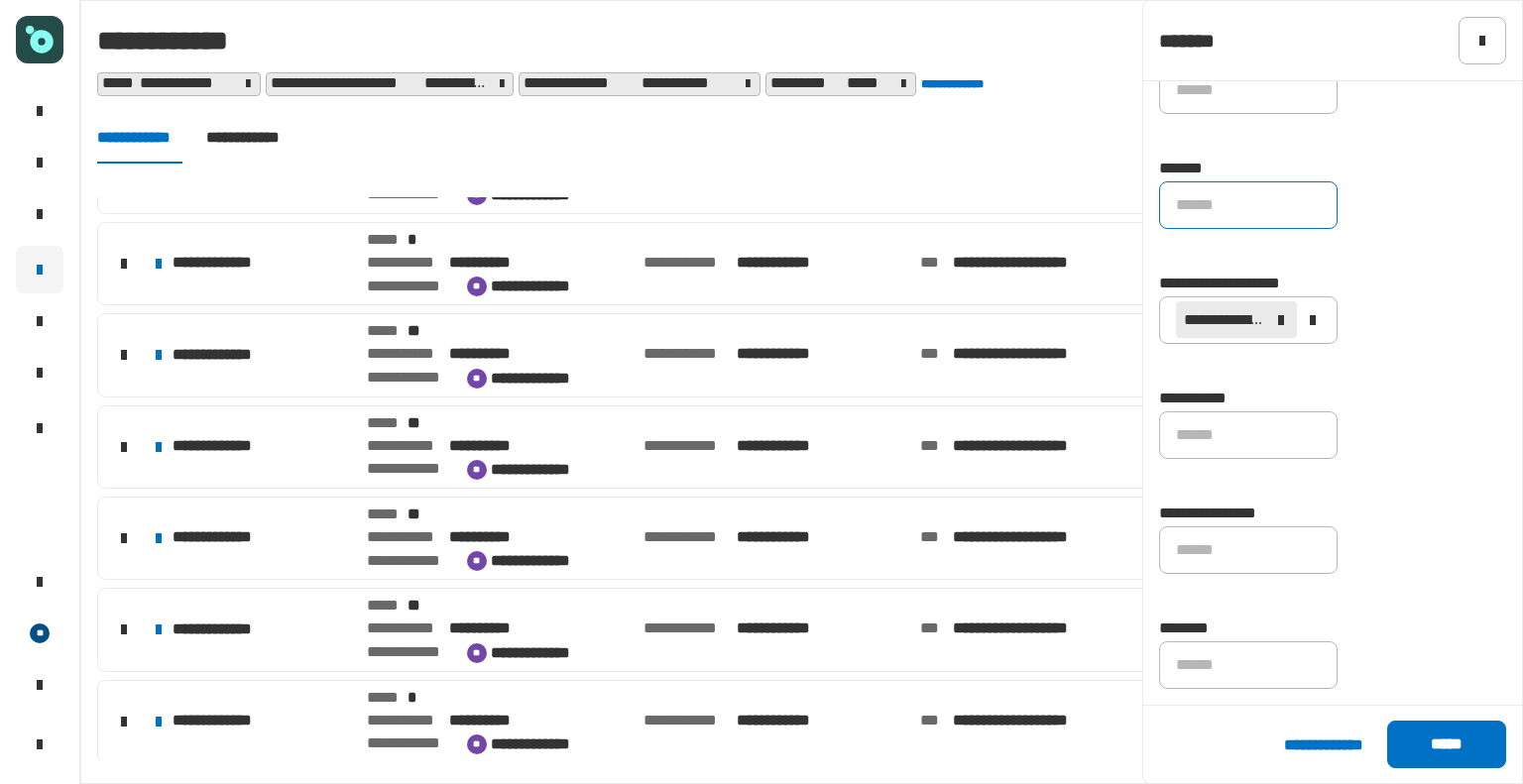 click on "******" 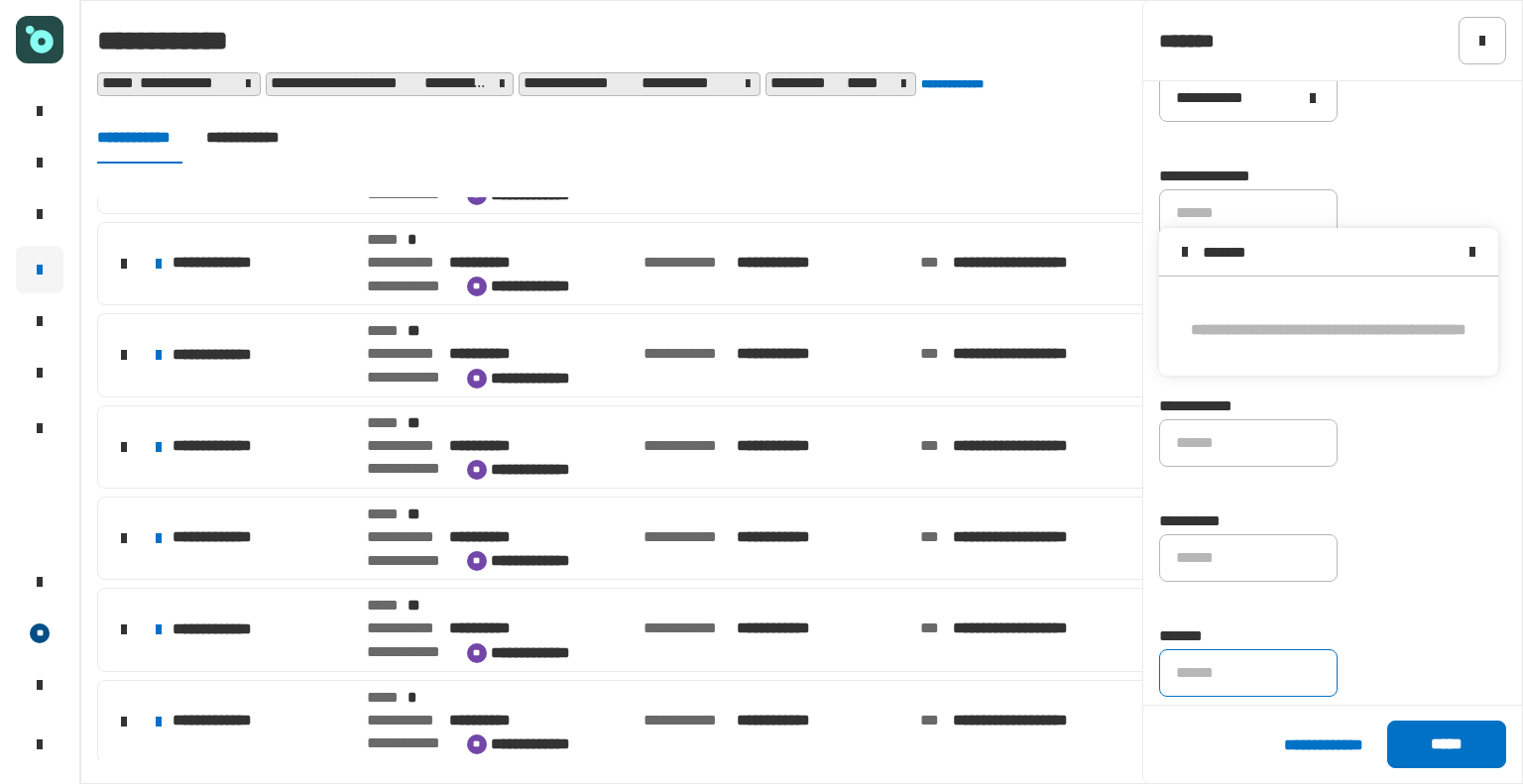 scroll, scrollTop: 0, scrollLeft: 0, axis: both 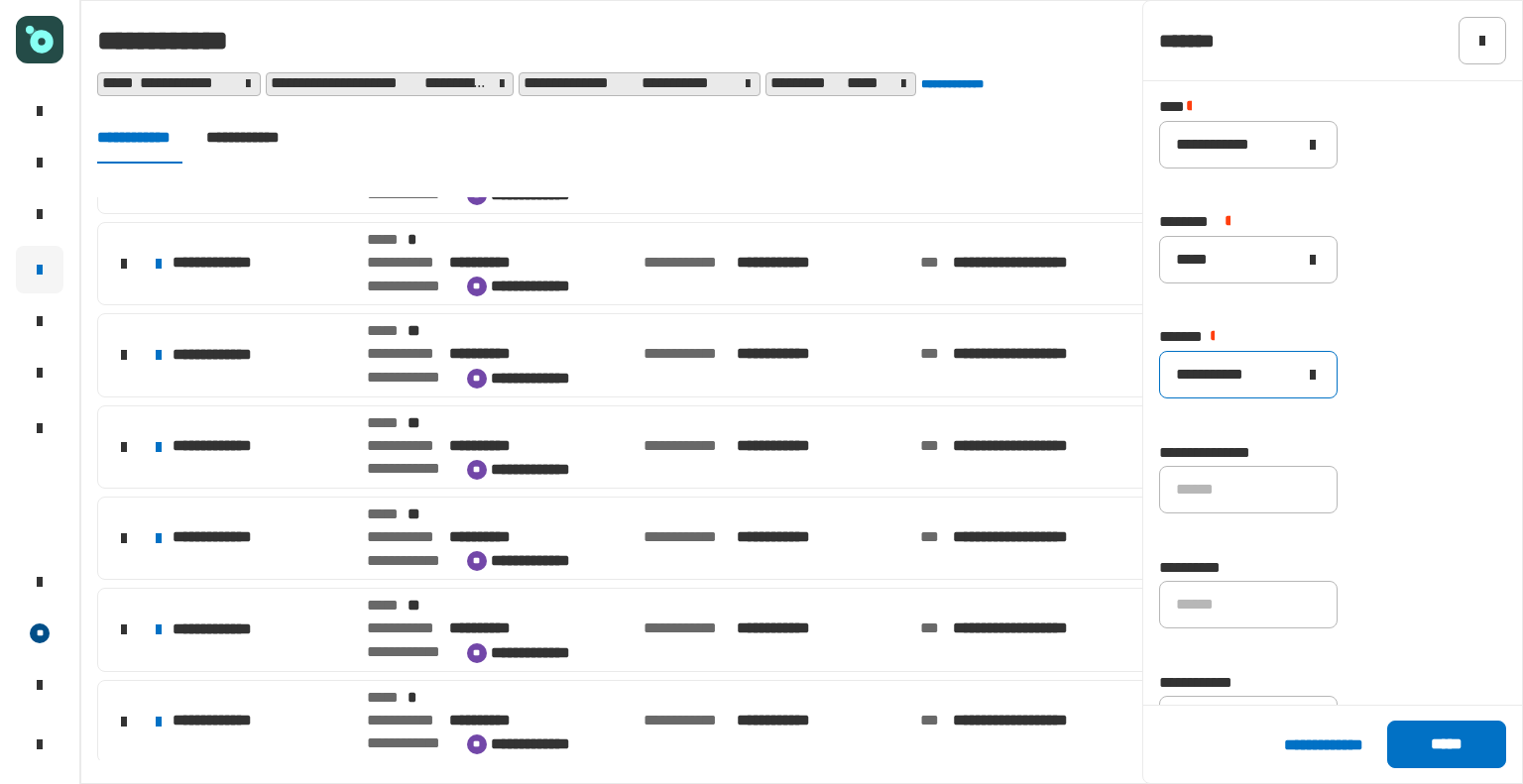 click on "**********" 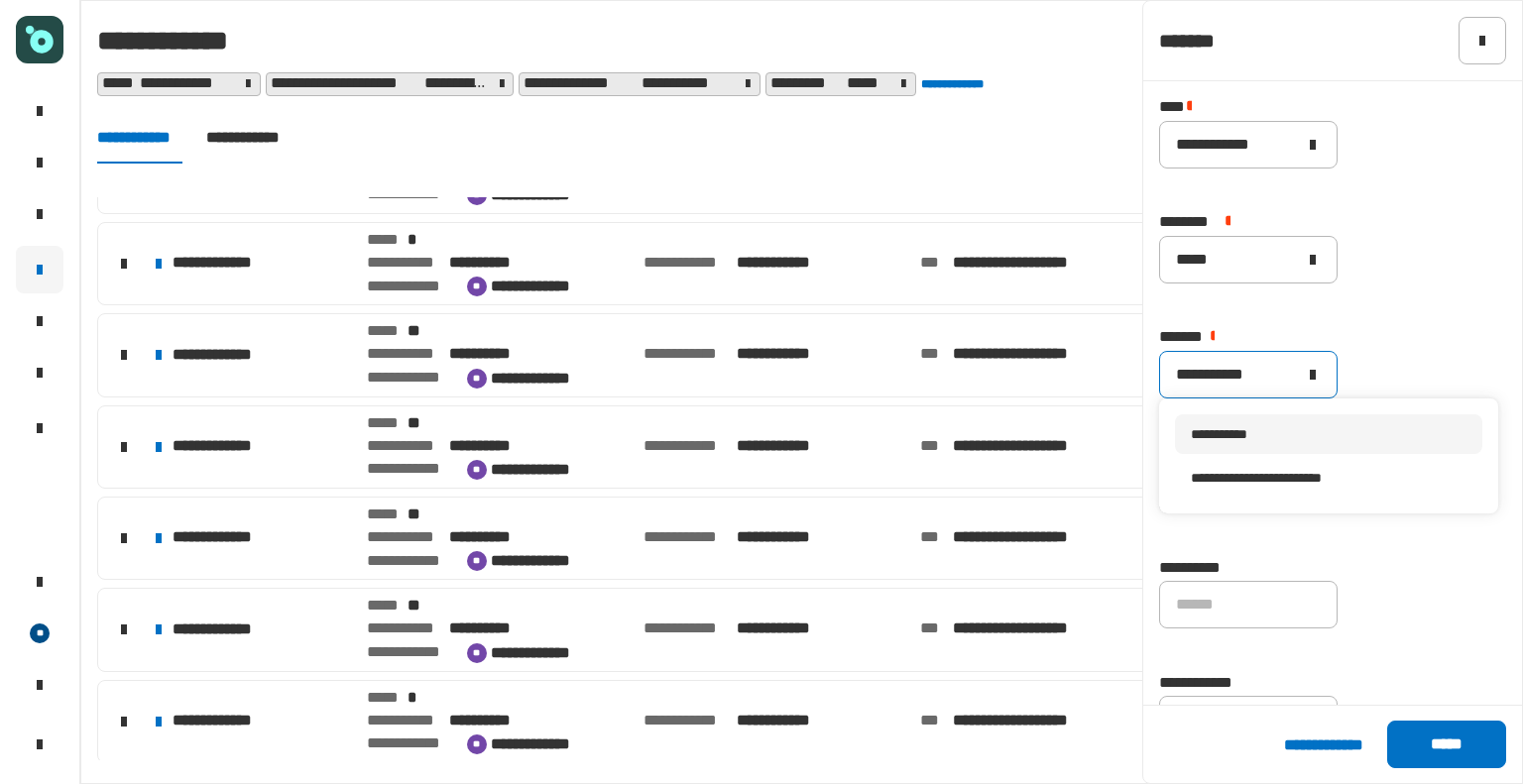 scroll, scrollTop: 0, scrollLeft: 0, axis: both 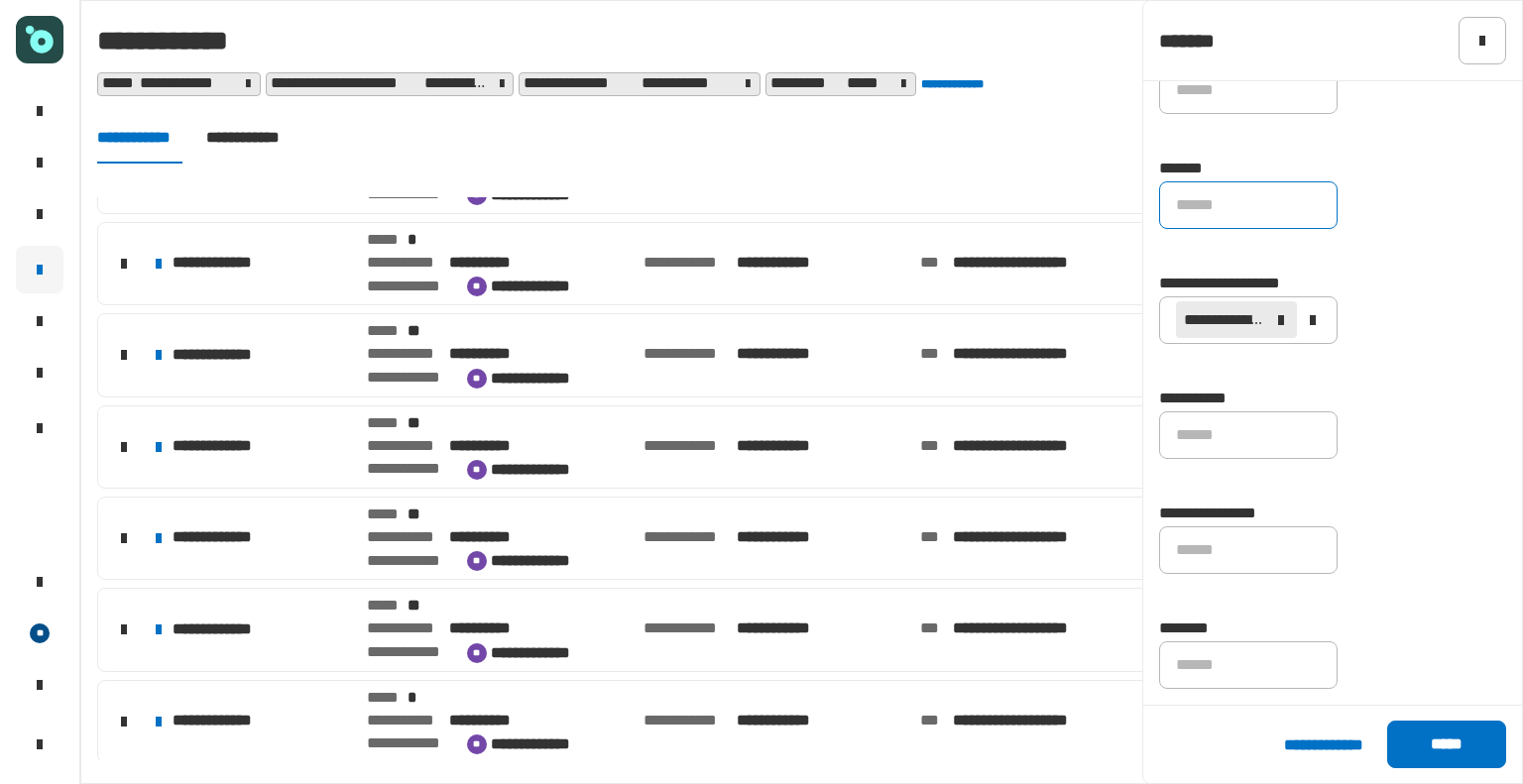 click 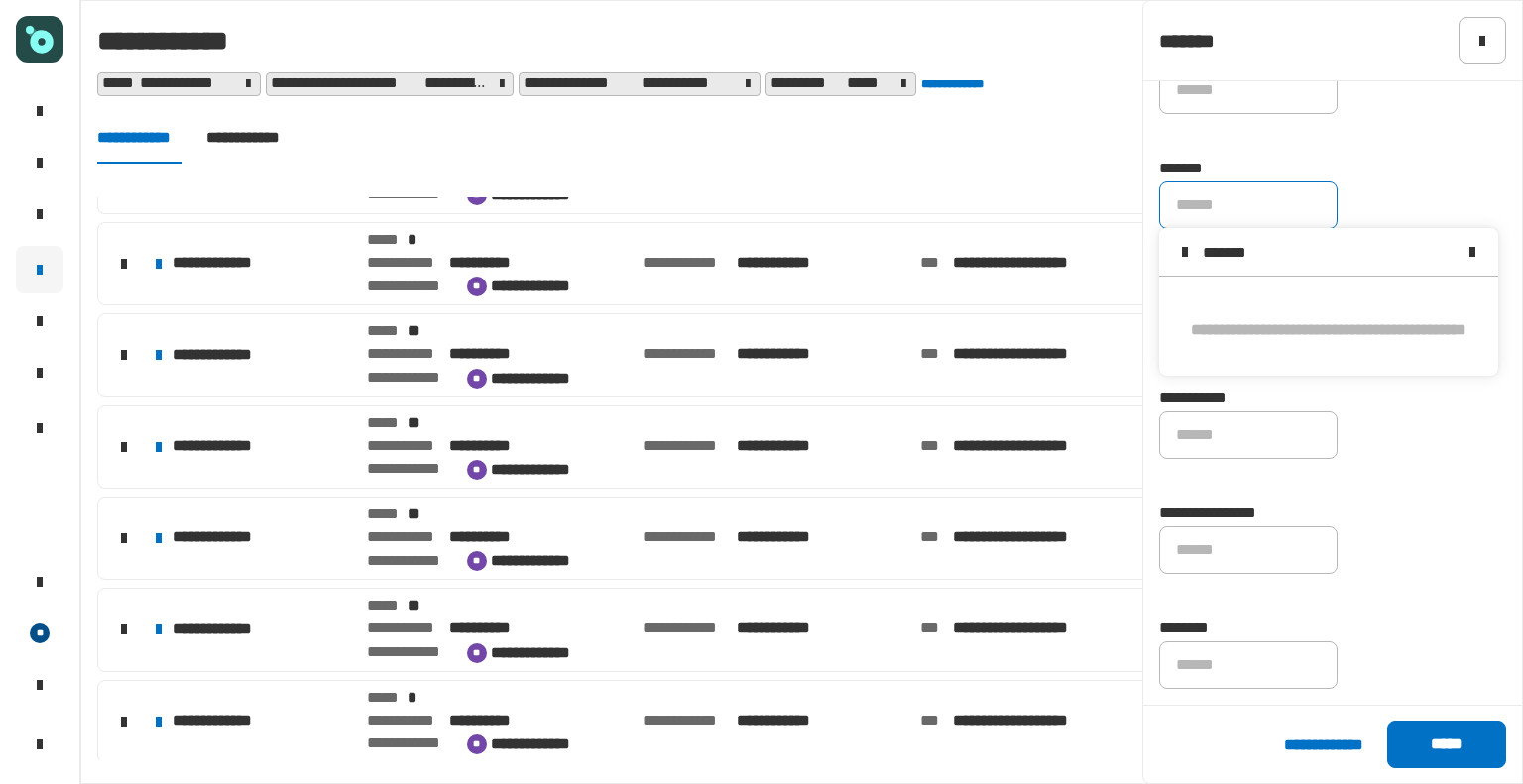 click on "**********" 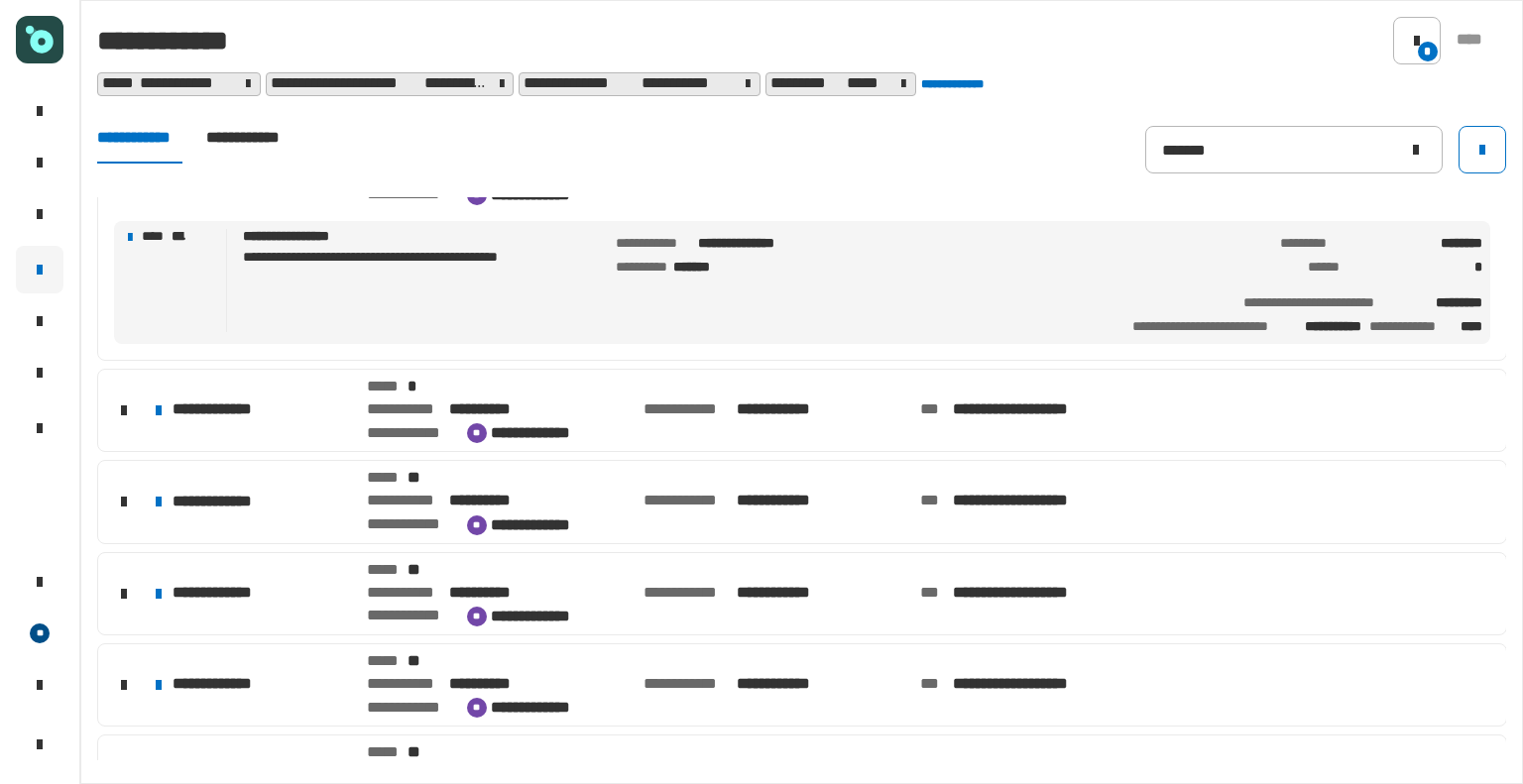 scroll, scrollTop: 0, scrollLeft: 0, axis: both 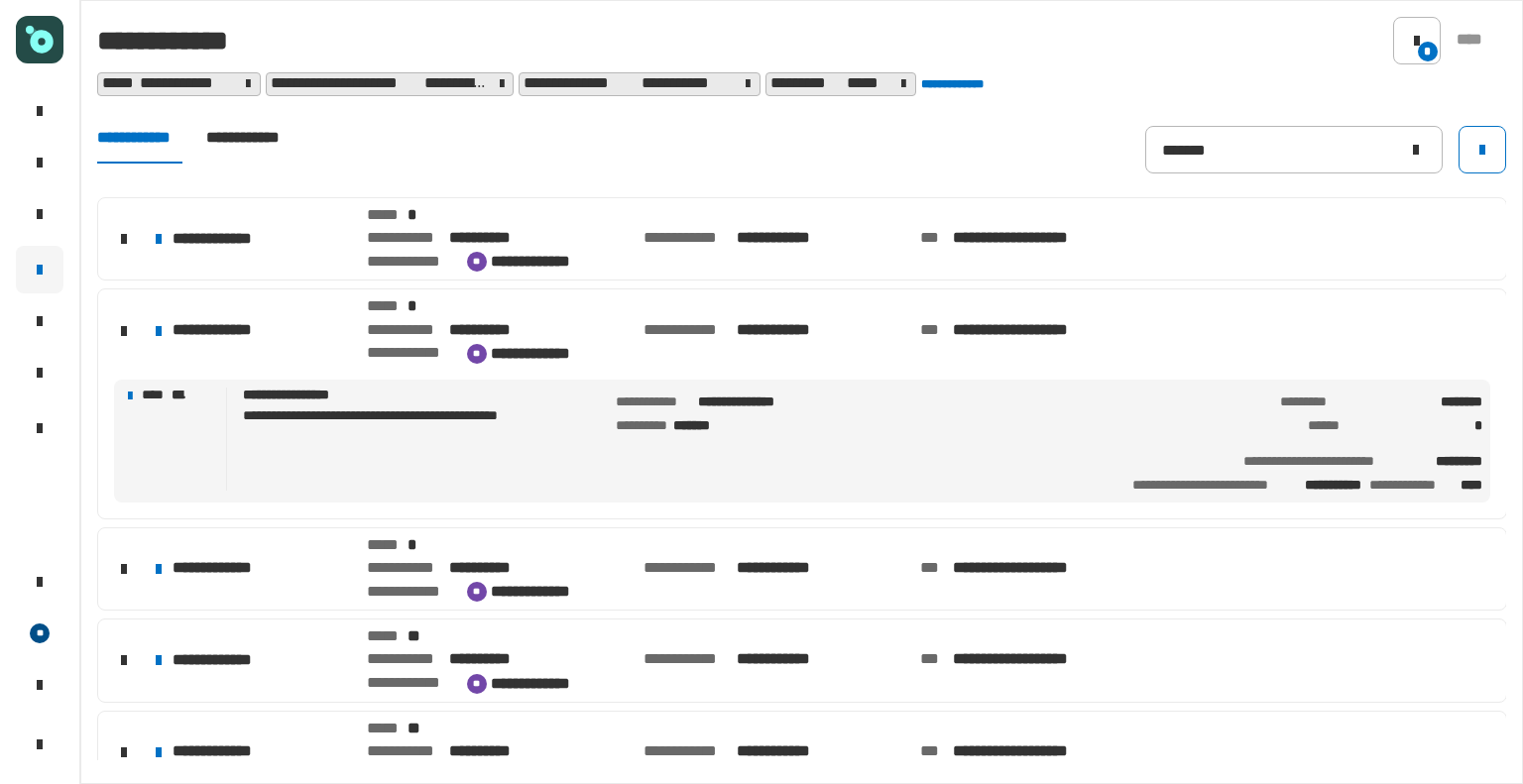 click on "**********" 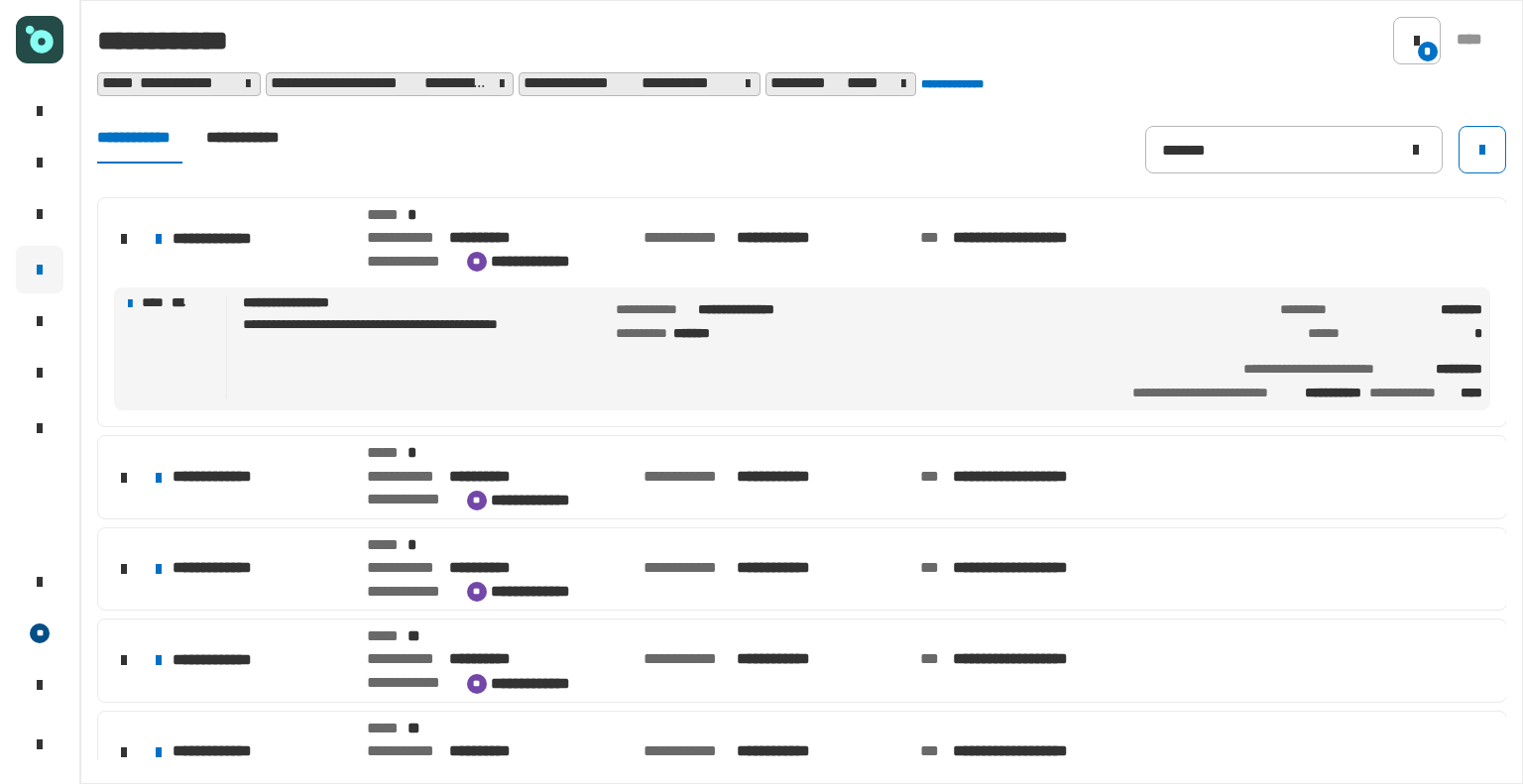 click on "**********" 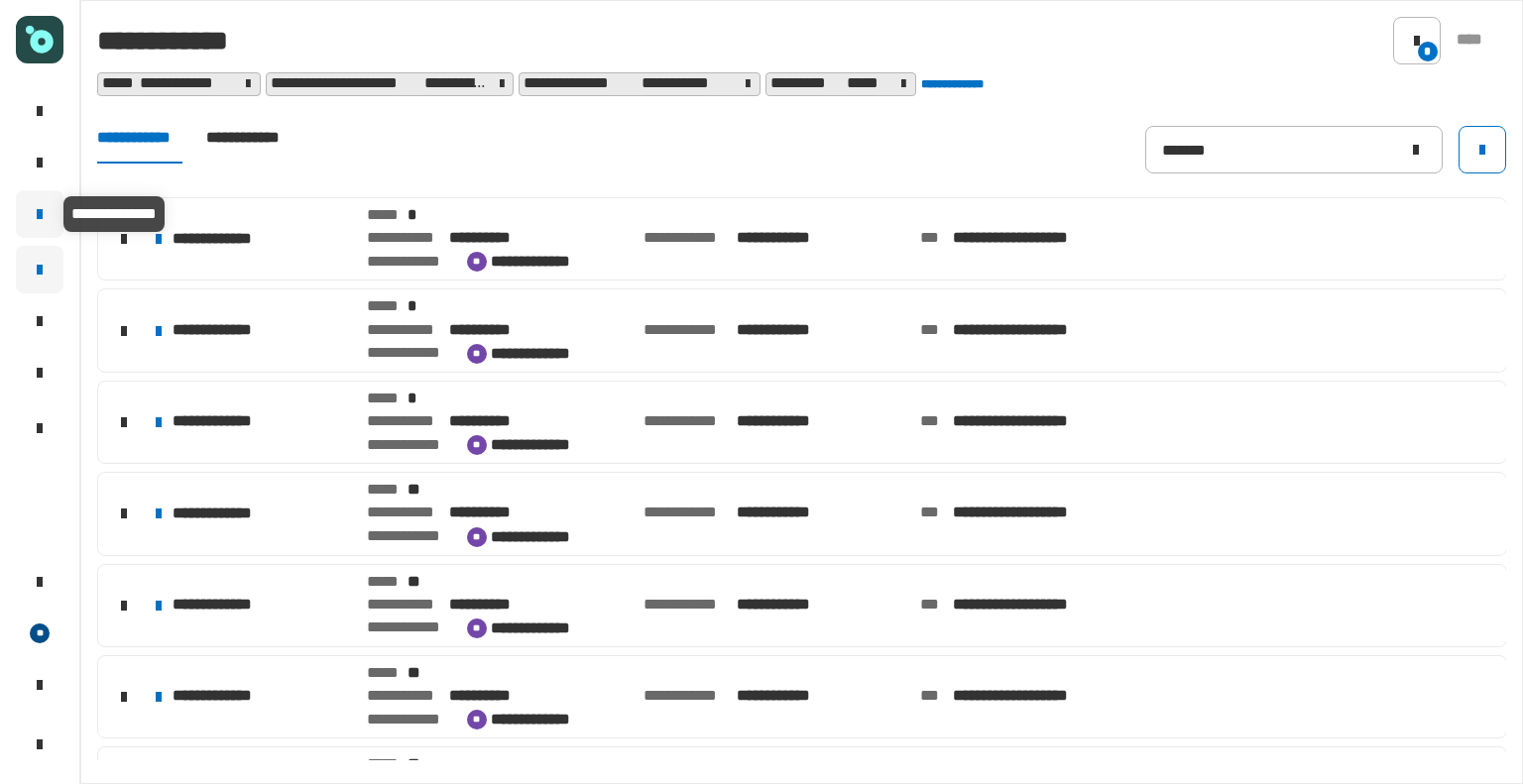 click 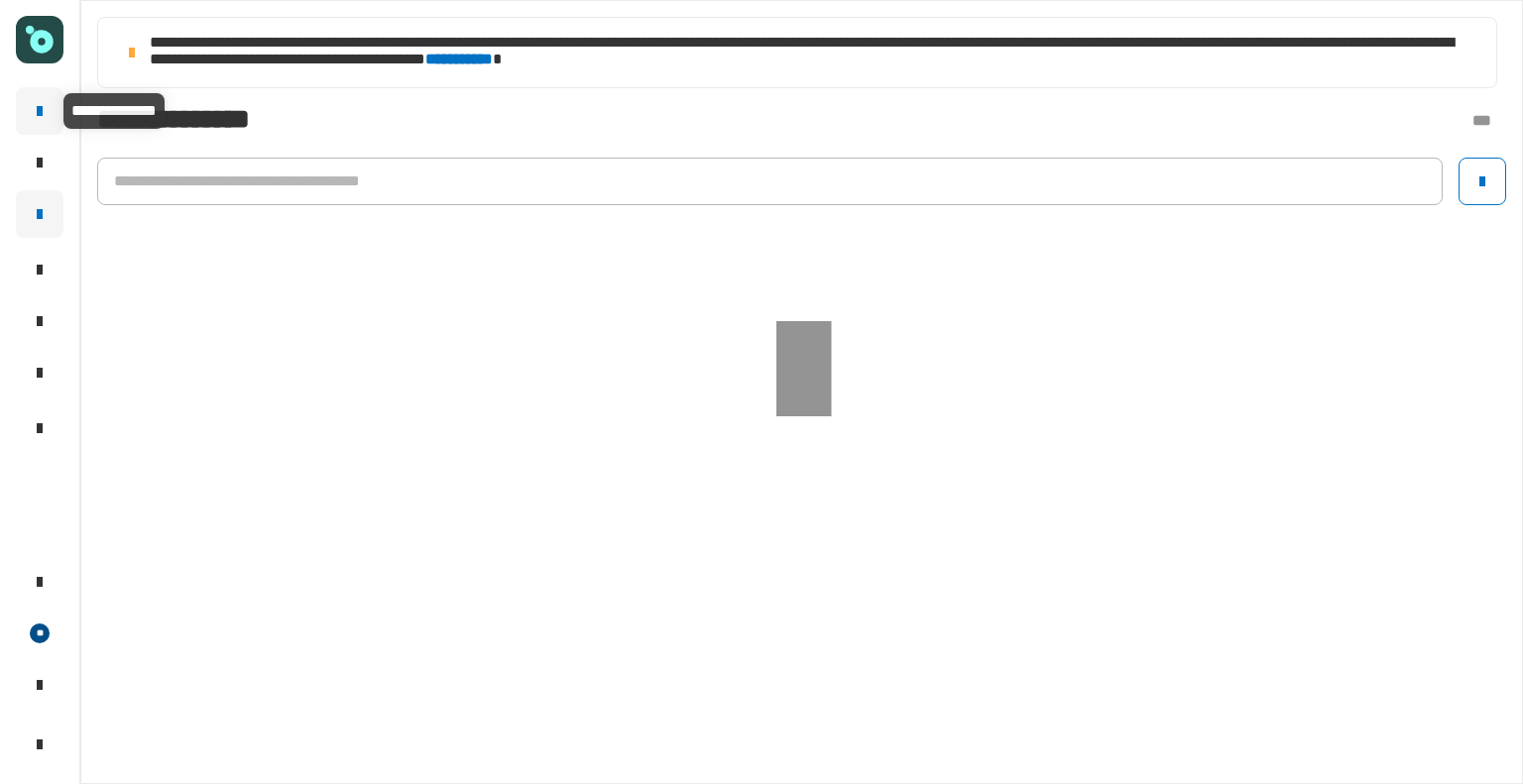 click 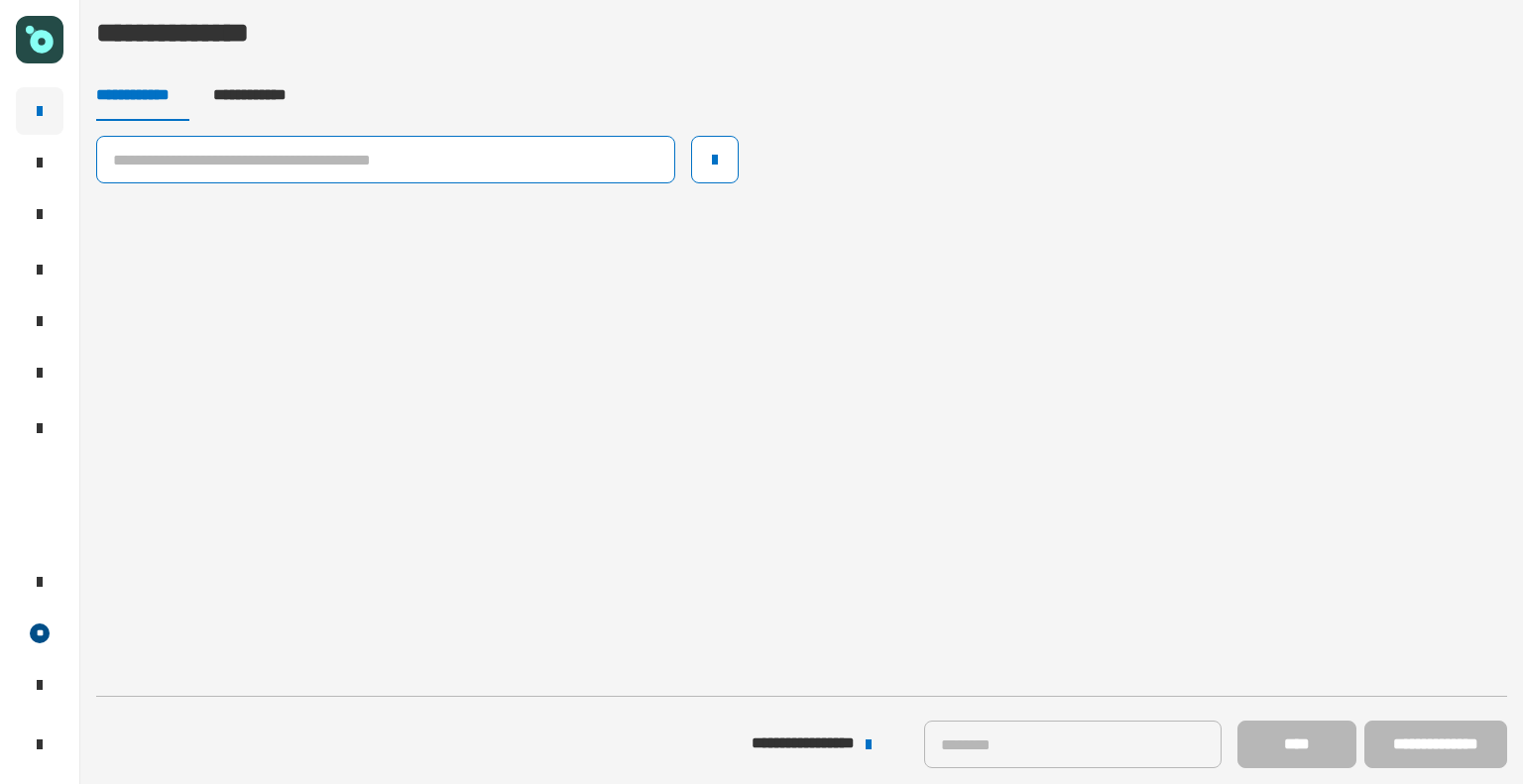 click 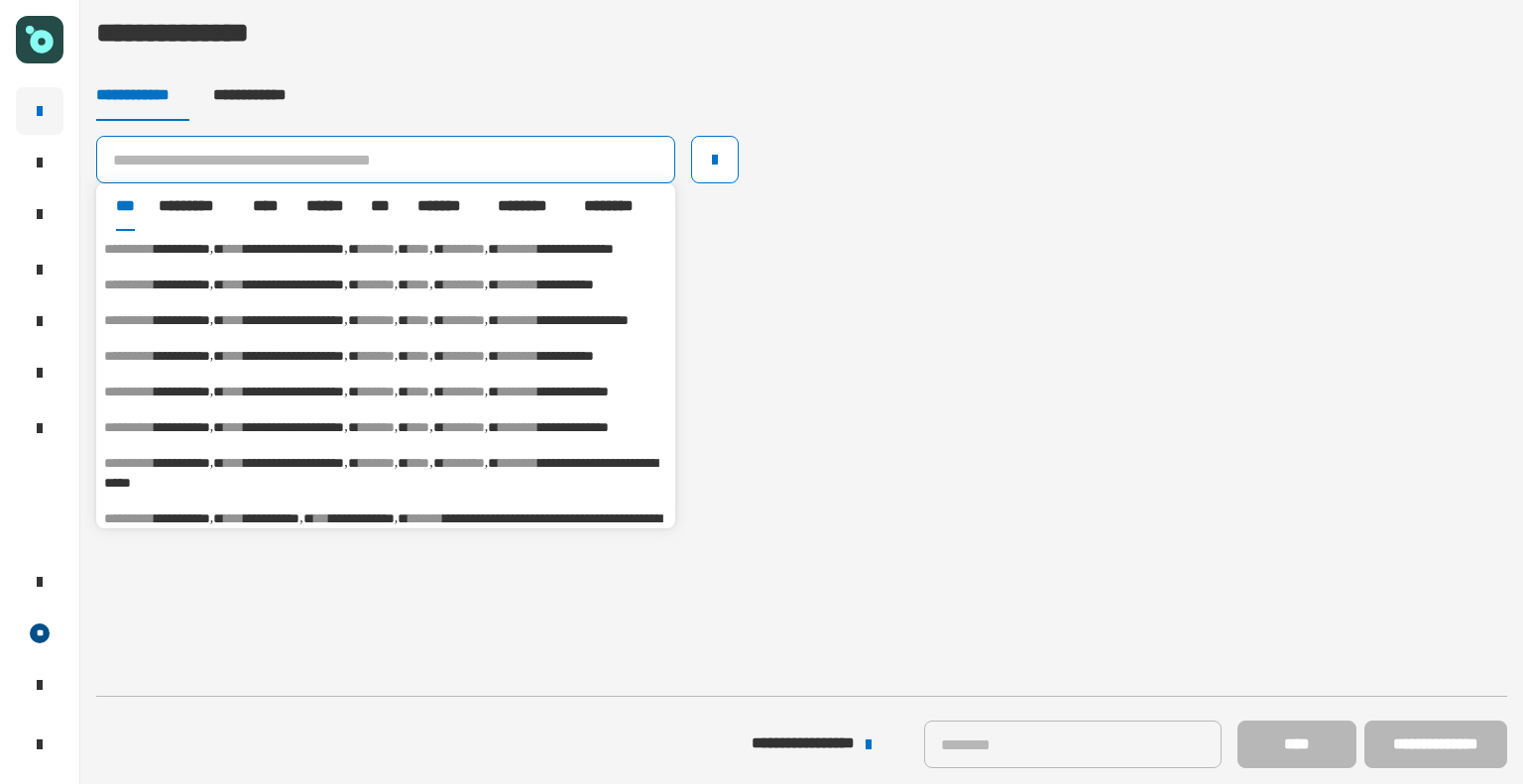 paste on "*******" 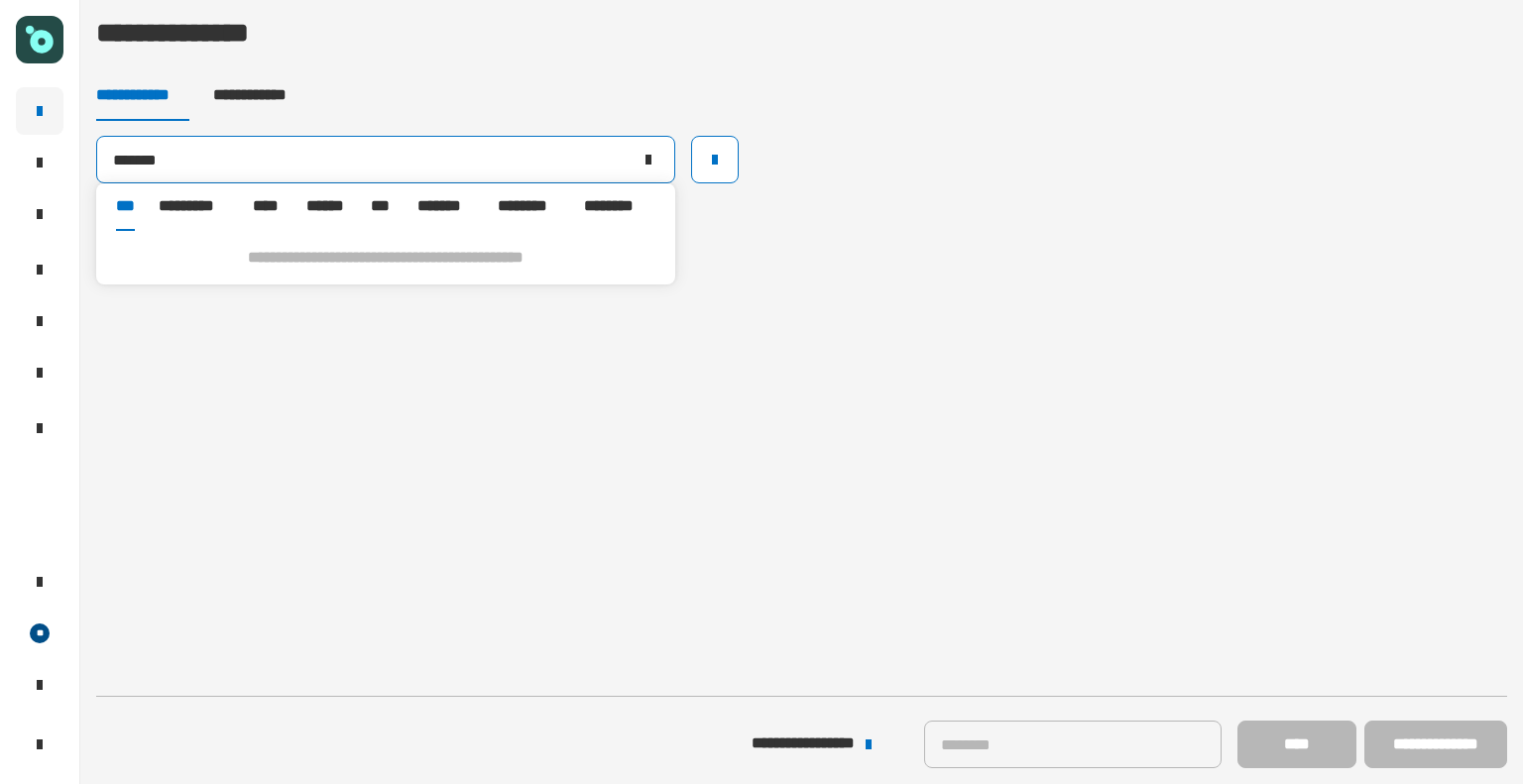 click on "*******" 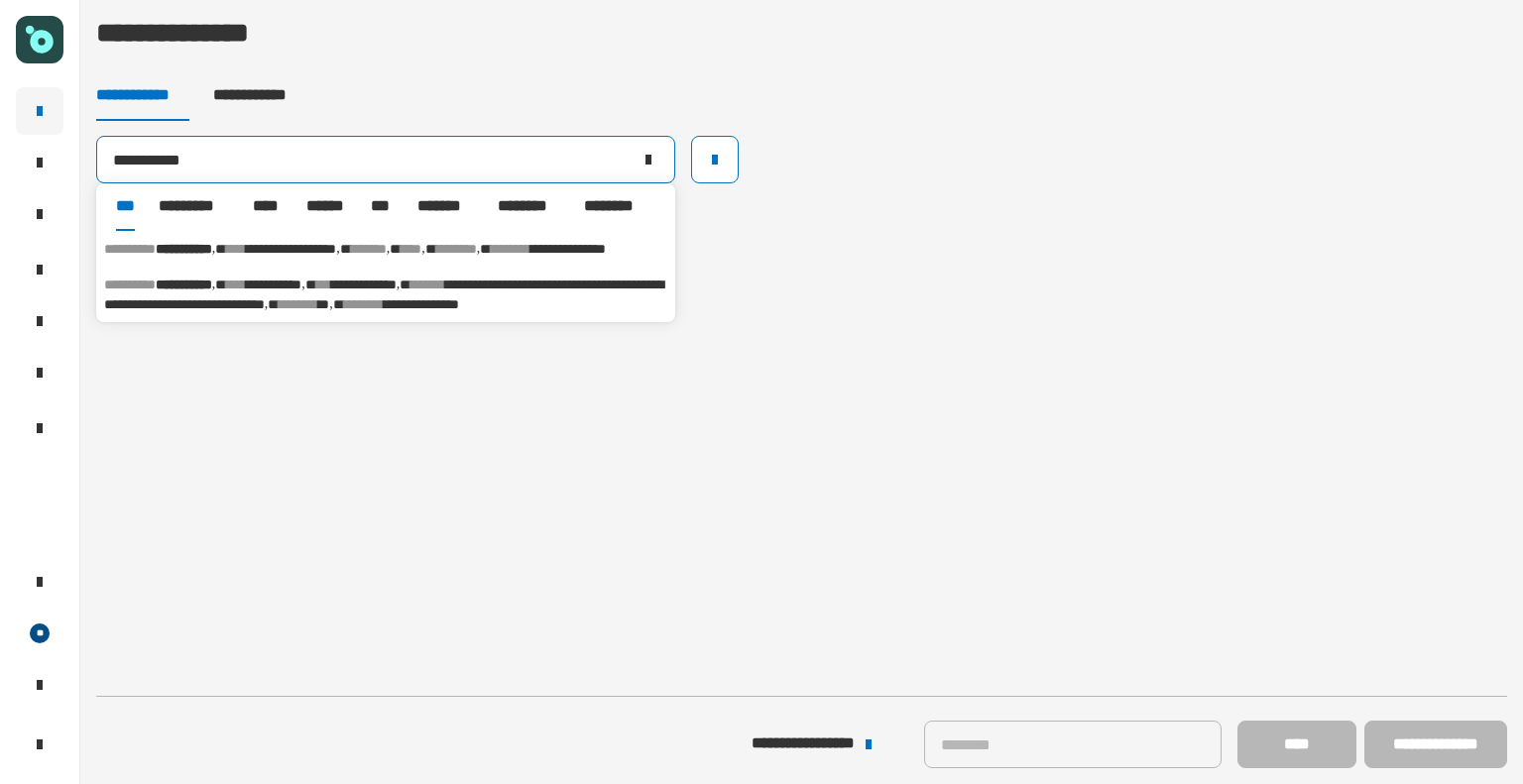 type on "**********" 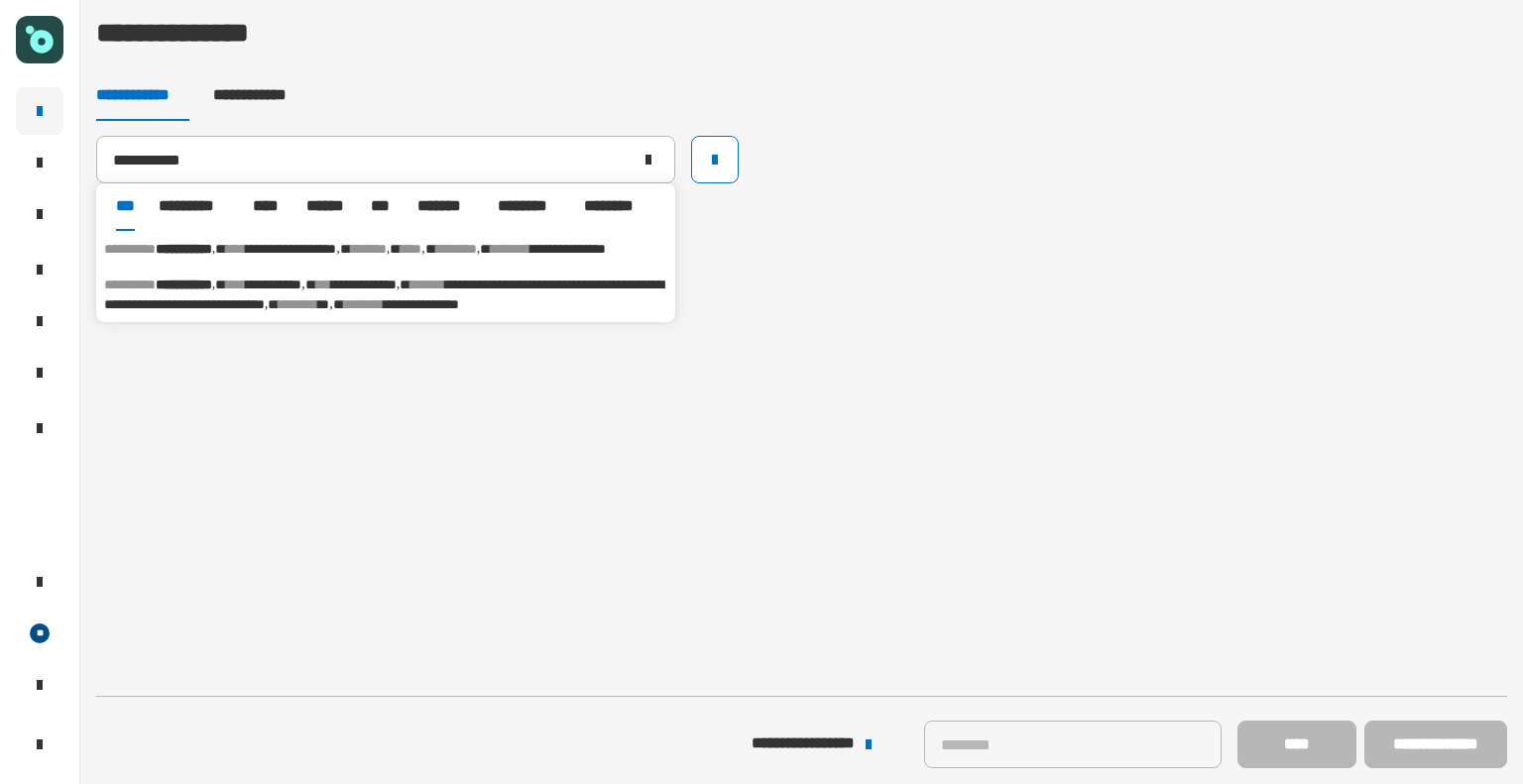 click on "**********" at bounding box center (386, 249) 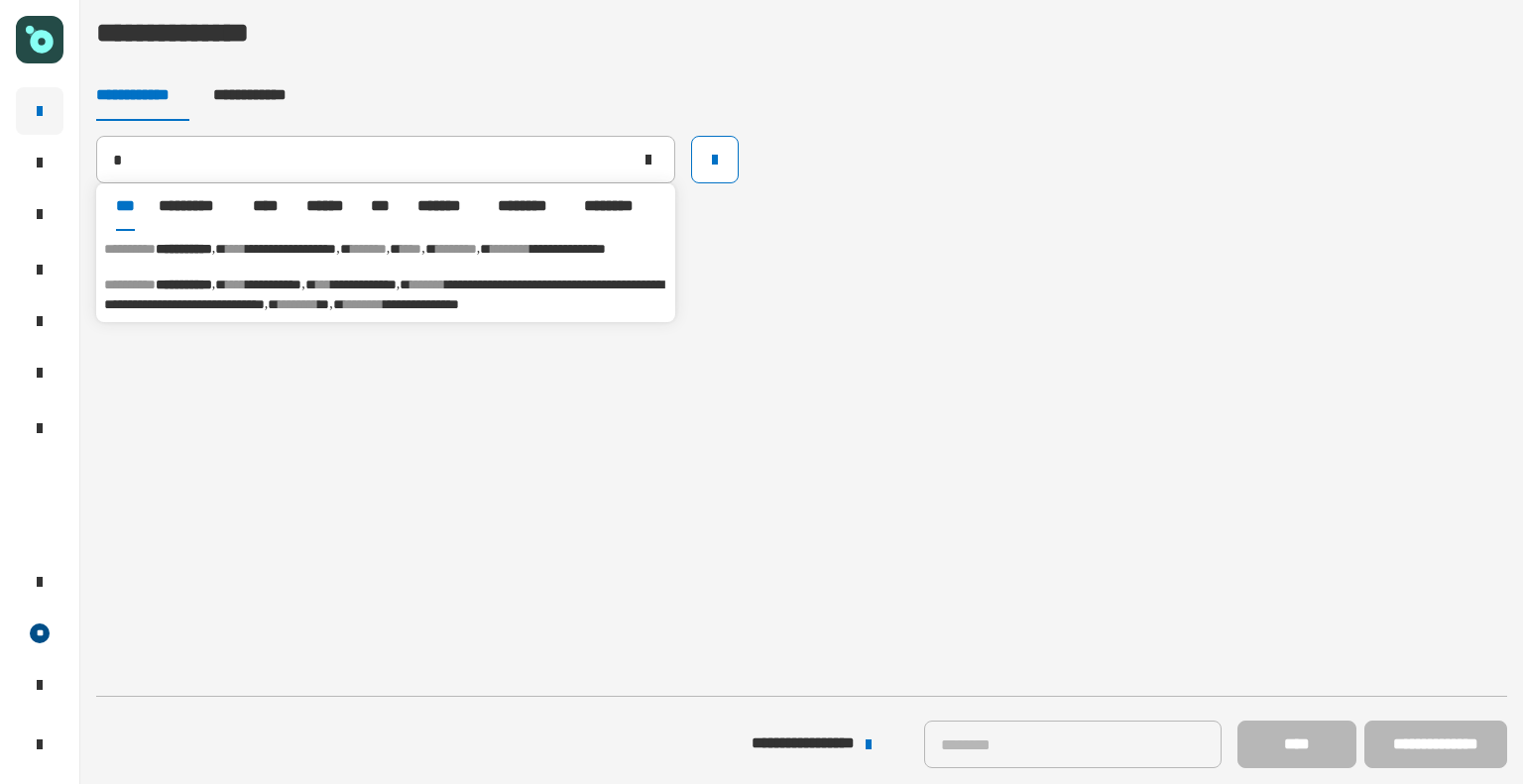 type 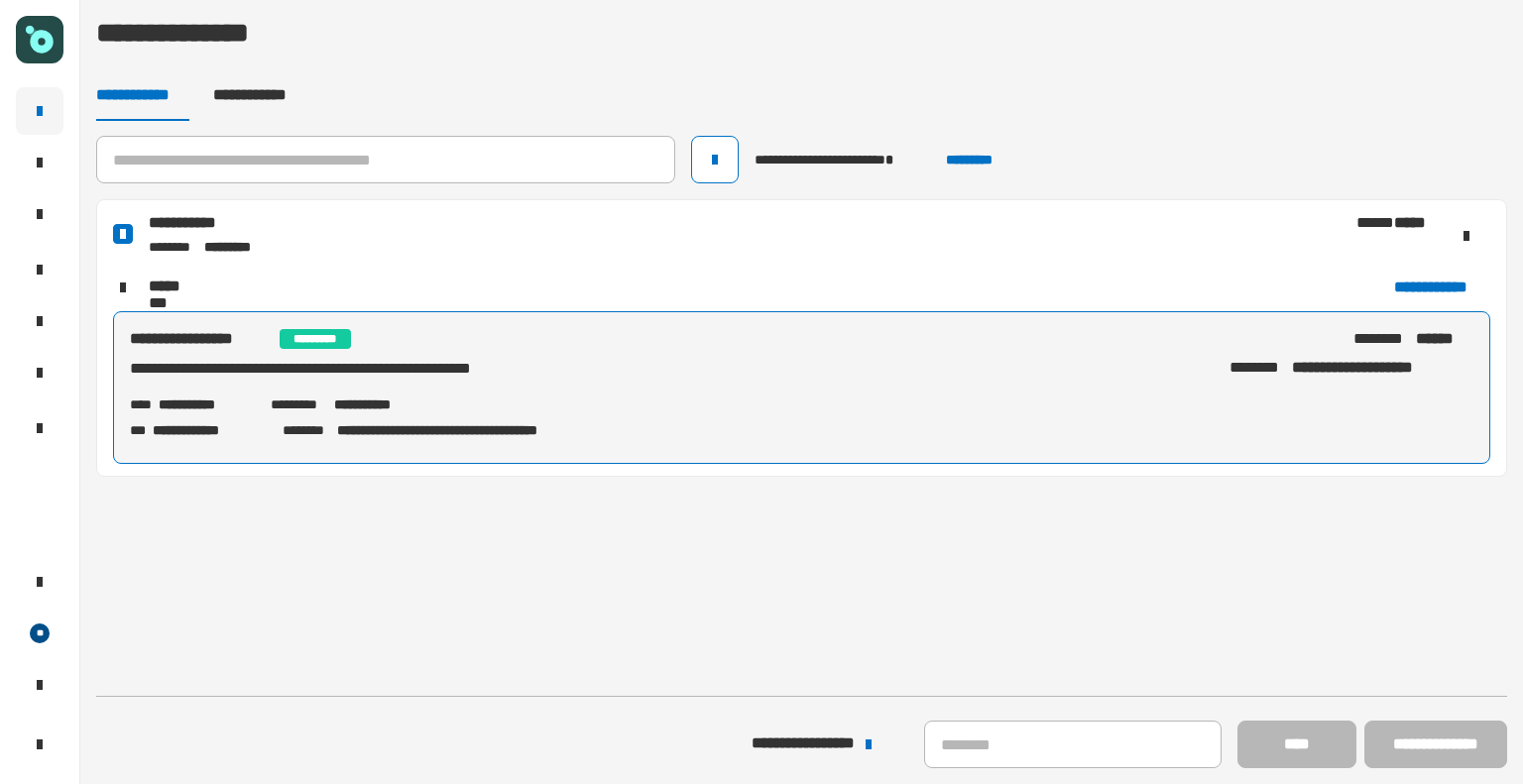 drag, startPoint x: 310, startPoint y: 94, endPoint x: 285, endPoint y: 94, distance: 25 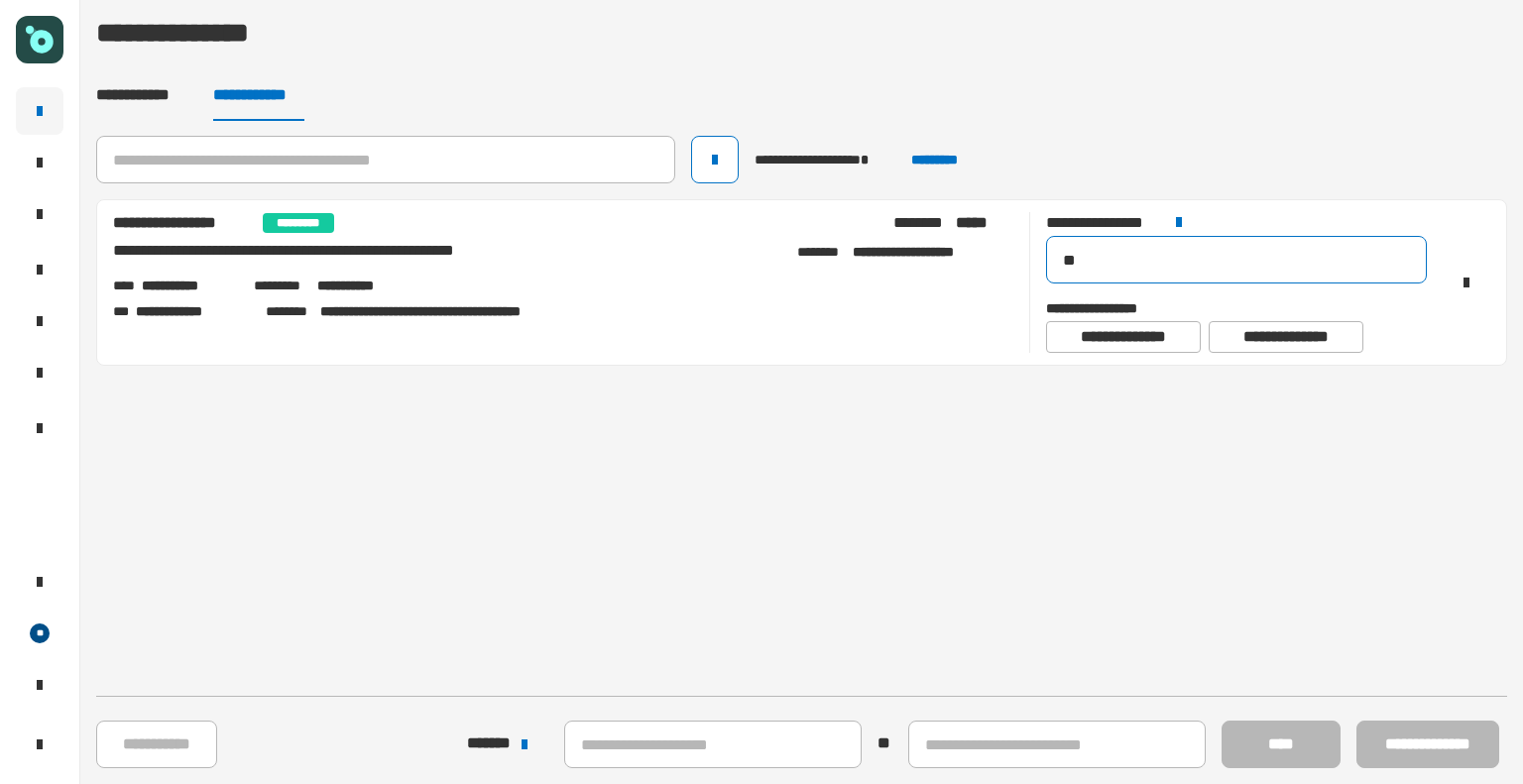 click on "**" 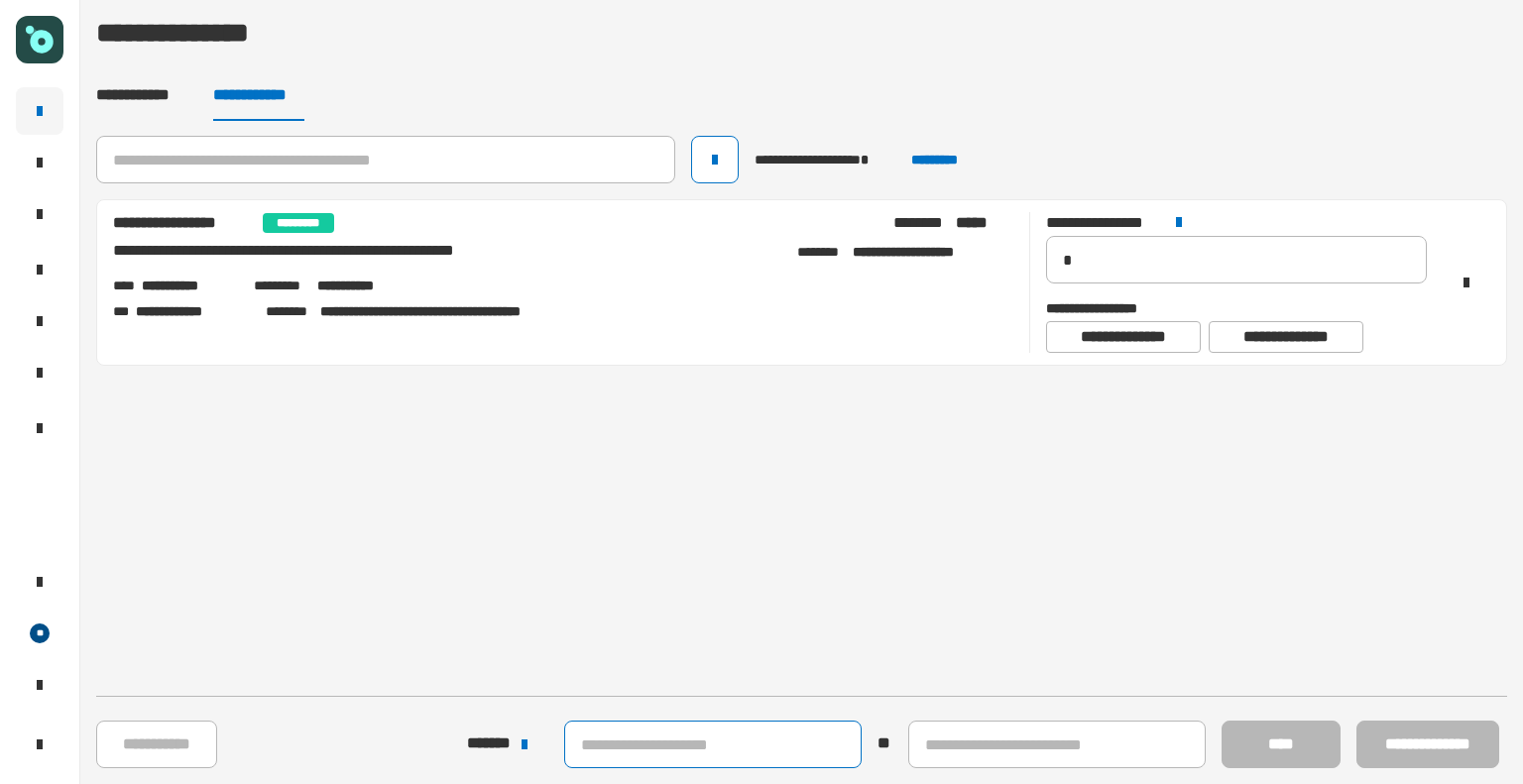 click 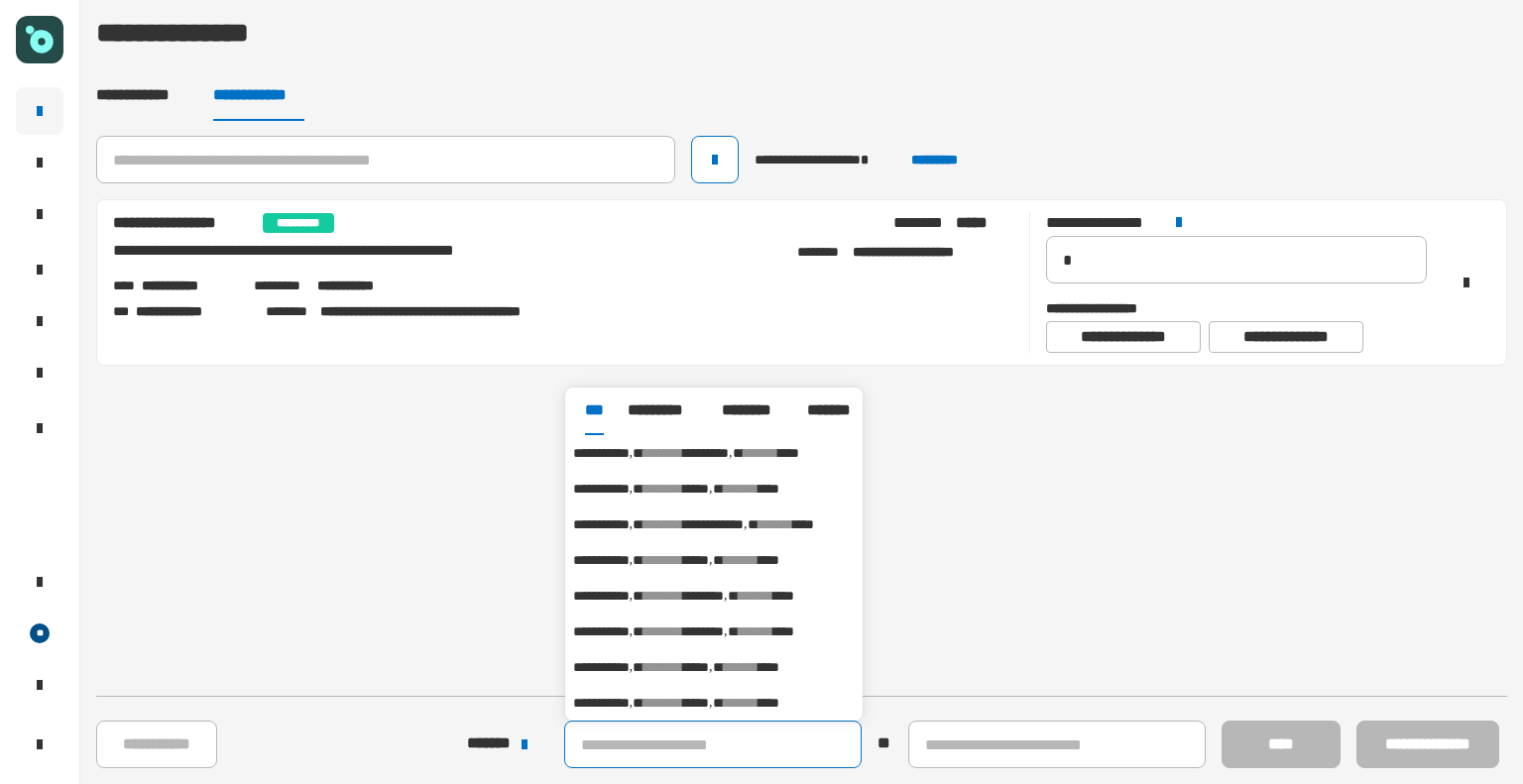 click 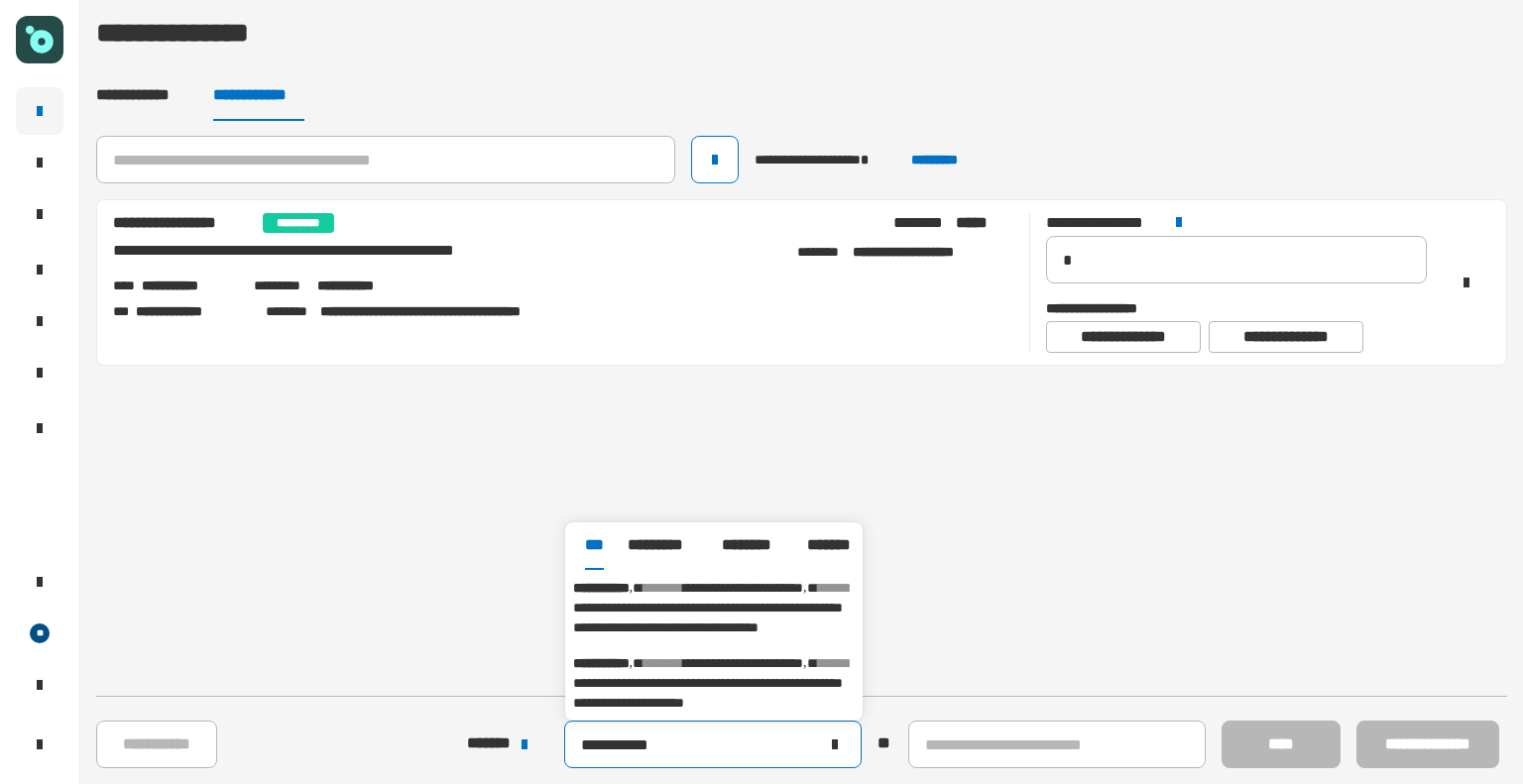 type on "**********" 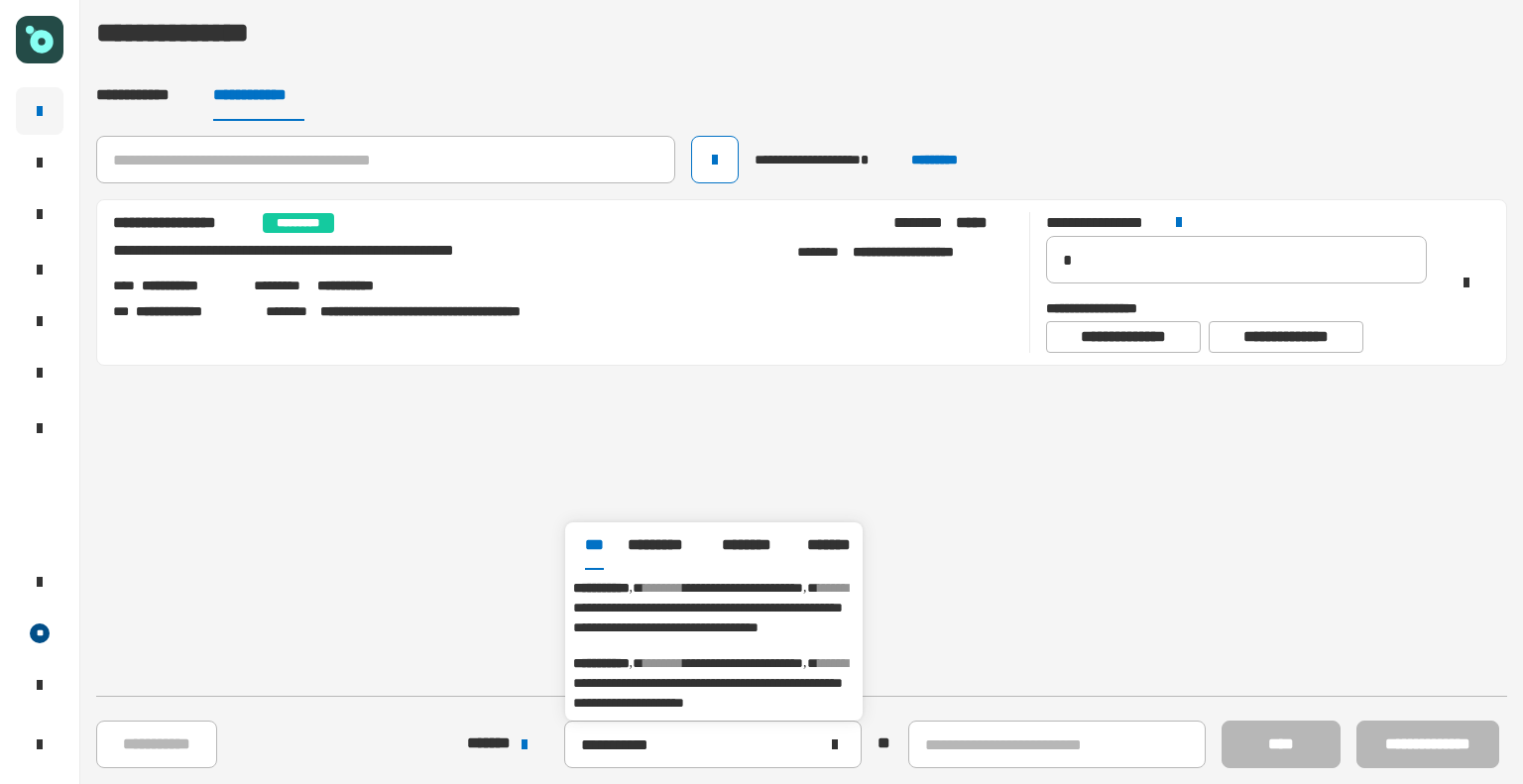 click on "**********" at bounding box center (708, 693) 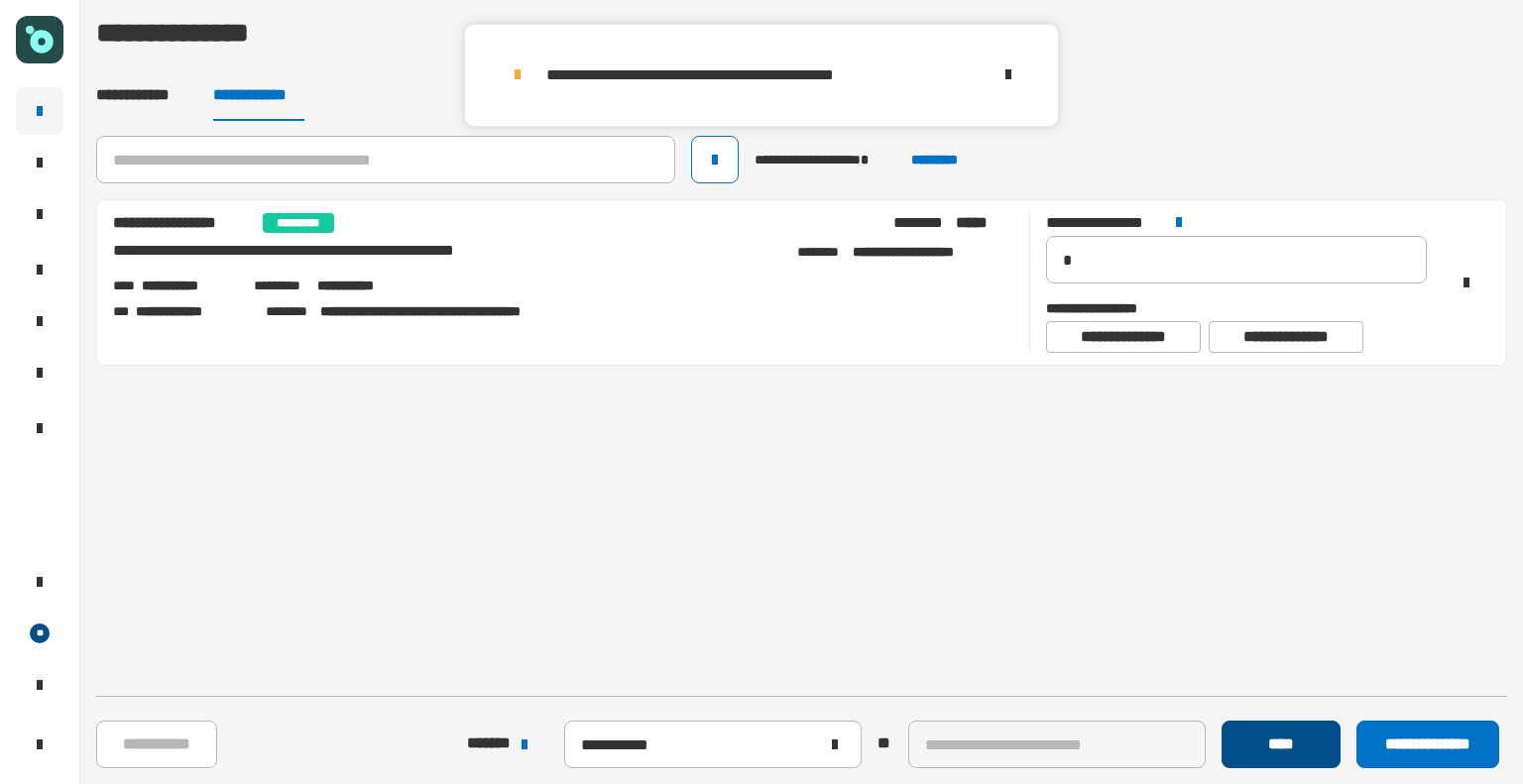 click on "****" 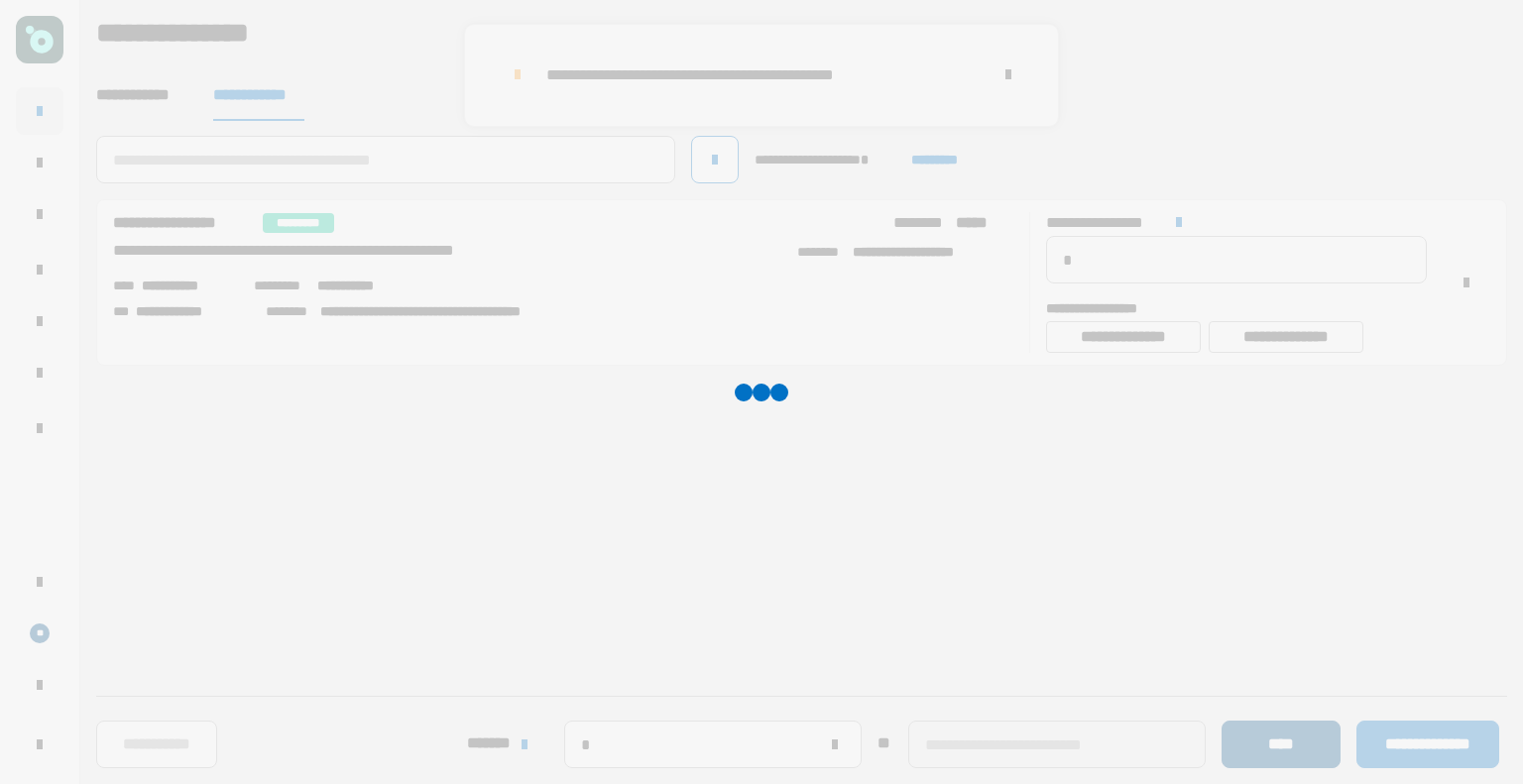 type 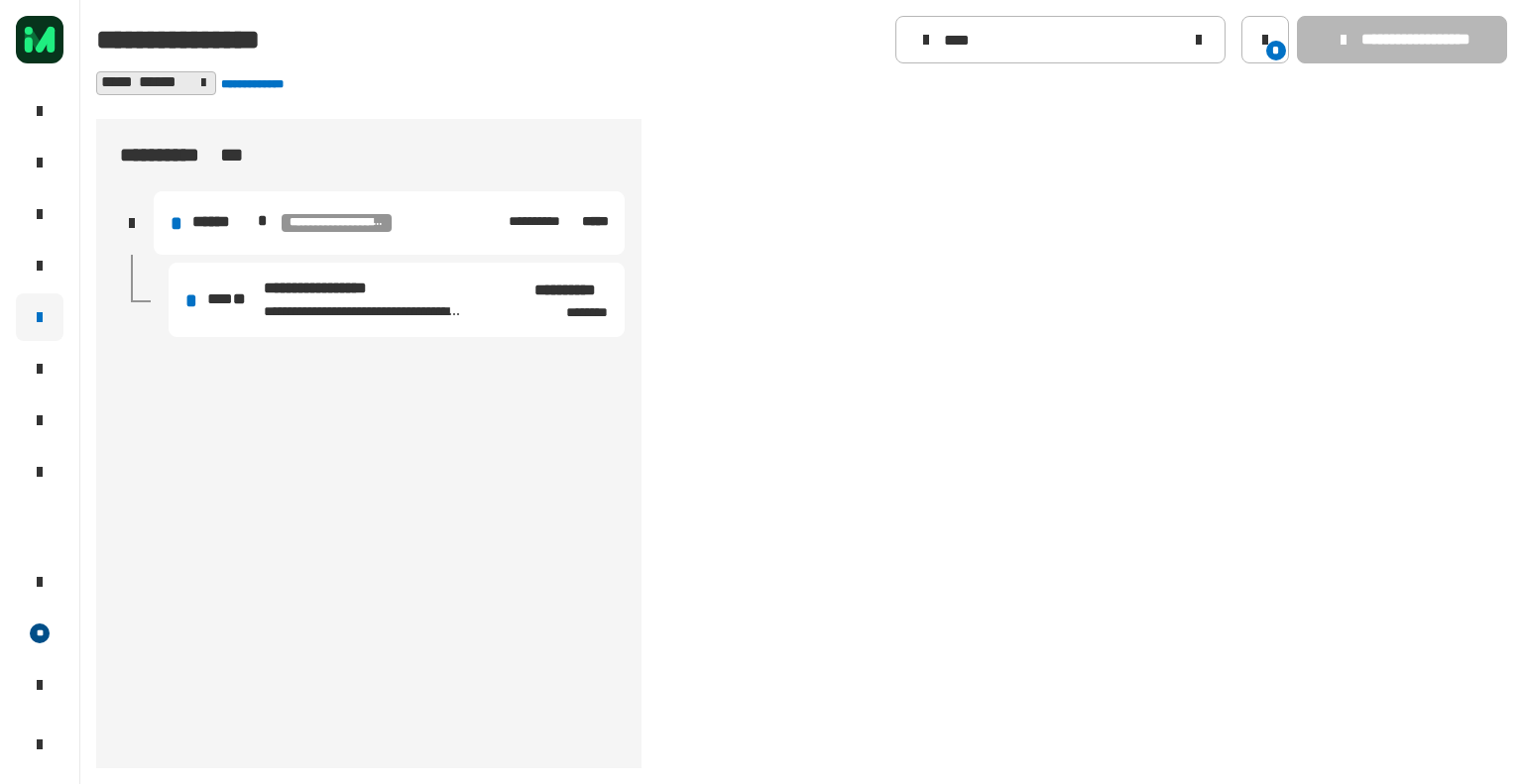 scroll, scrollTop: 0, scrollLeft: 0, axis: both 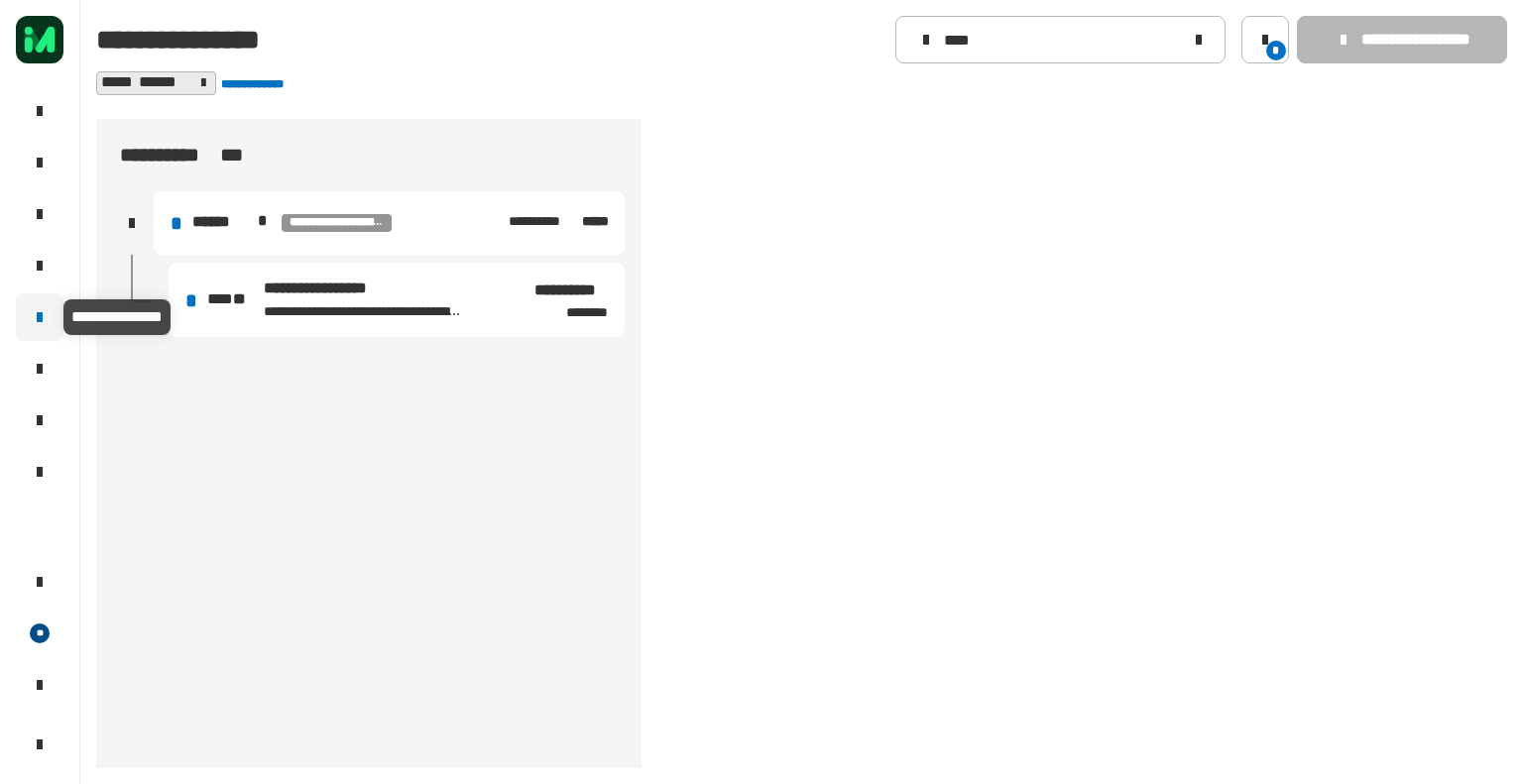 click 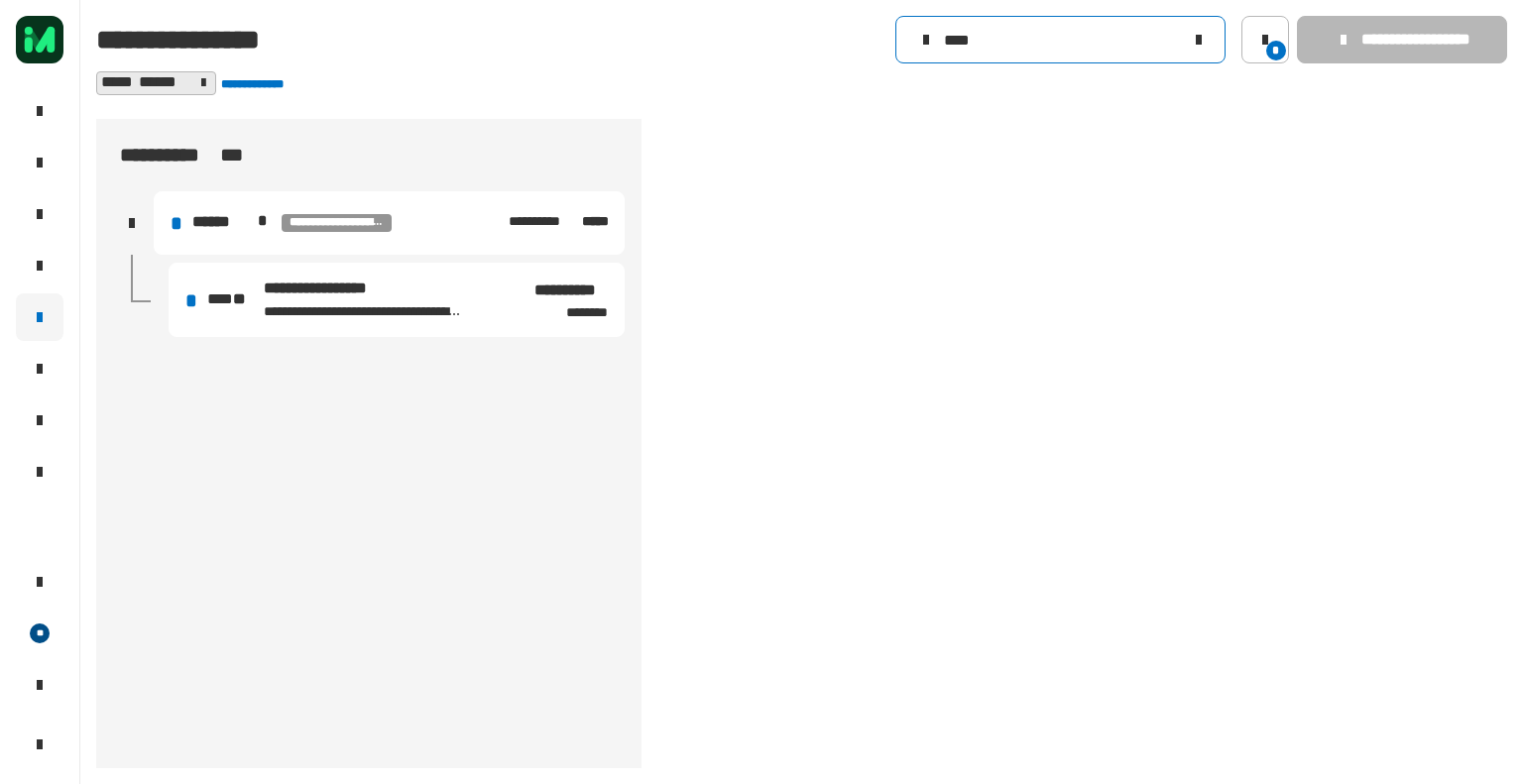 click 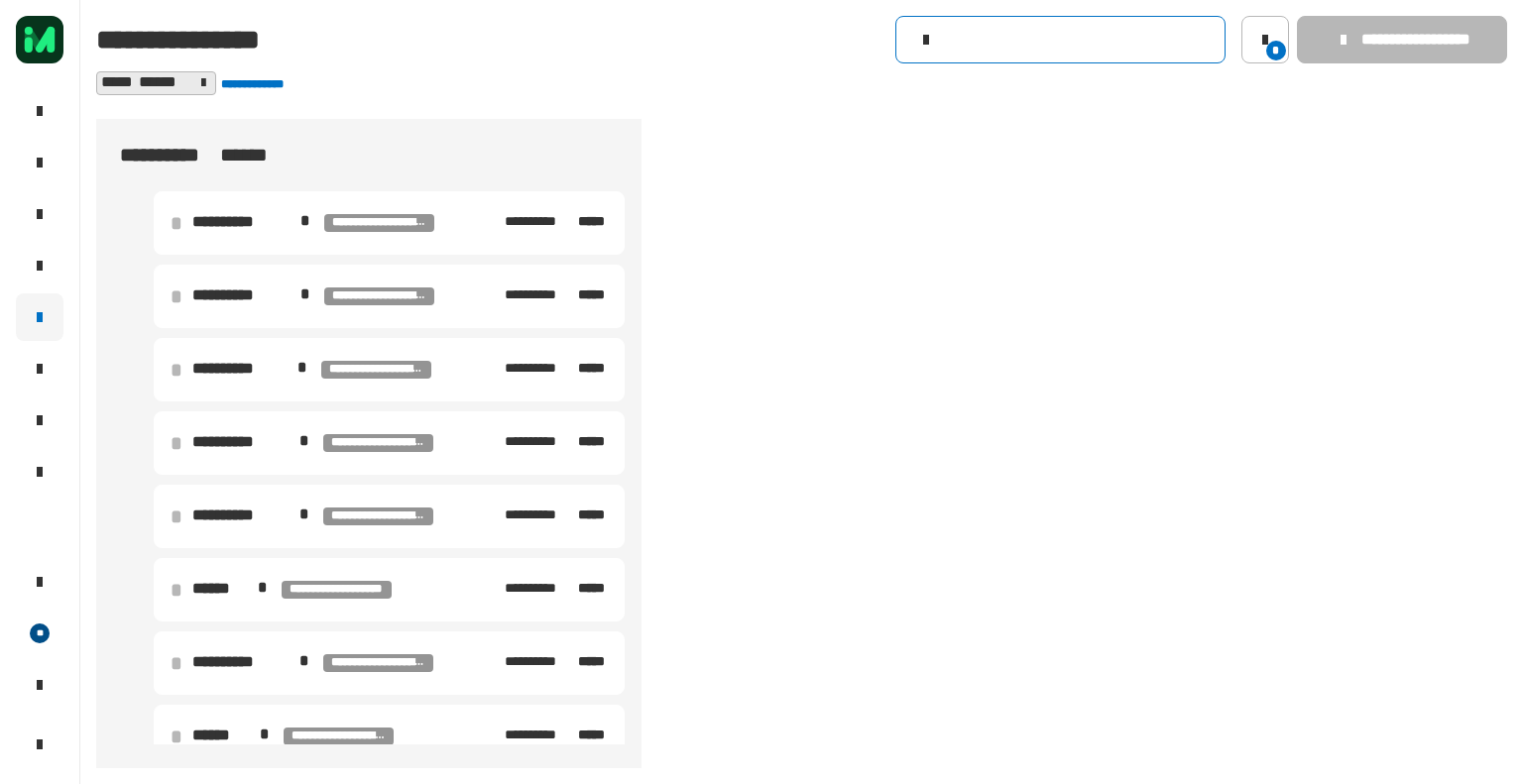 click 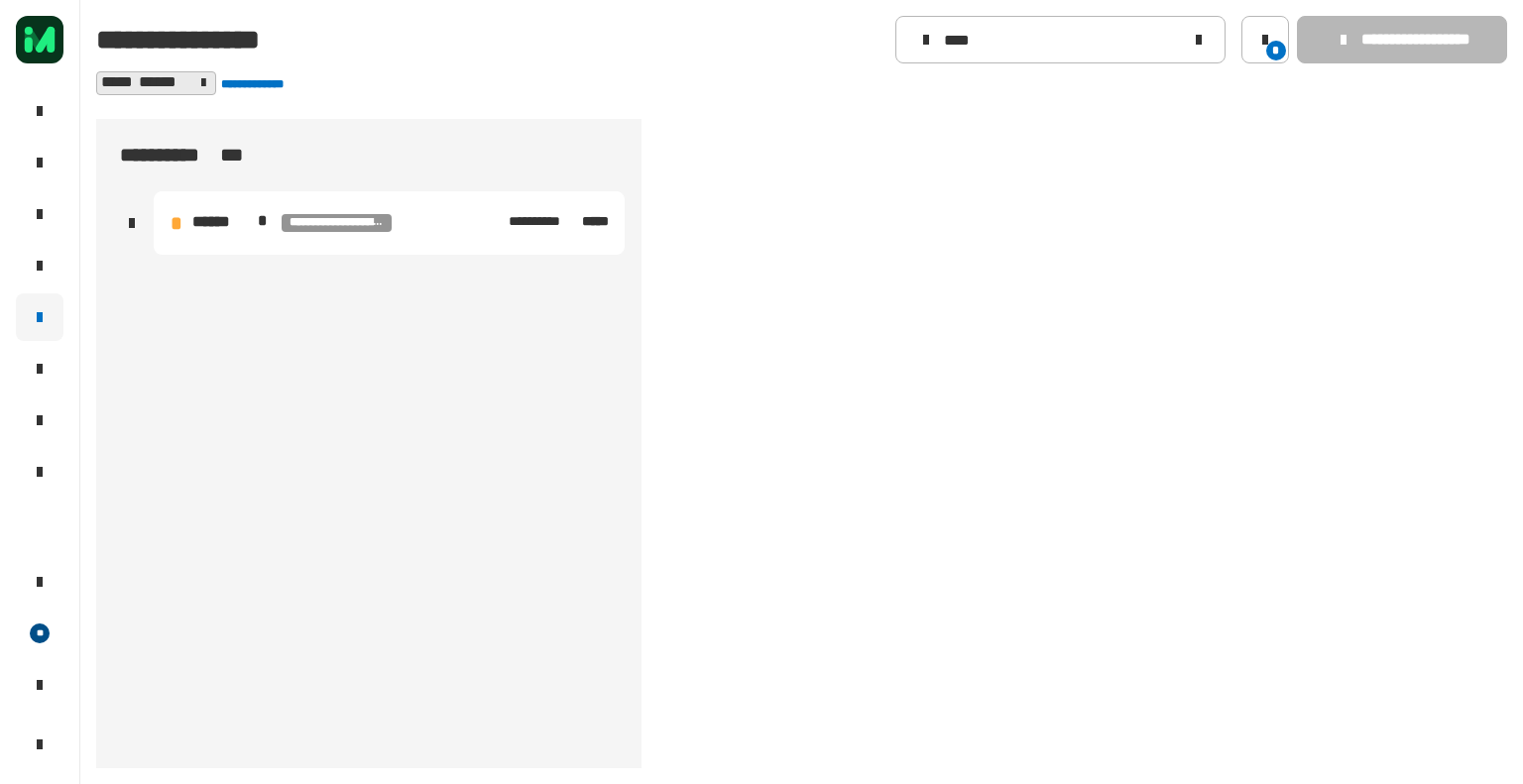 click on "**********" at bounding box center (389, 223) 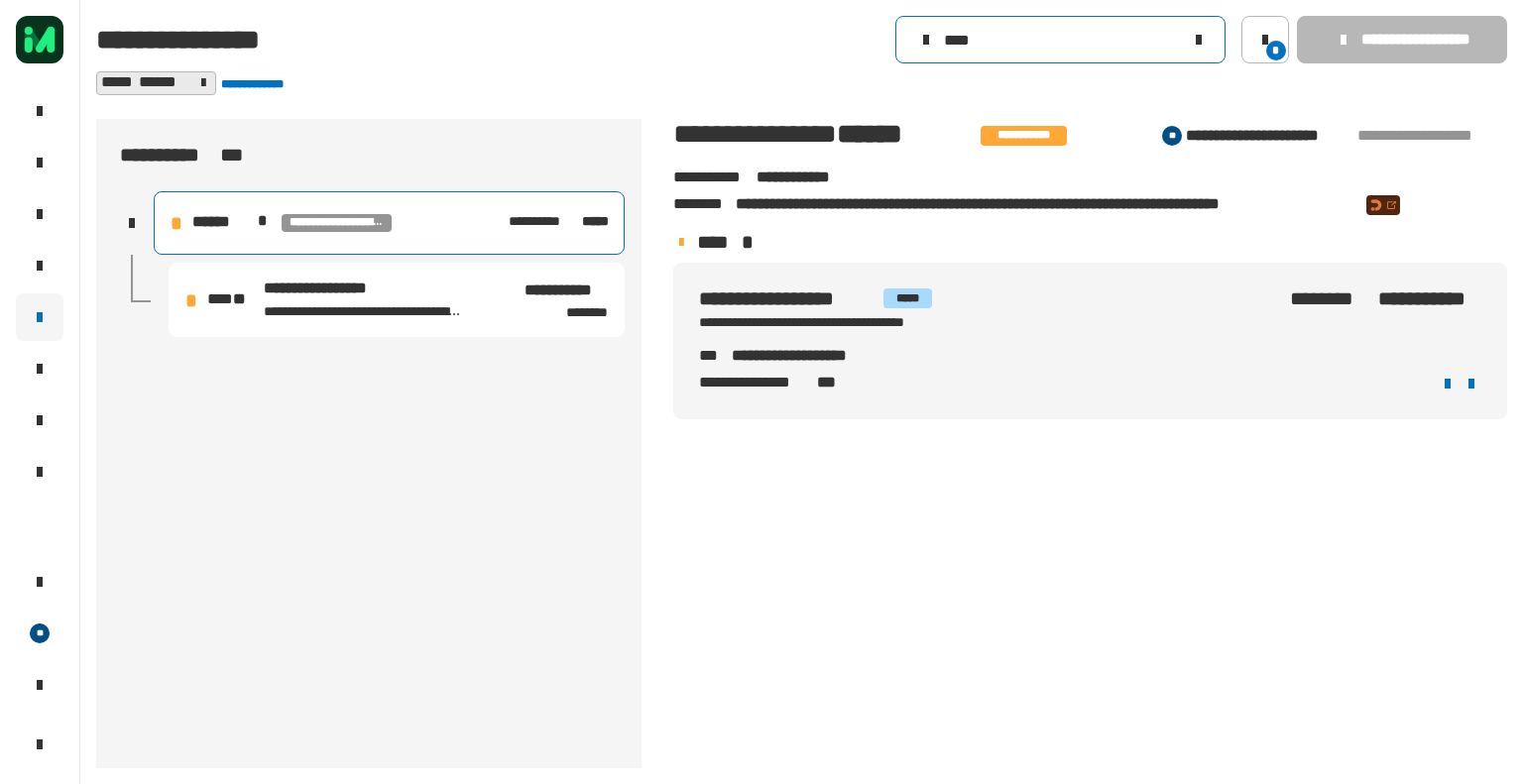 click on "****" 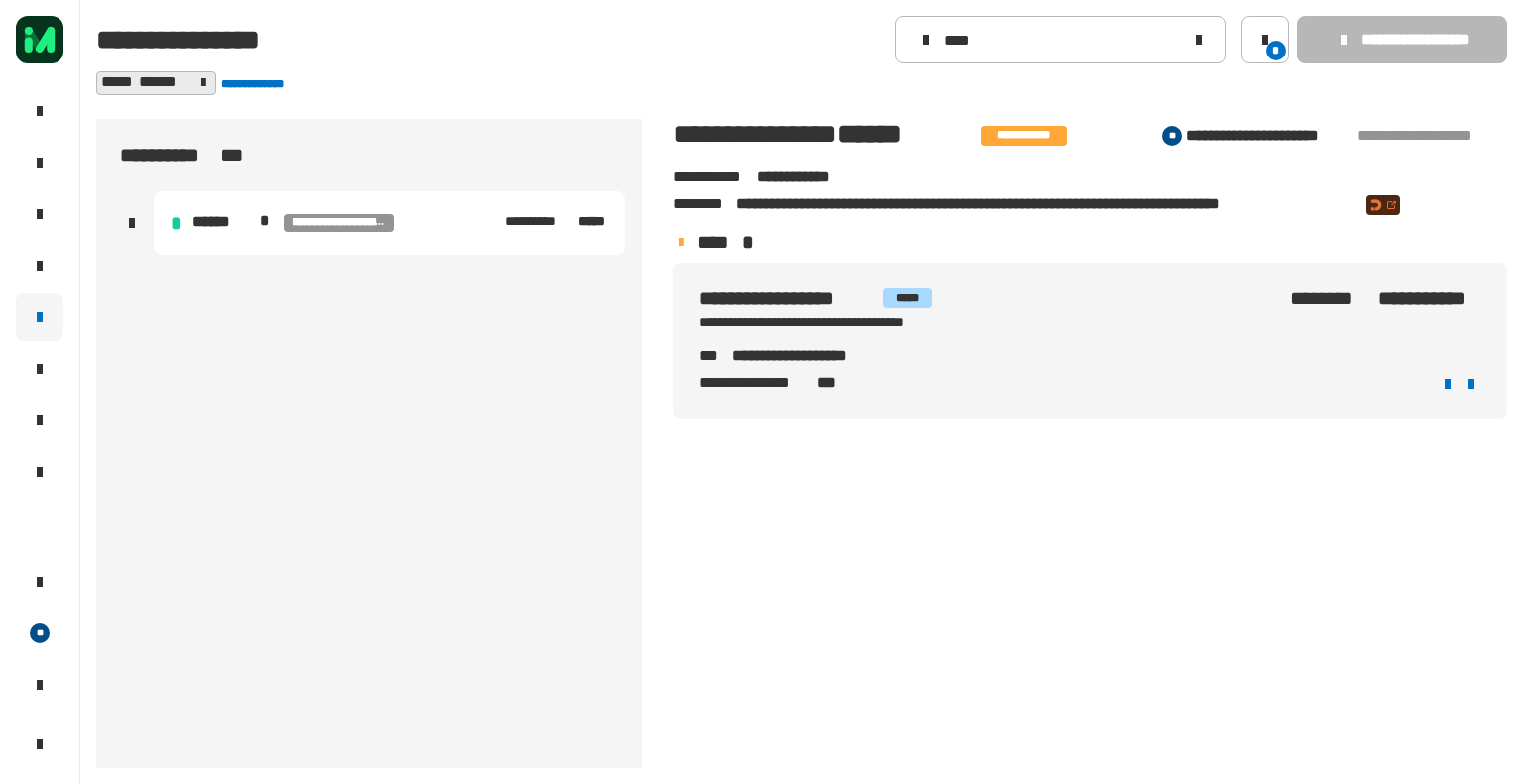 click on "**********" at bounding box center (389, 223) 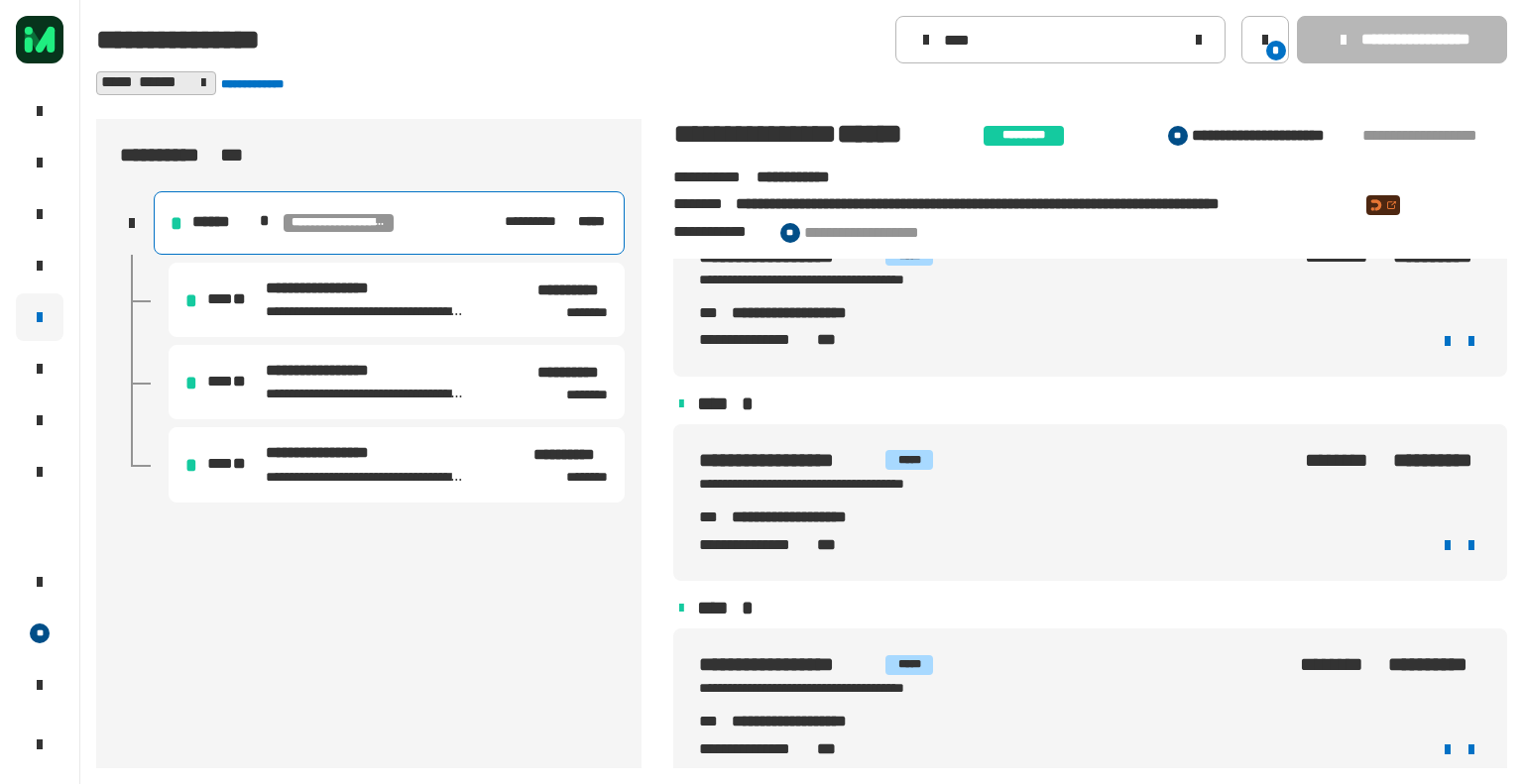 scroll, scrollTop: 84, scrollLeft: 0, axis: vertical 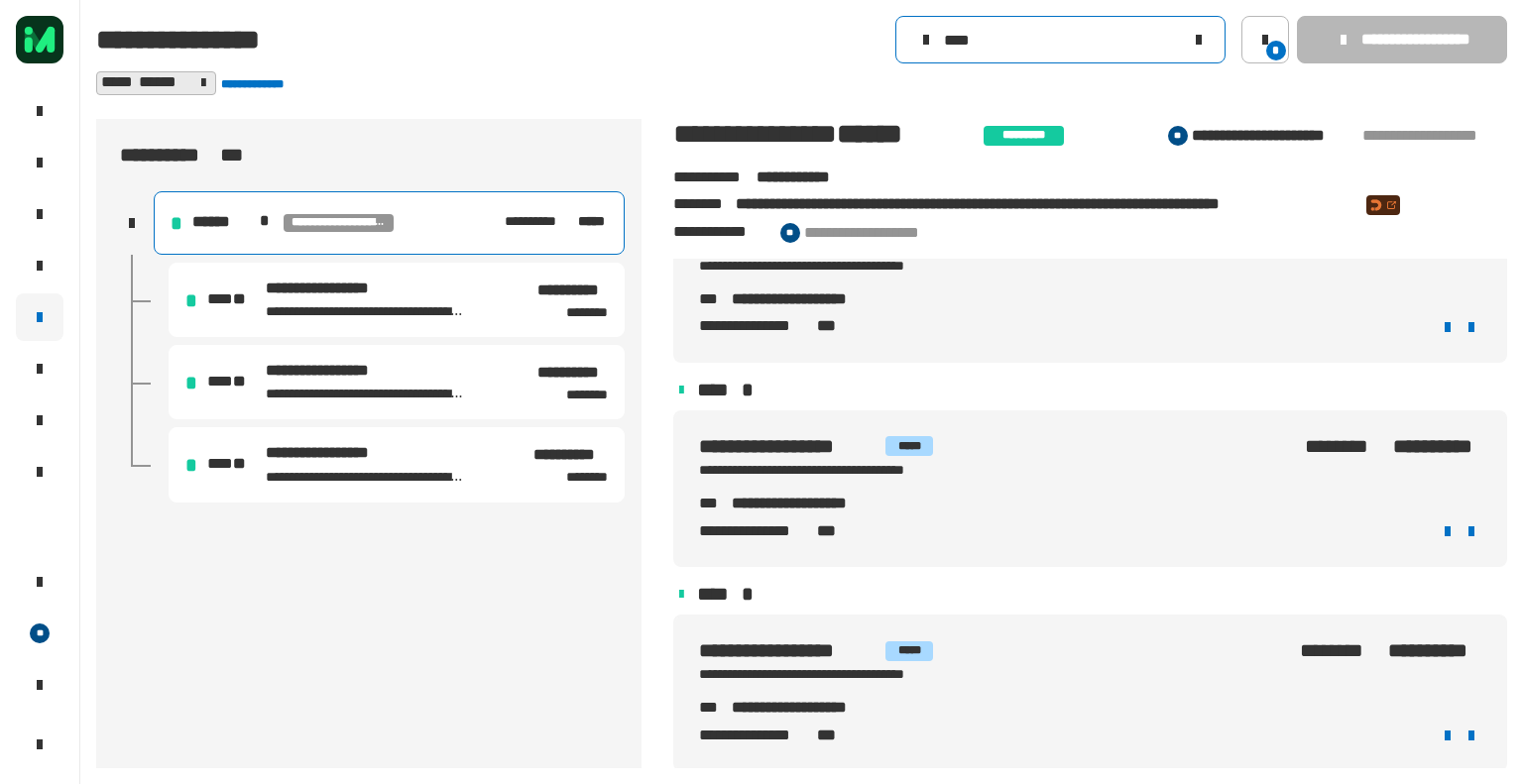 click on "****" 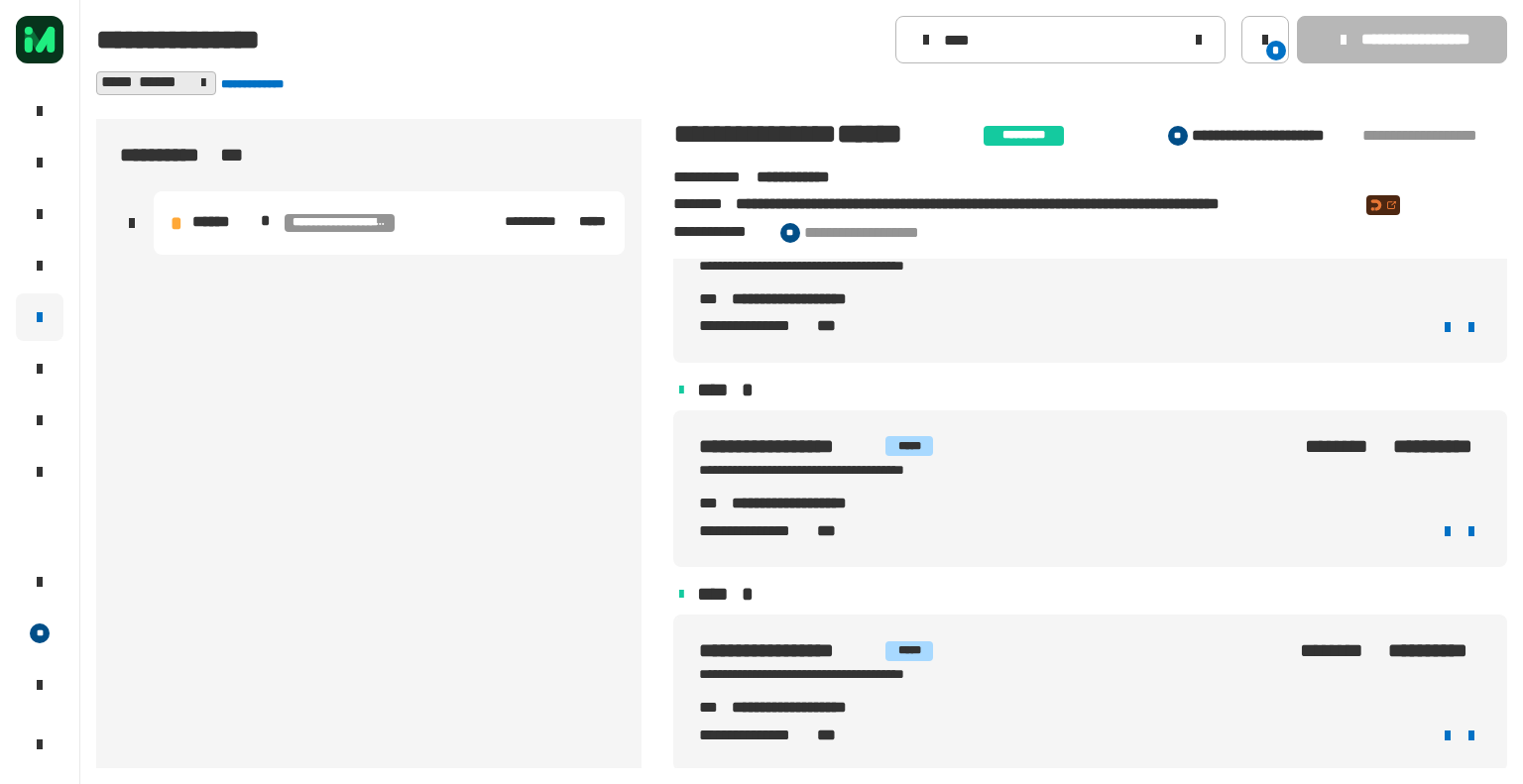 click on "**********" at bounding box center (389, 223) 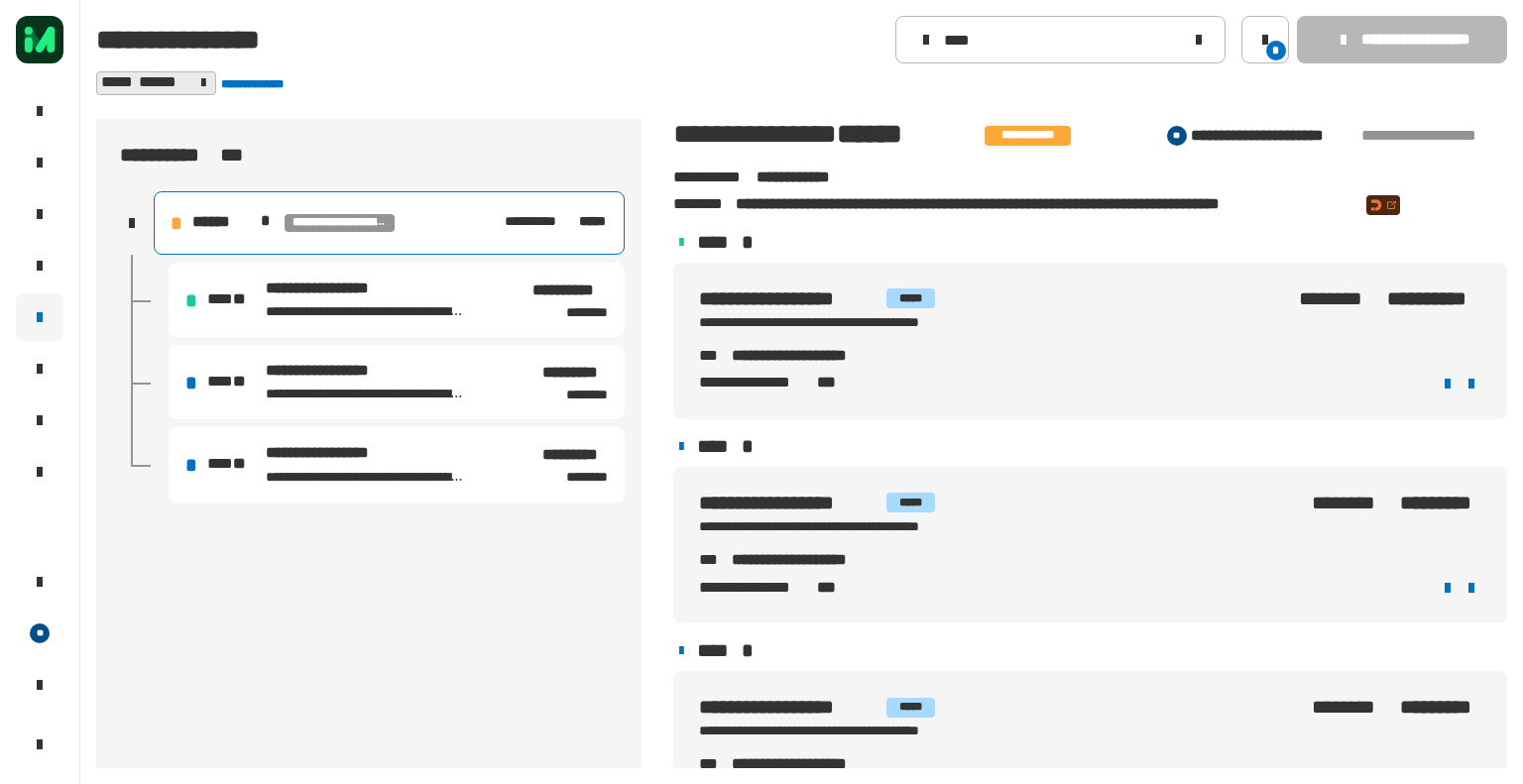 click on "**********" 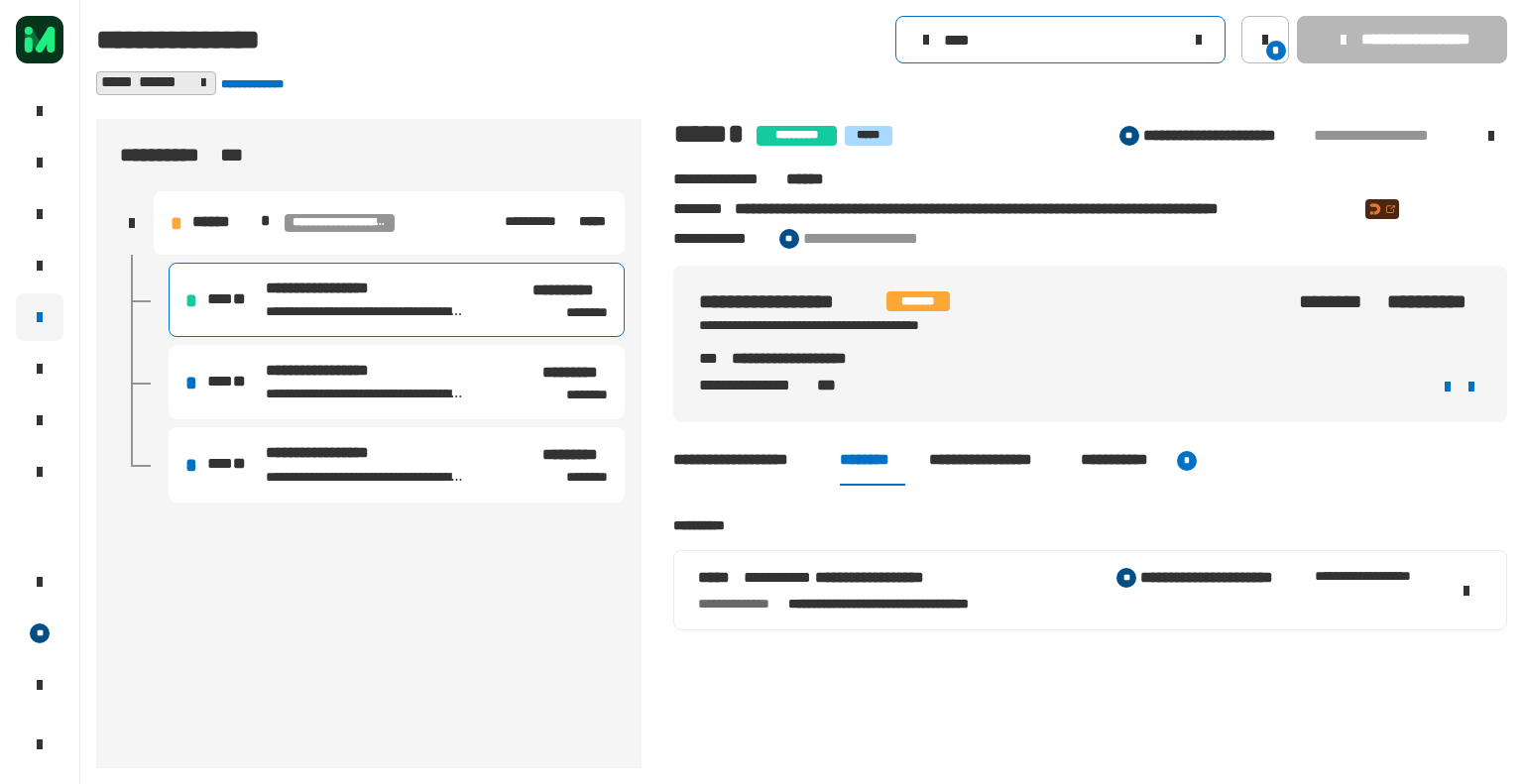 click on "****" 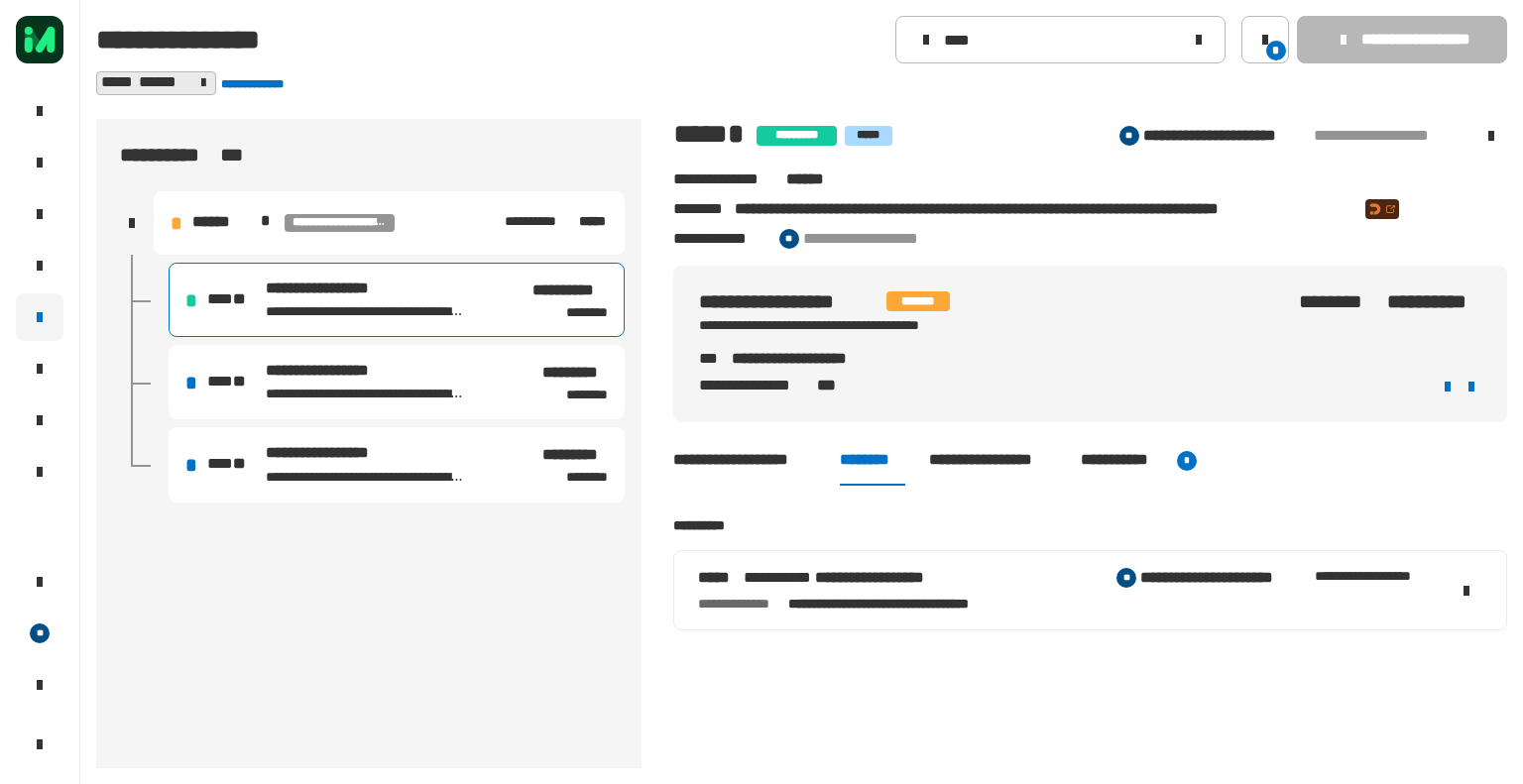 click on "**********" at bounding box center [389, 223] 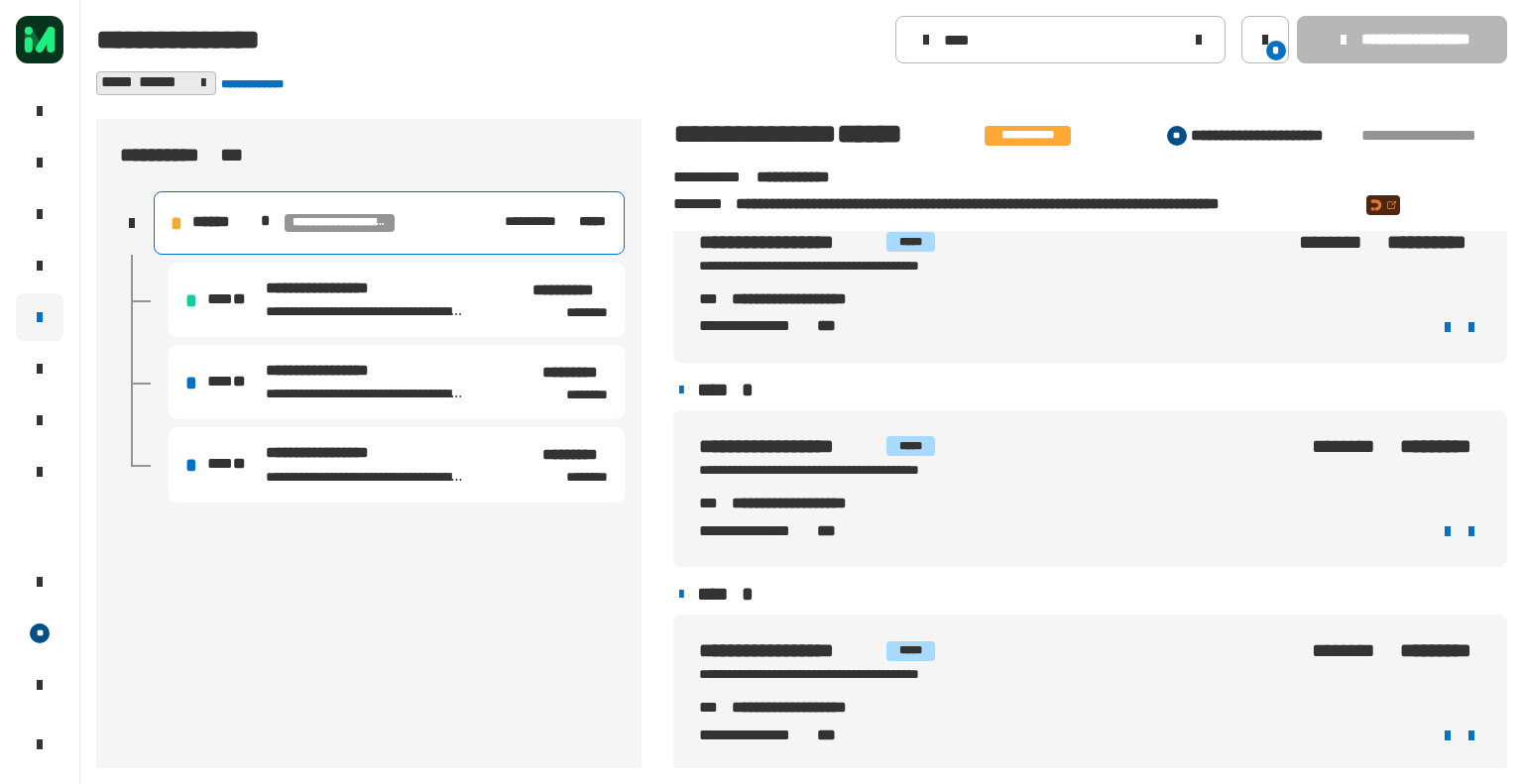 scroll, scrollTop: 0, scrollLeft: 0, axis: both 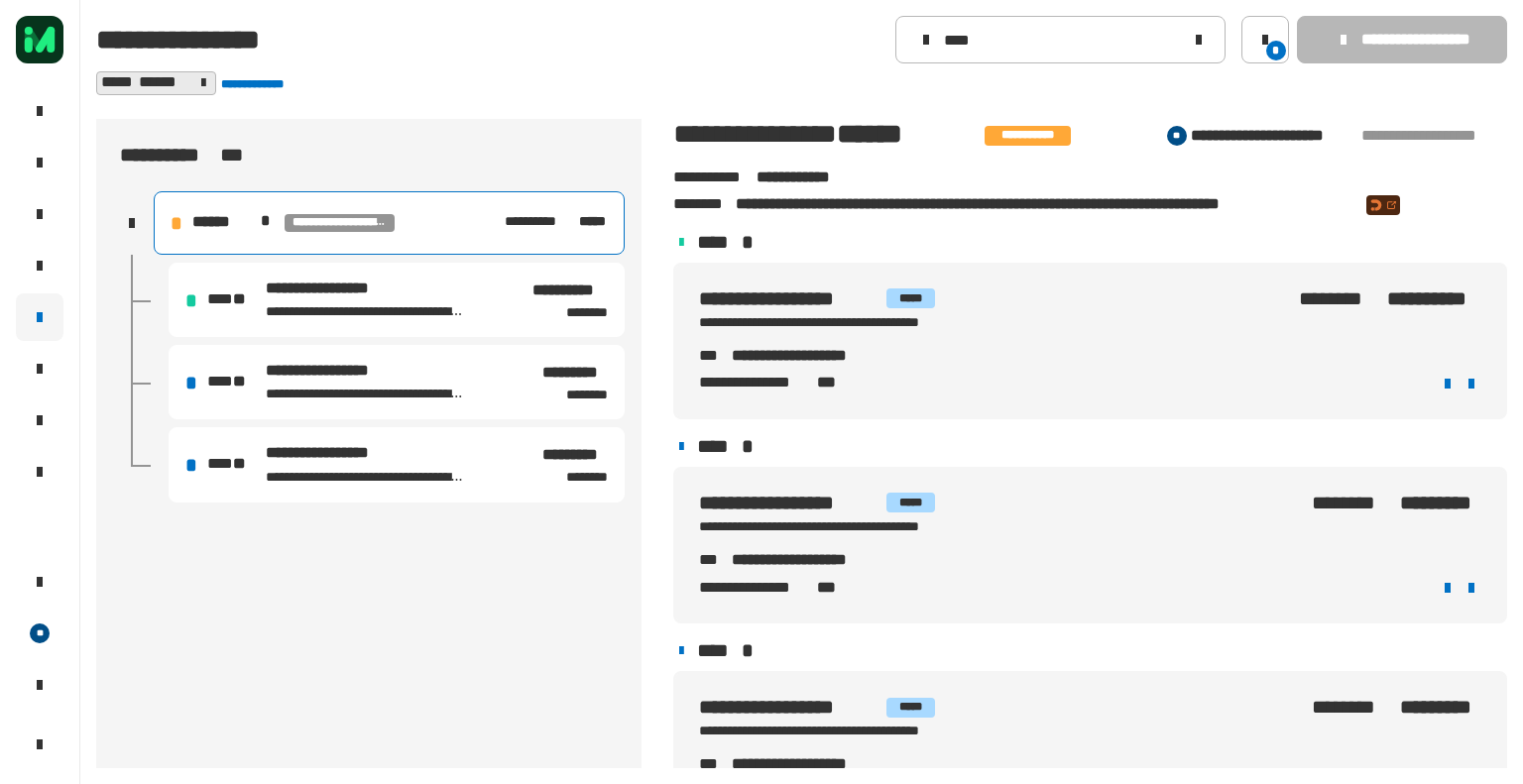 click 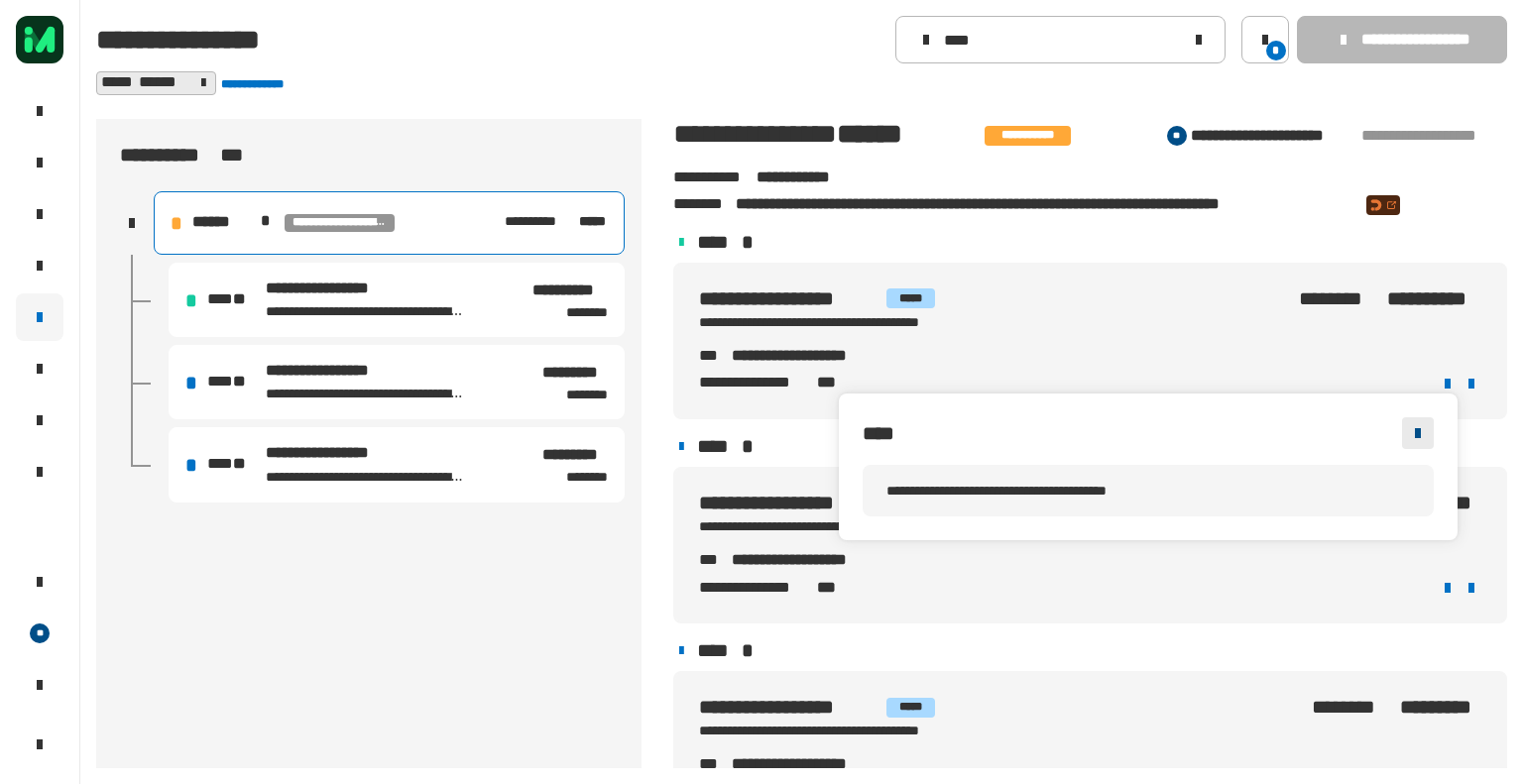 click at bounding box center (1418, 433) 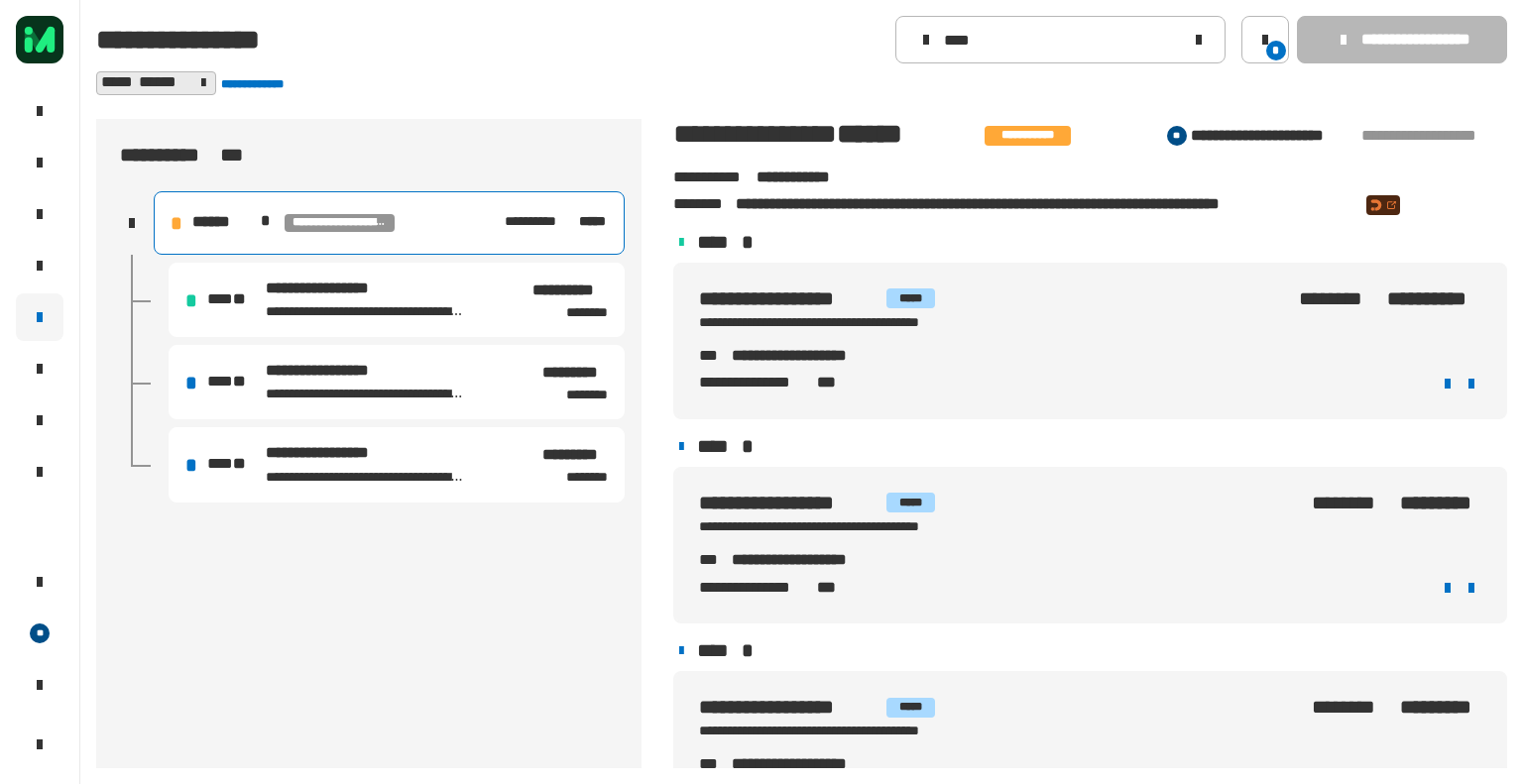 click on "**********" 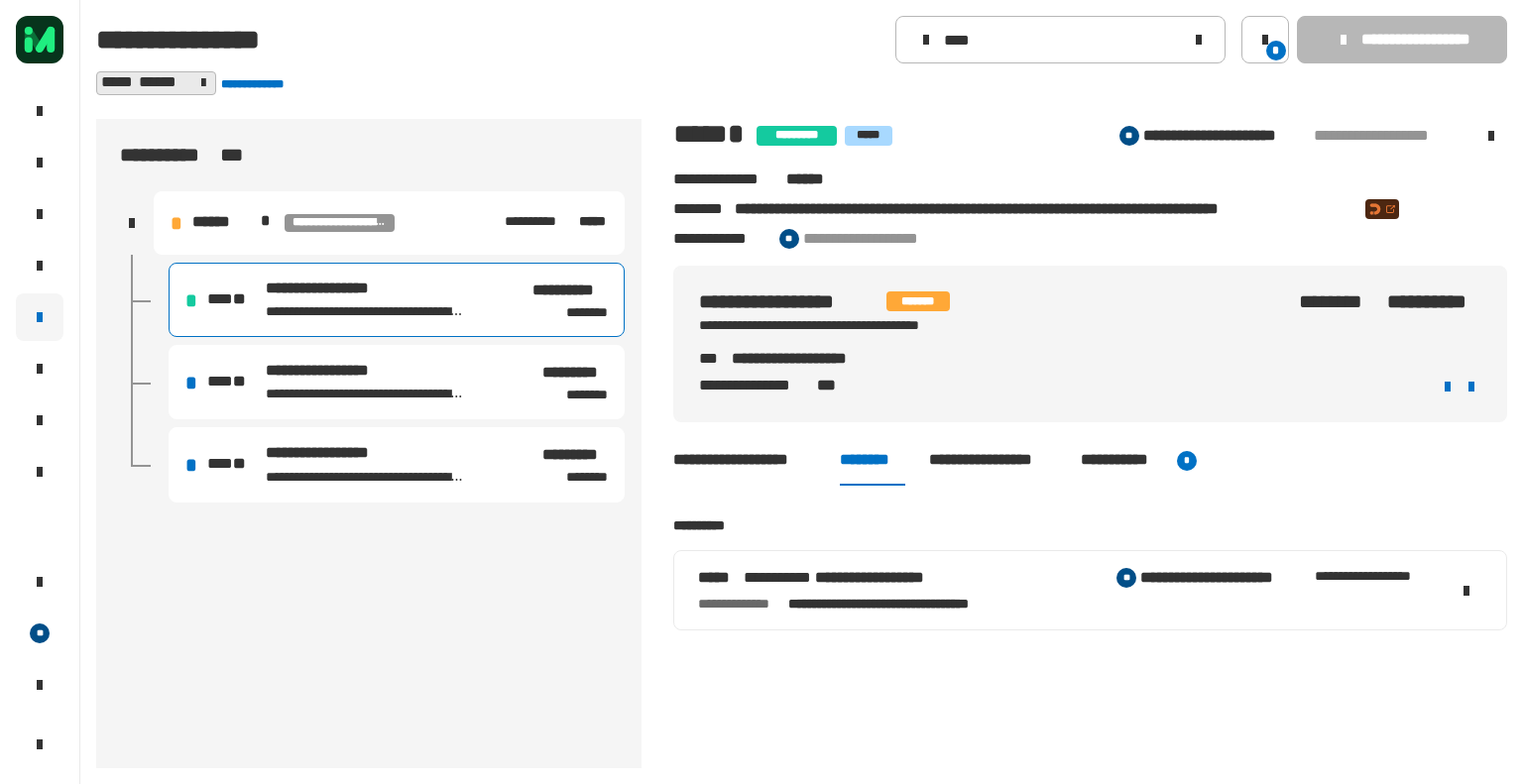 click on "**********" 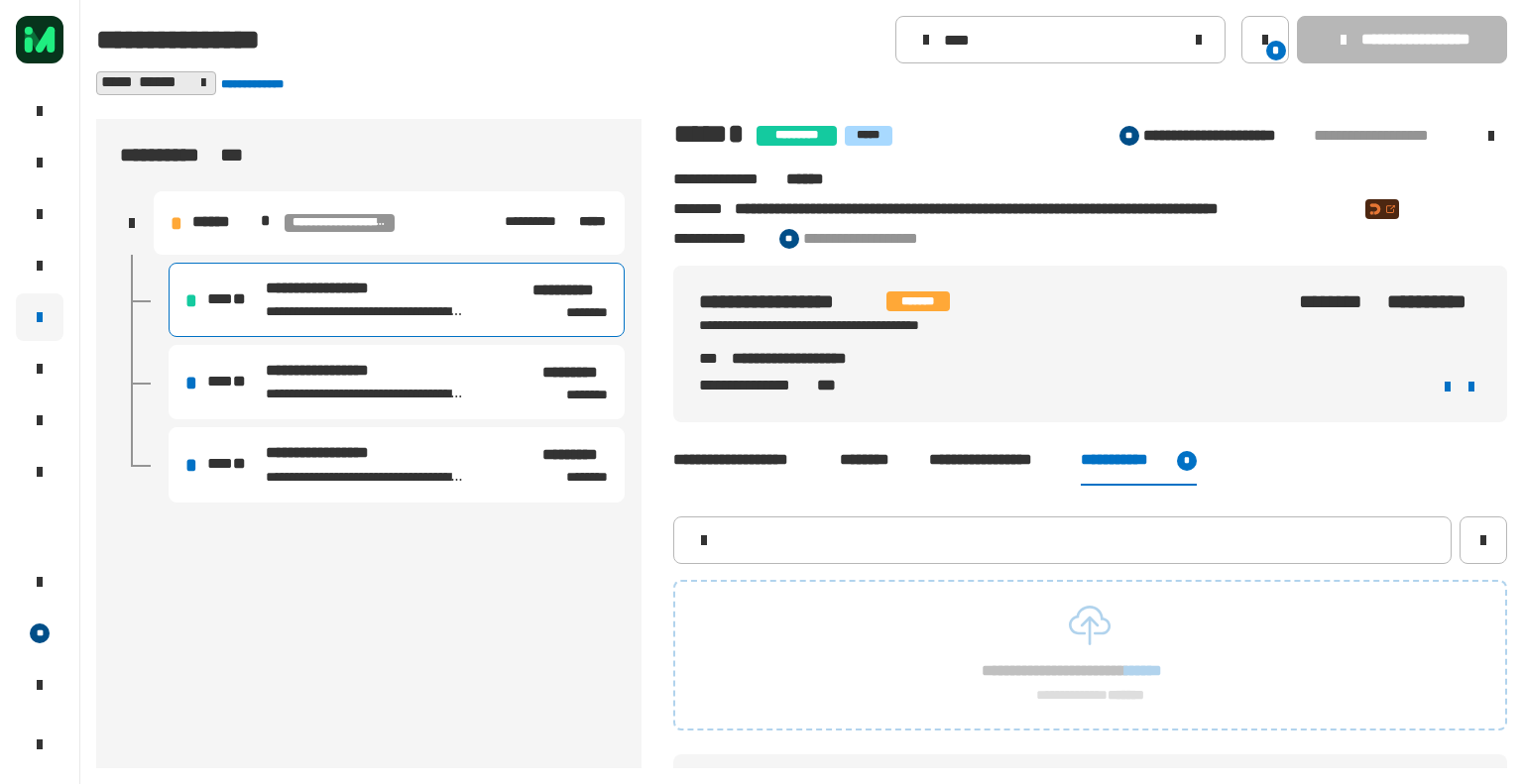 scroll, scrollTop: 83, scrollLeft: 0, axis: vertical 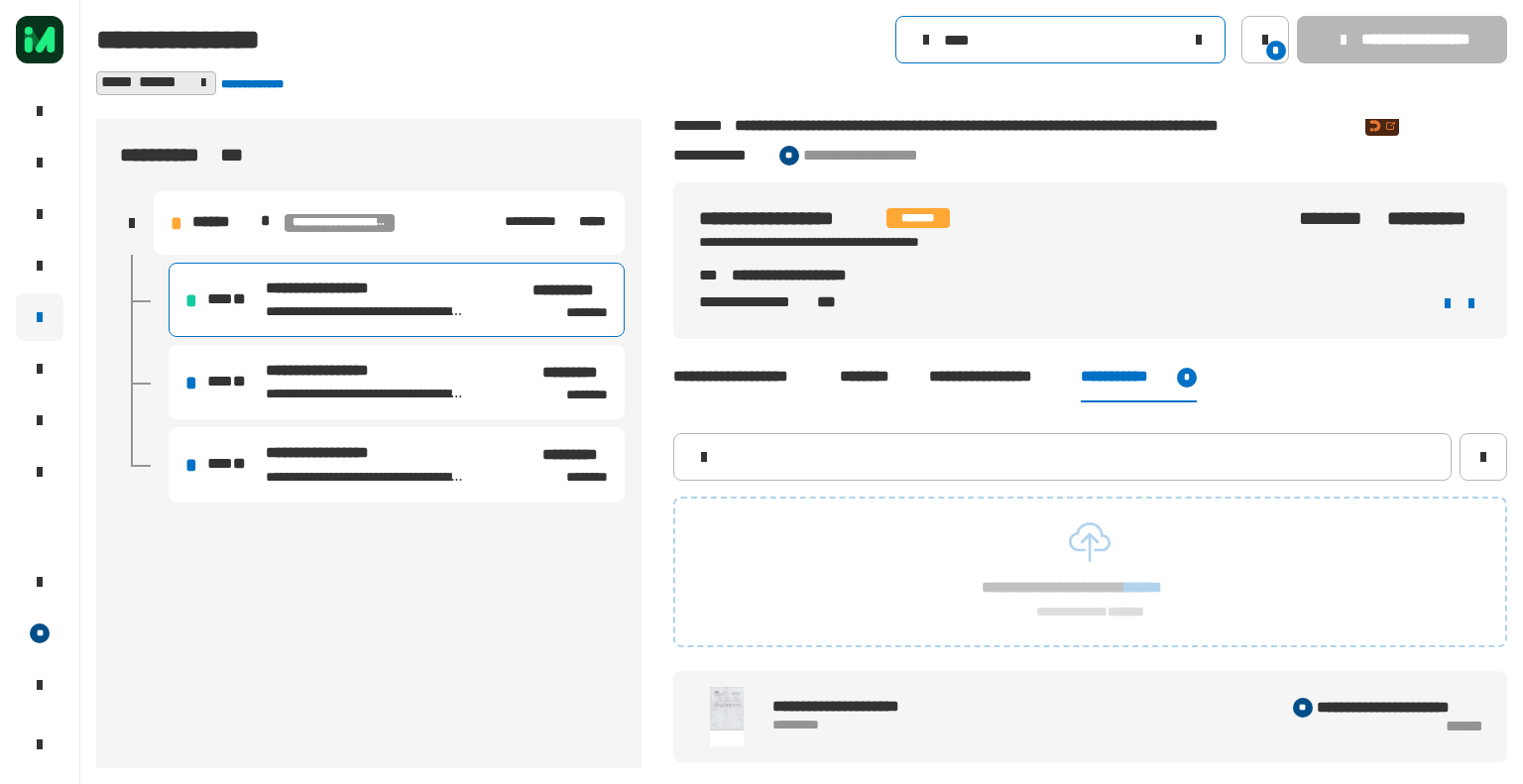 click on "****" 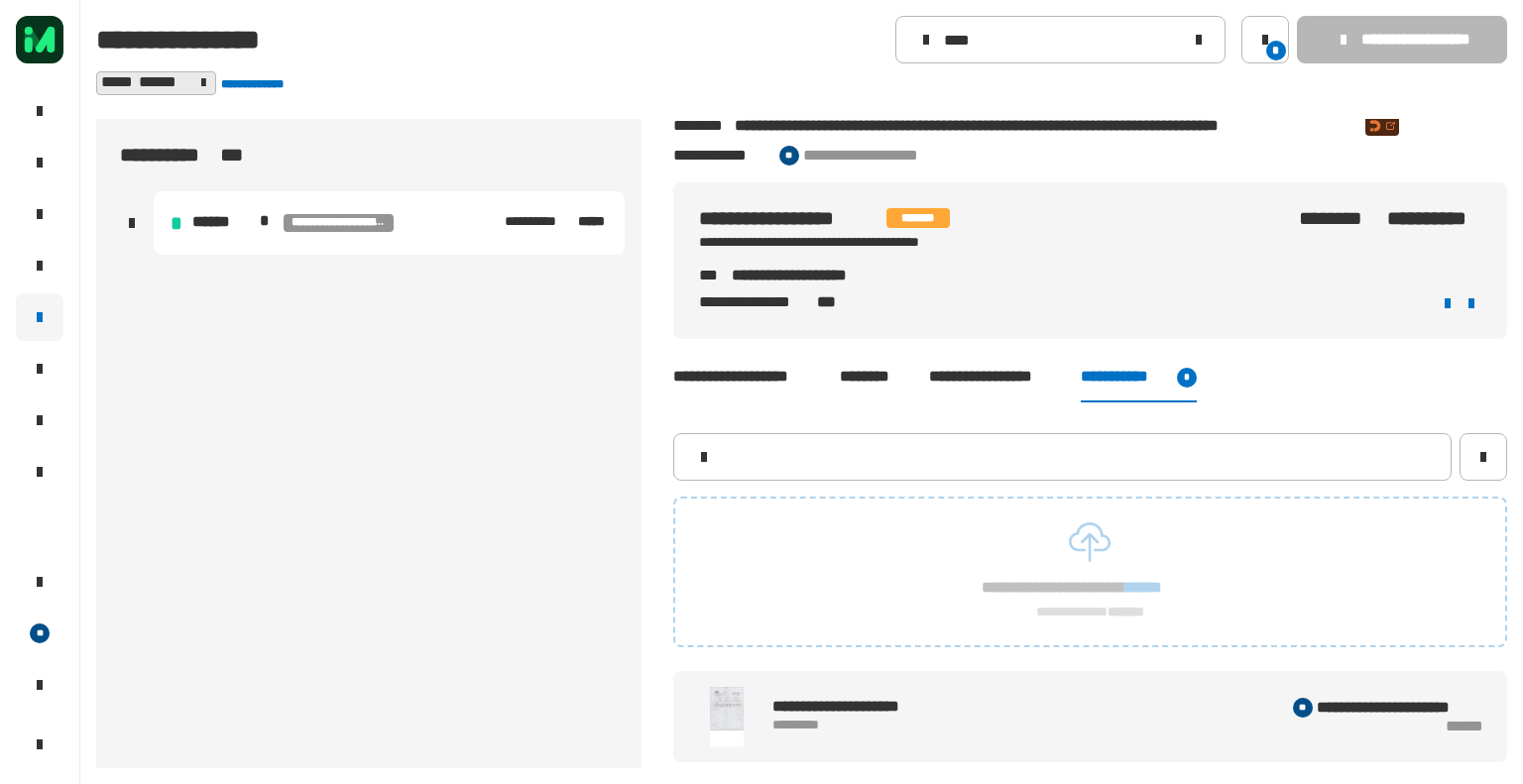 click on "**********" at bounding box center [389, 223] 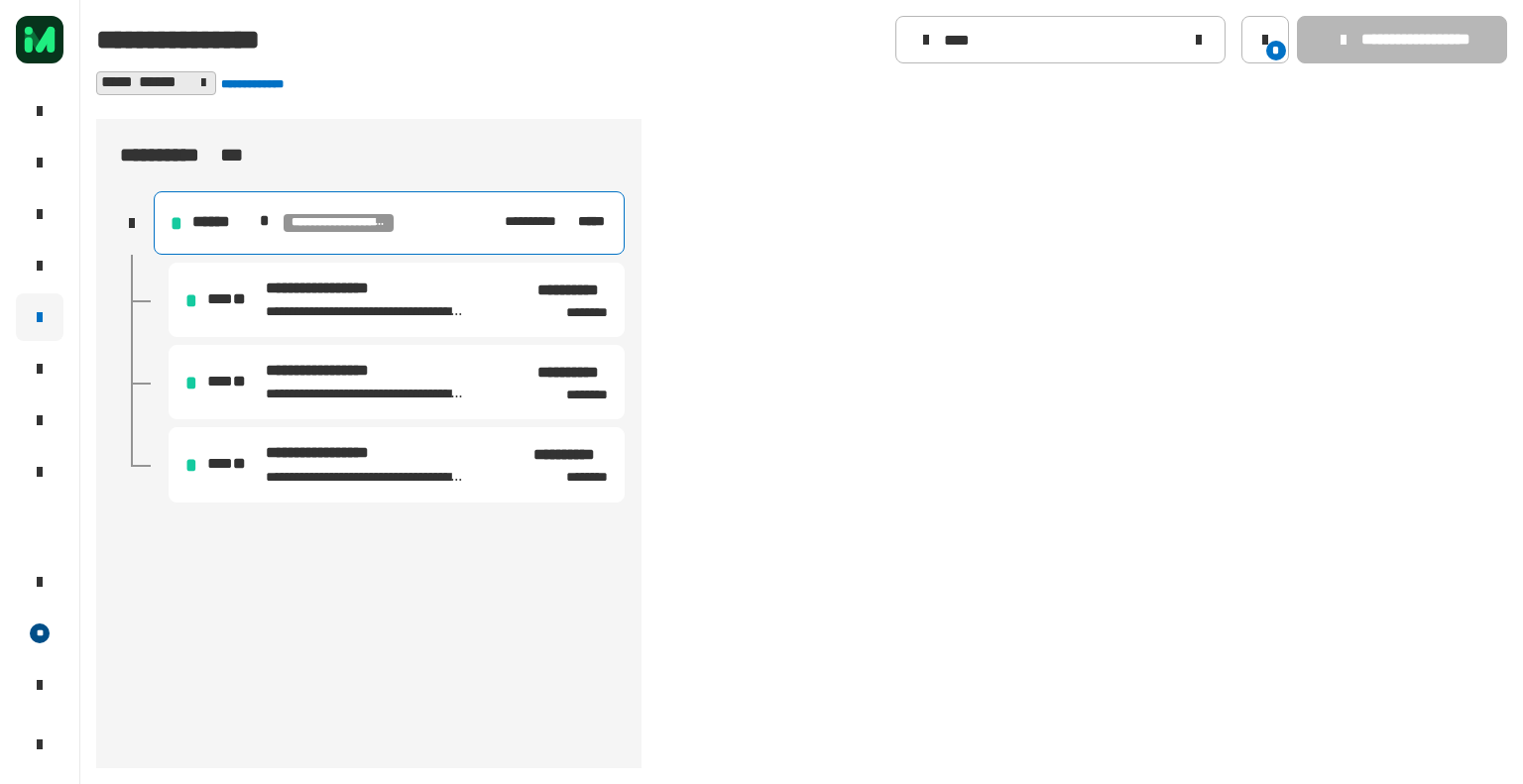 scroll, scrollTop: 0, scrollLeft: 0, axis: both 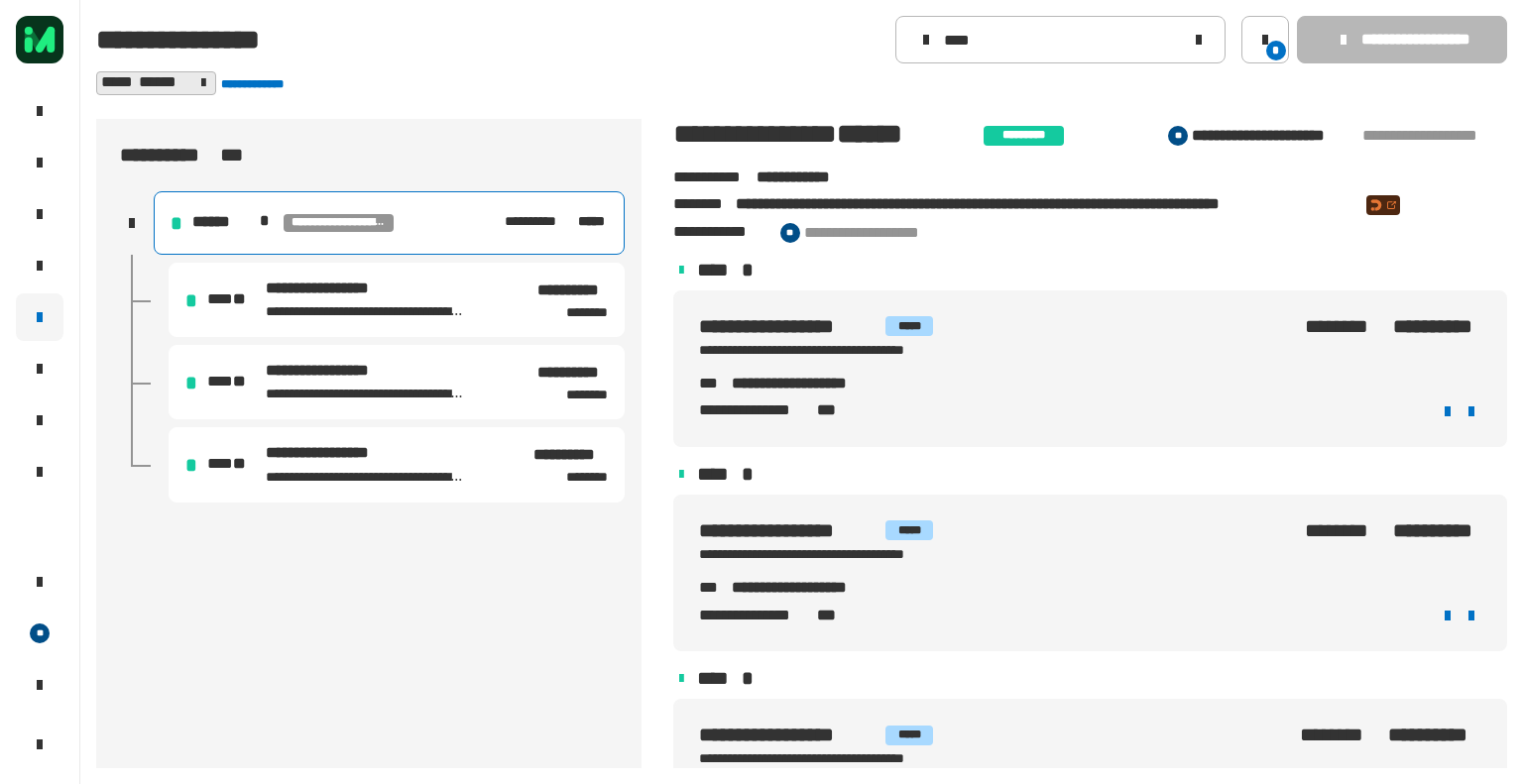 click on "**********" 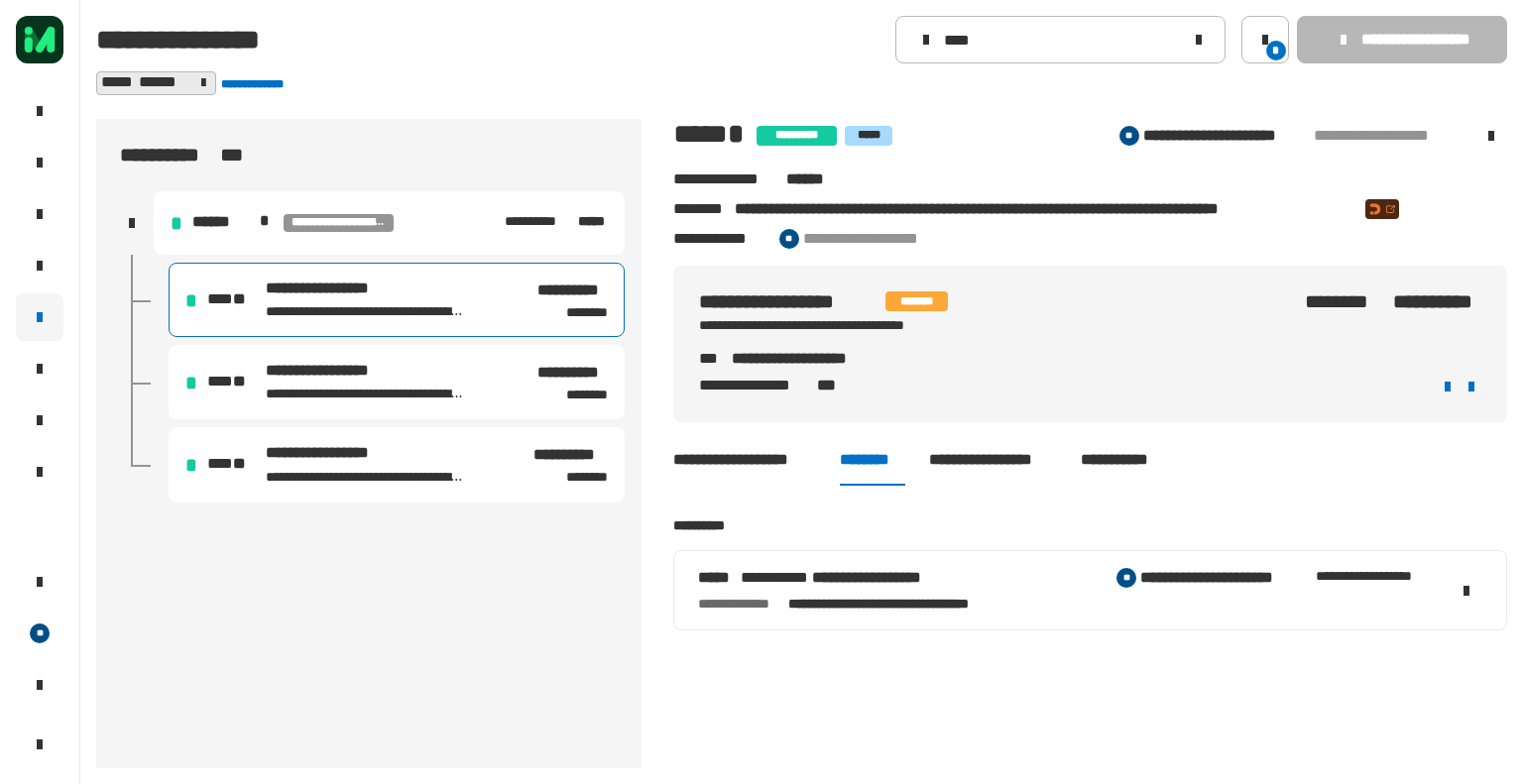 click on "**********" 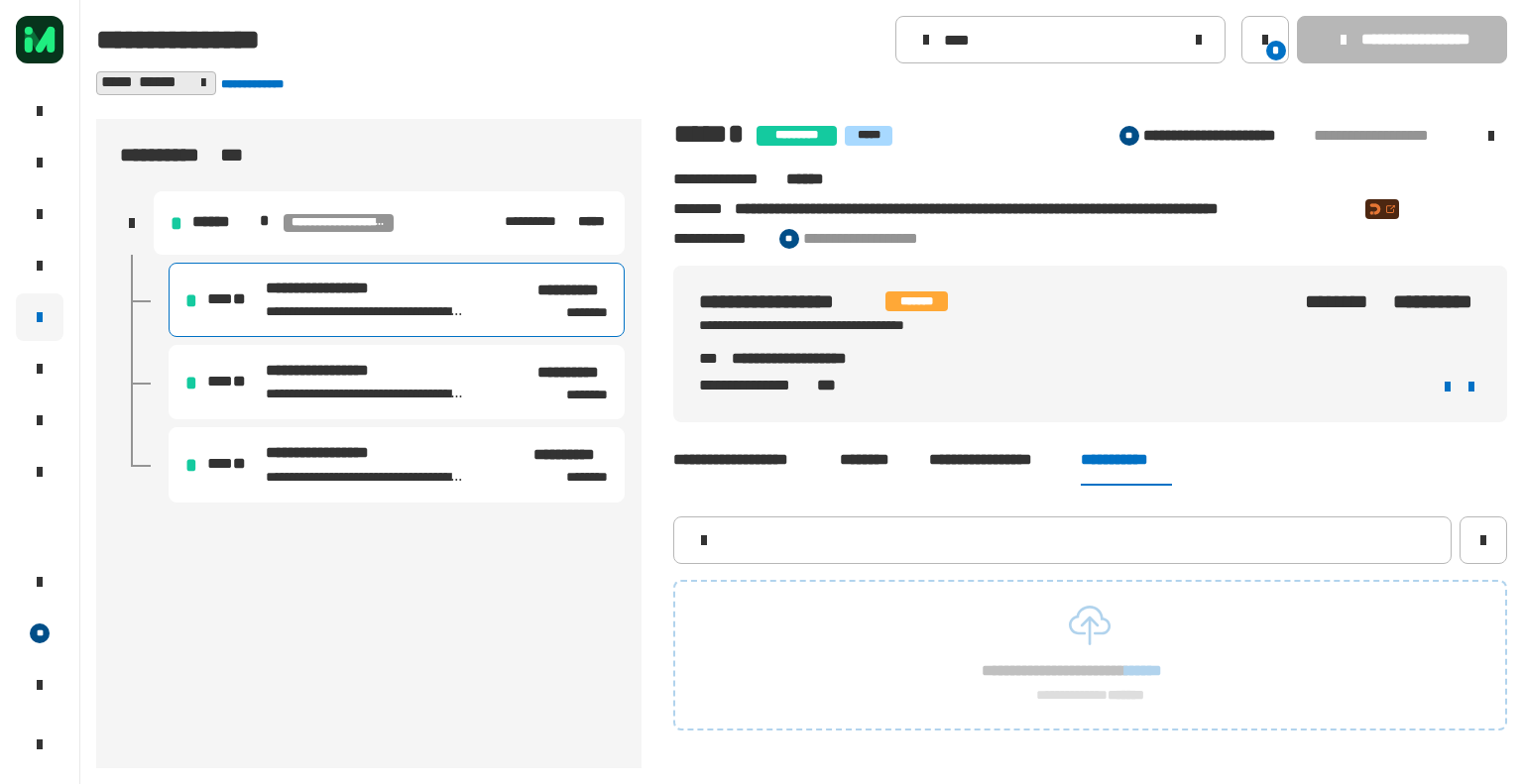 scroll, scrollTop: 63, scrollLeft: 0, axis: vertical 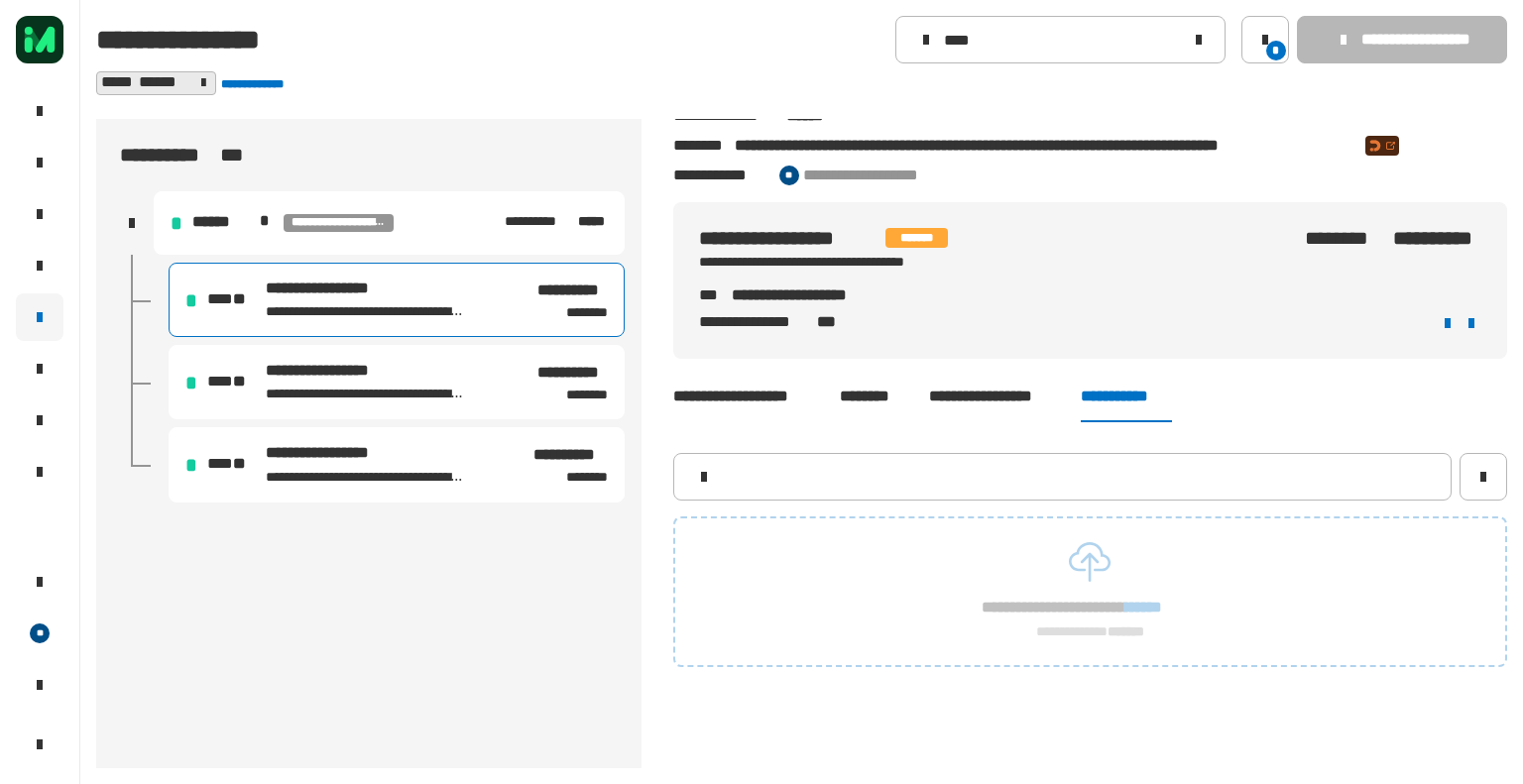 click on "**********" at bounding box center [397, 382] 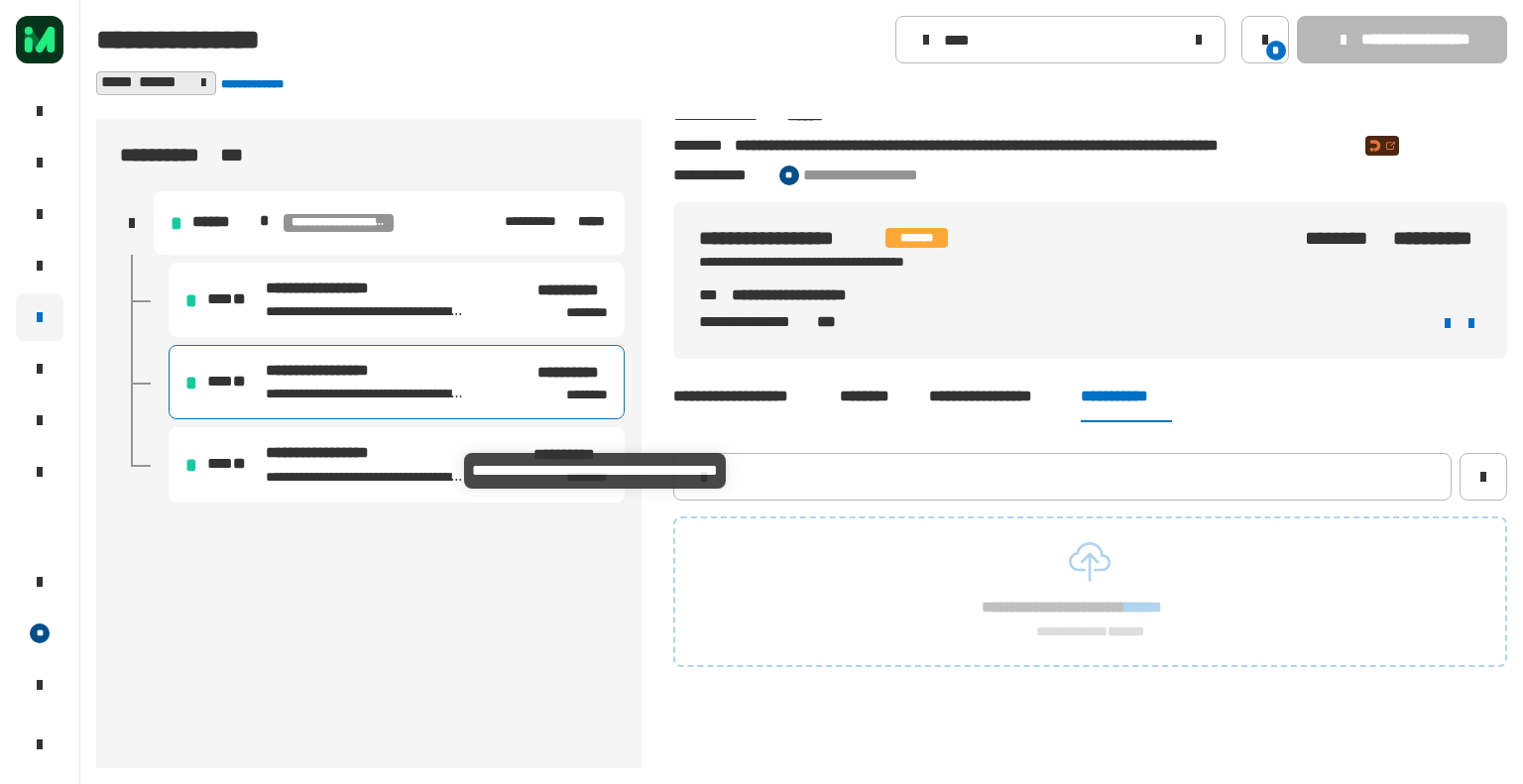 click on "**********" at bounding box center [368, 476] 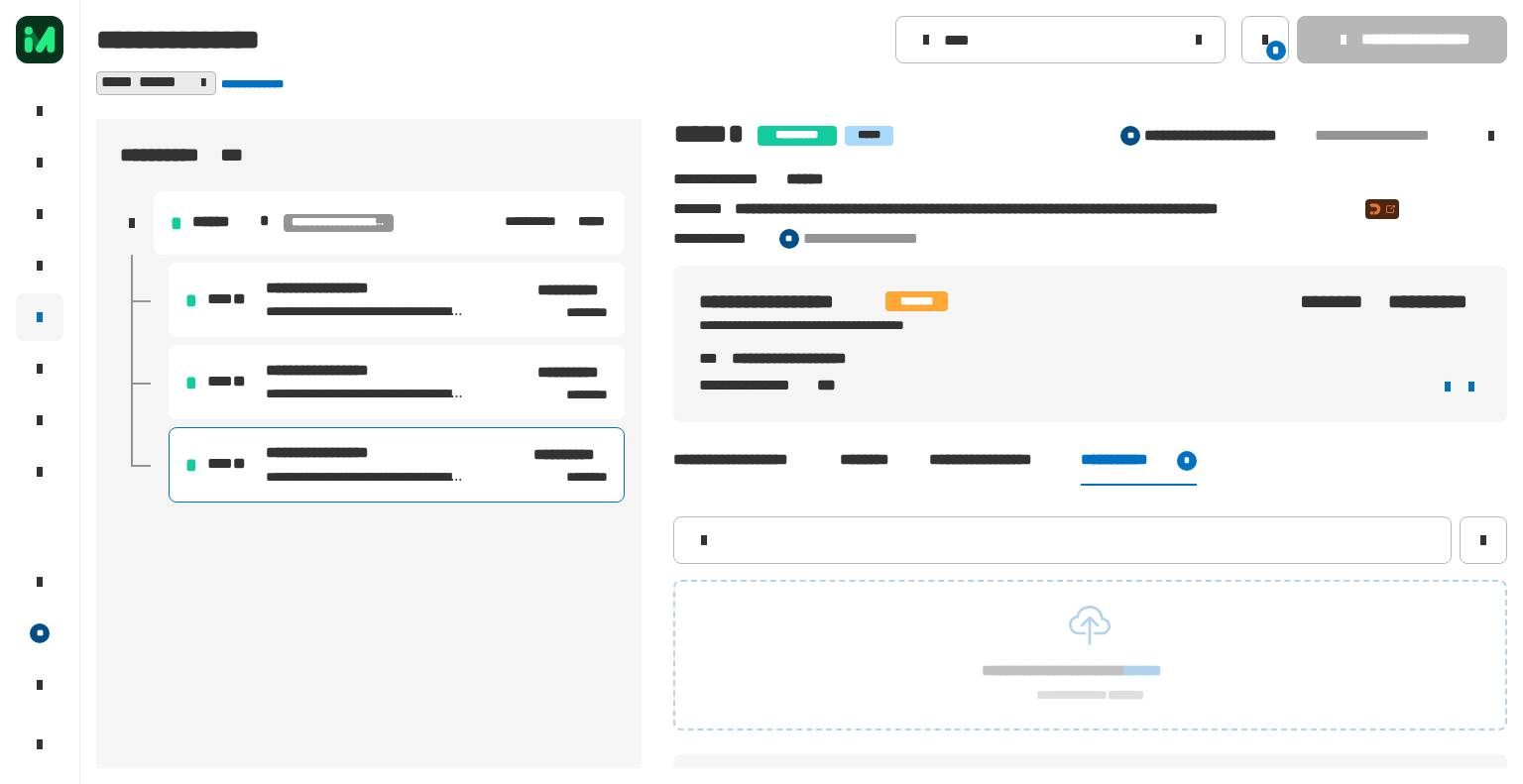 scroll, scrollTop: 83, scrollLeft: 0, axis: vertical 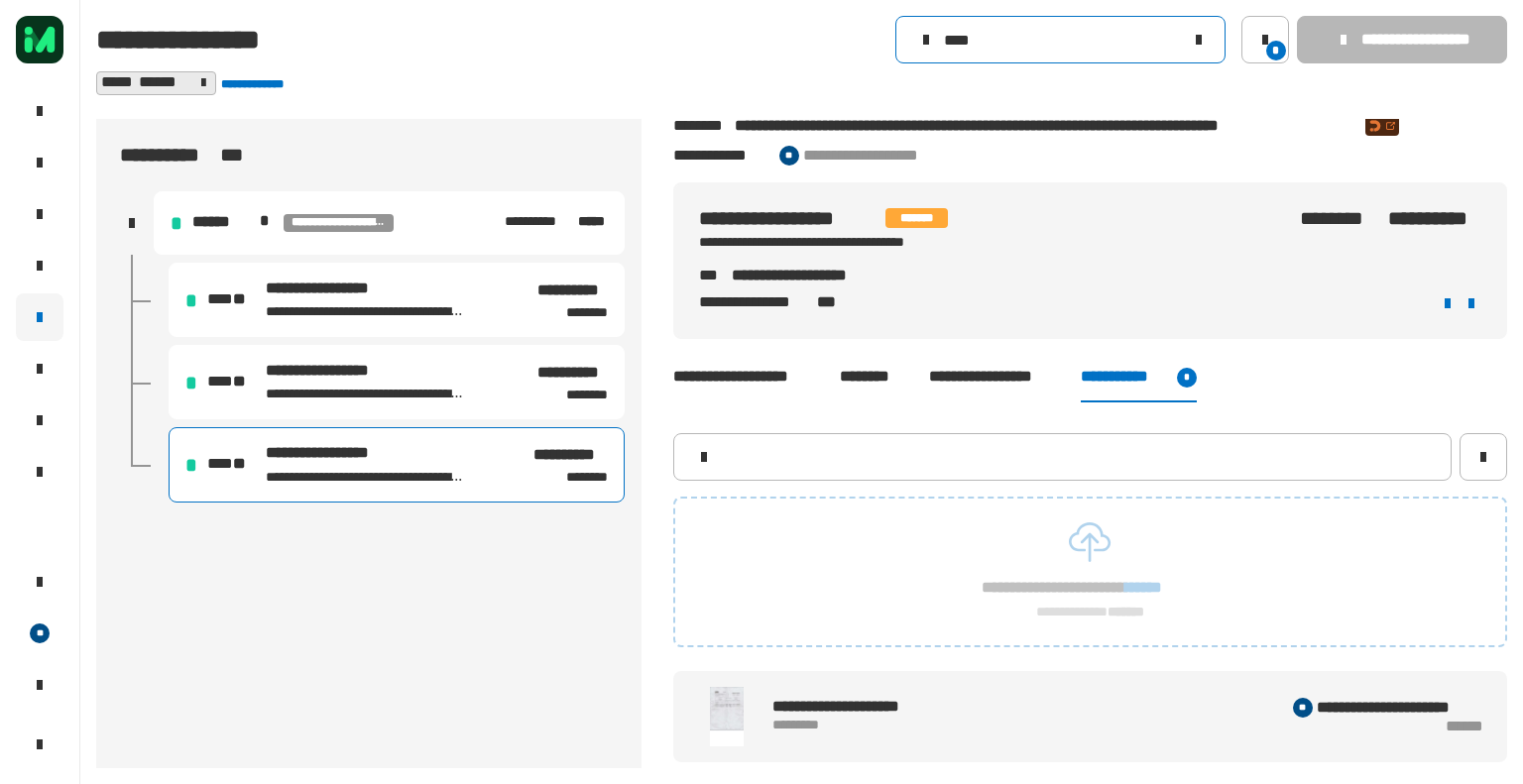 click on "****" 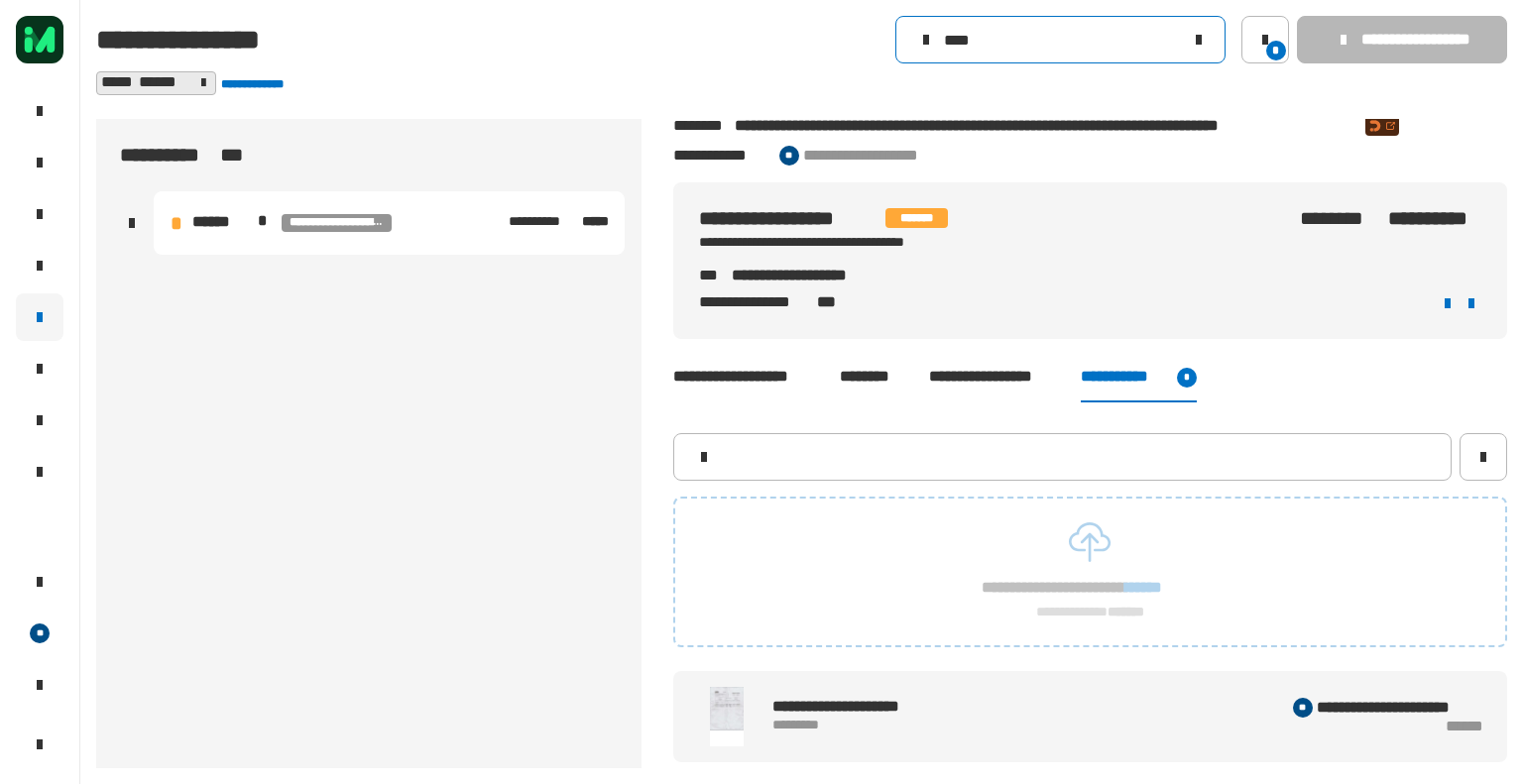 type on "****" 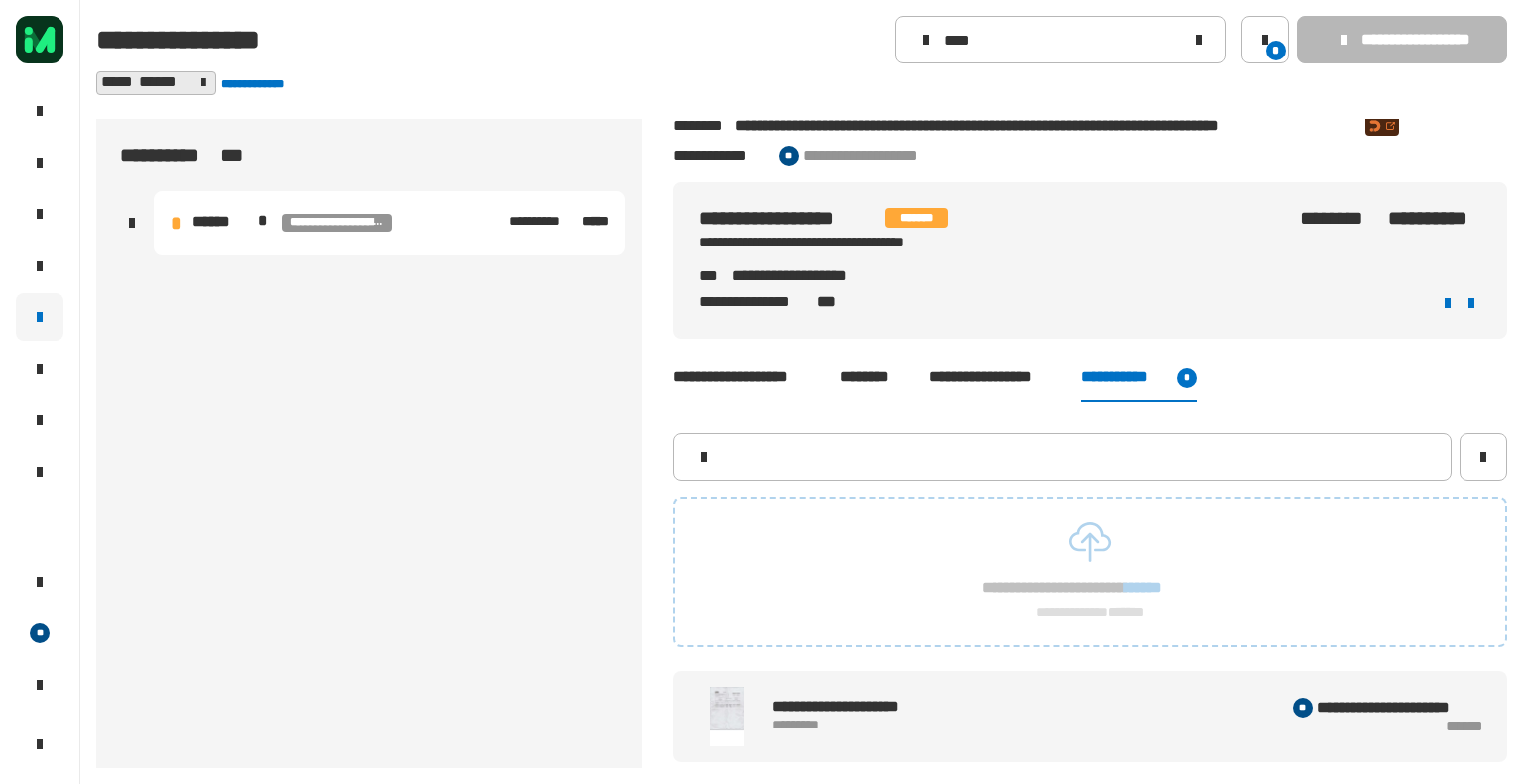 click on "**********" at bounding box center (389, 223) 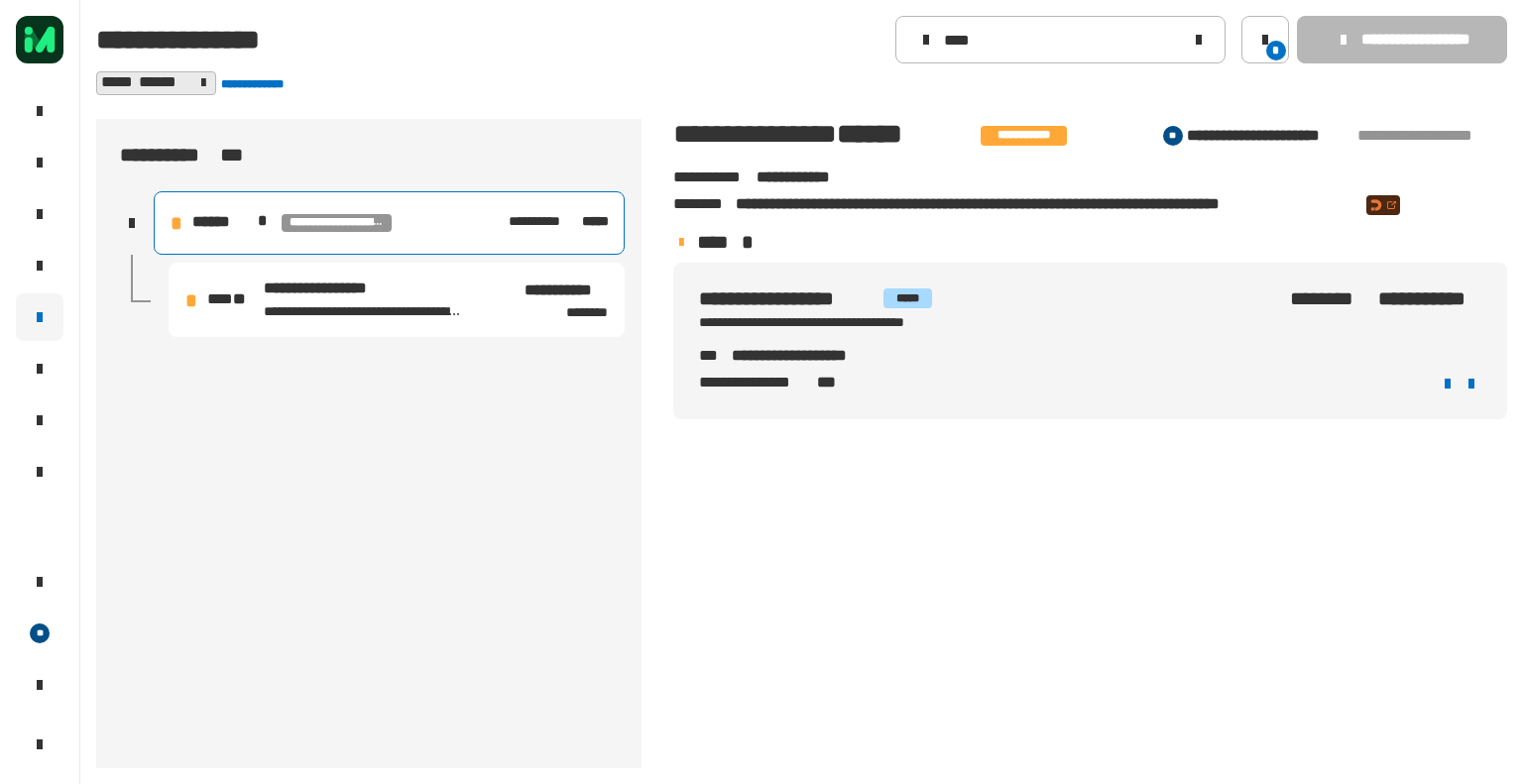 click on "**********" 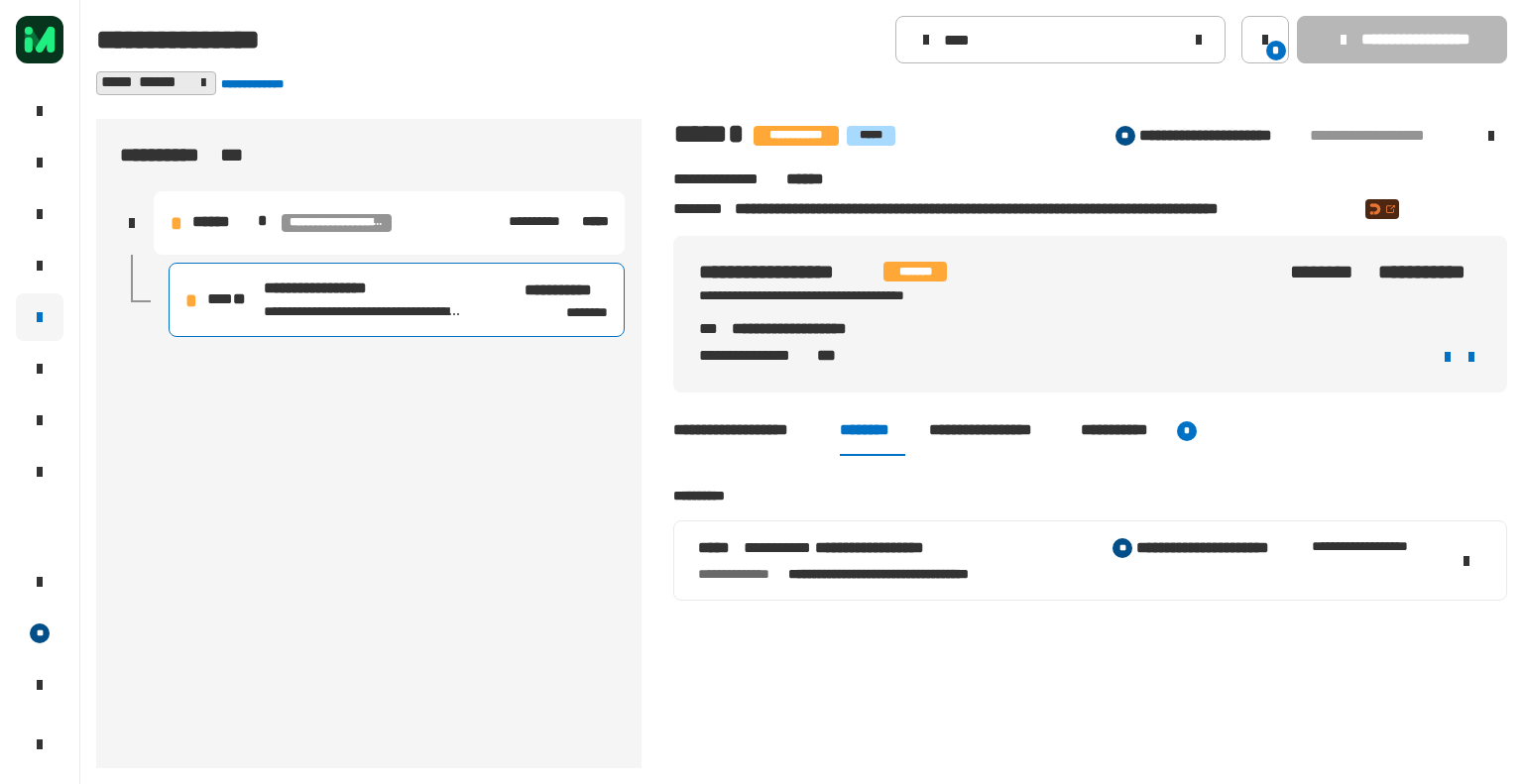 click on "**********" 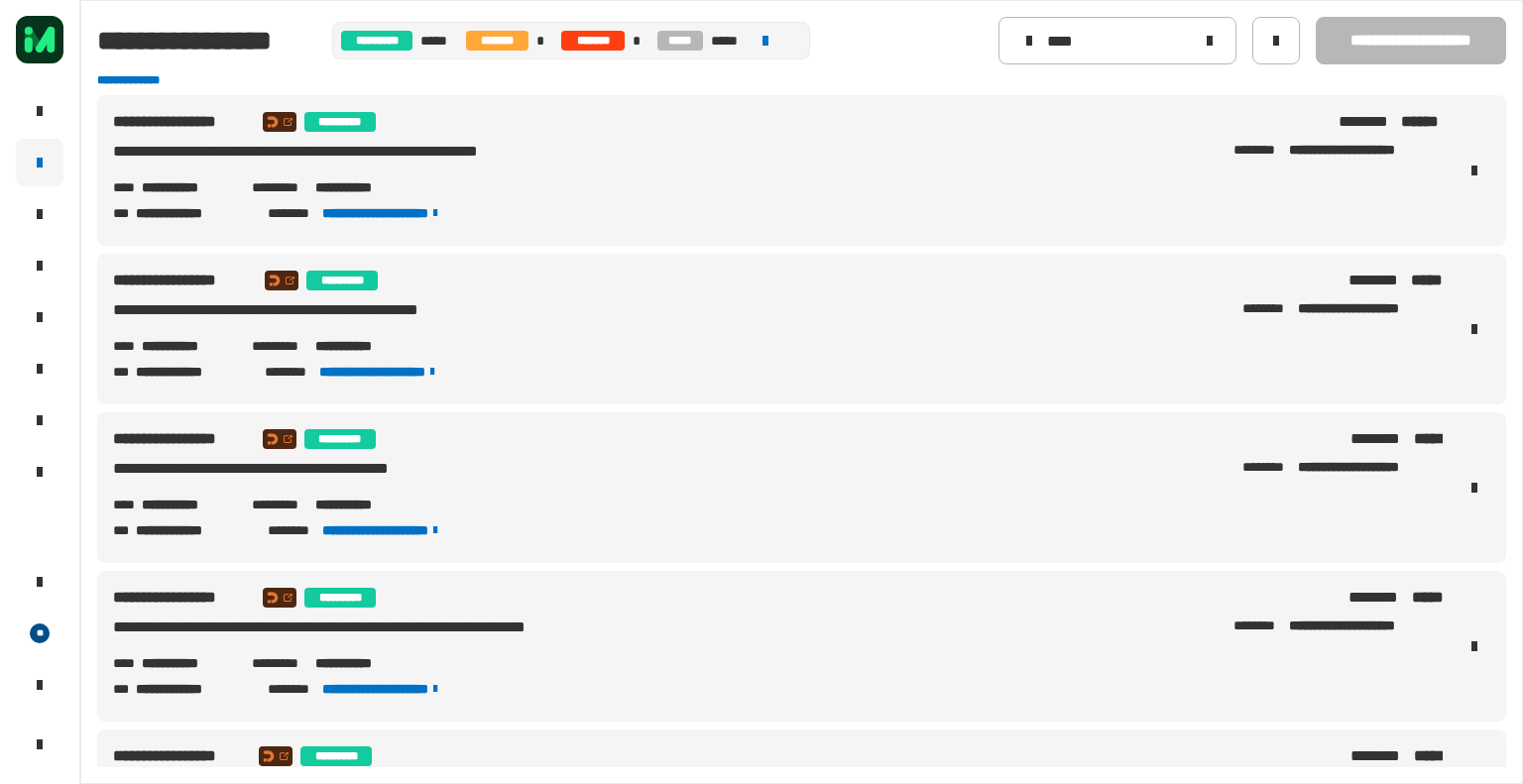 scroll, scrollTop: 0, scrollLeft: 0, axis: both 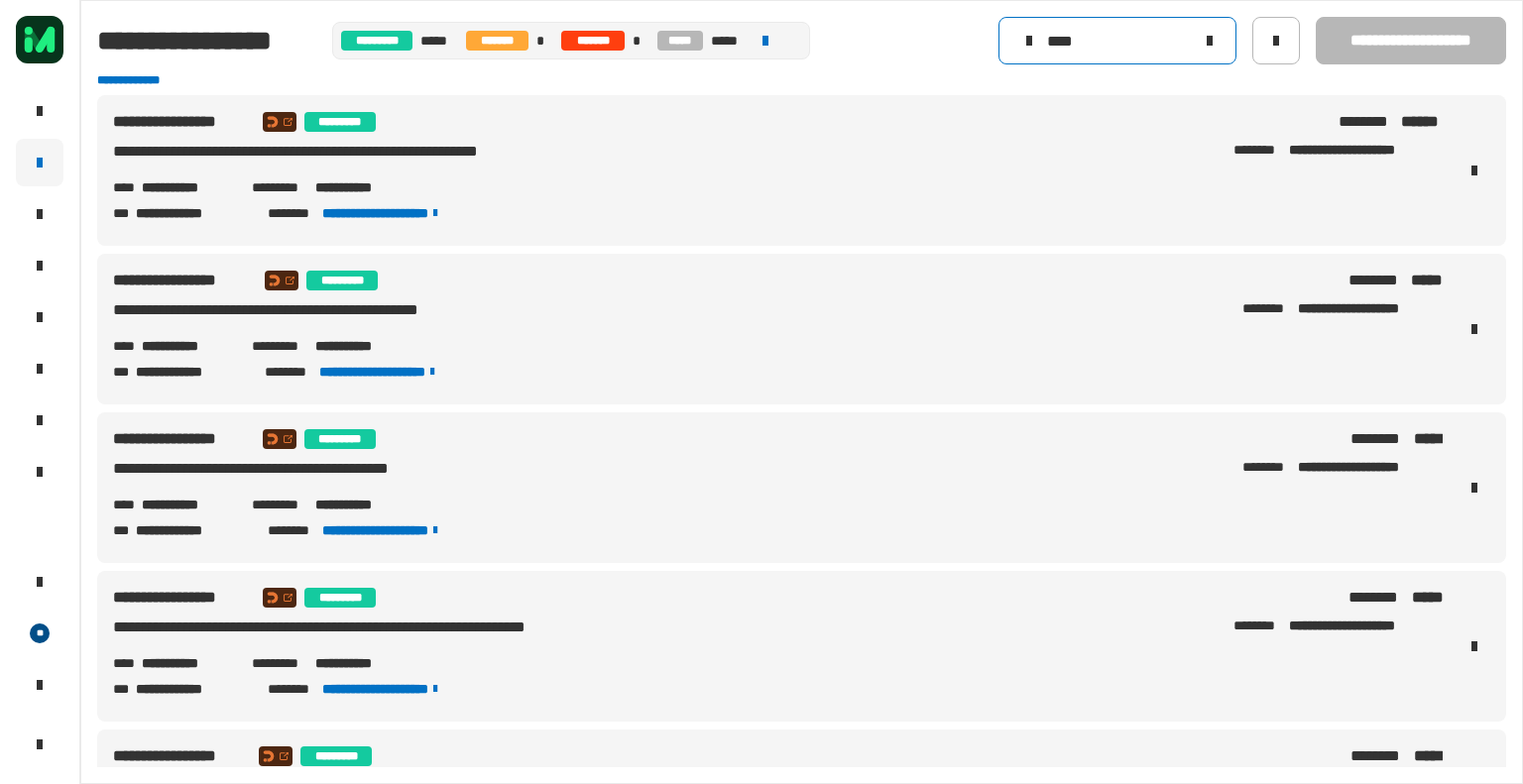 click on "****" 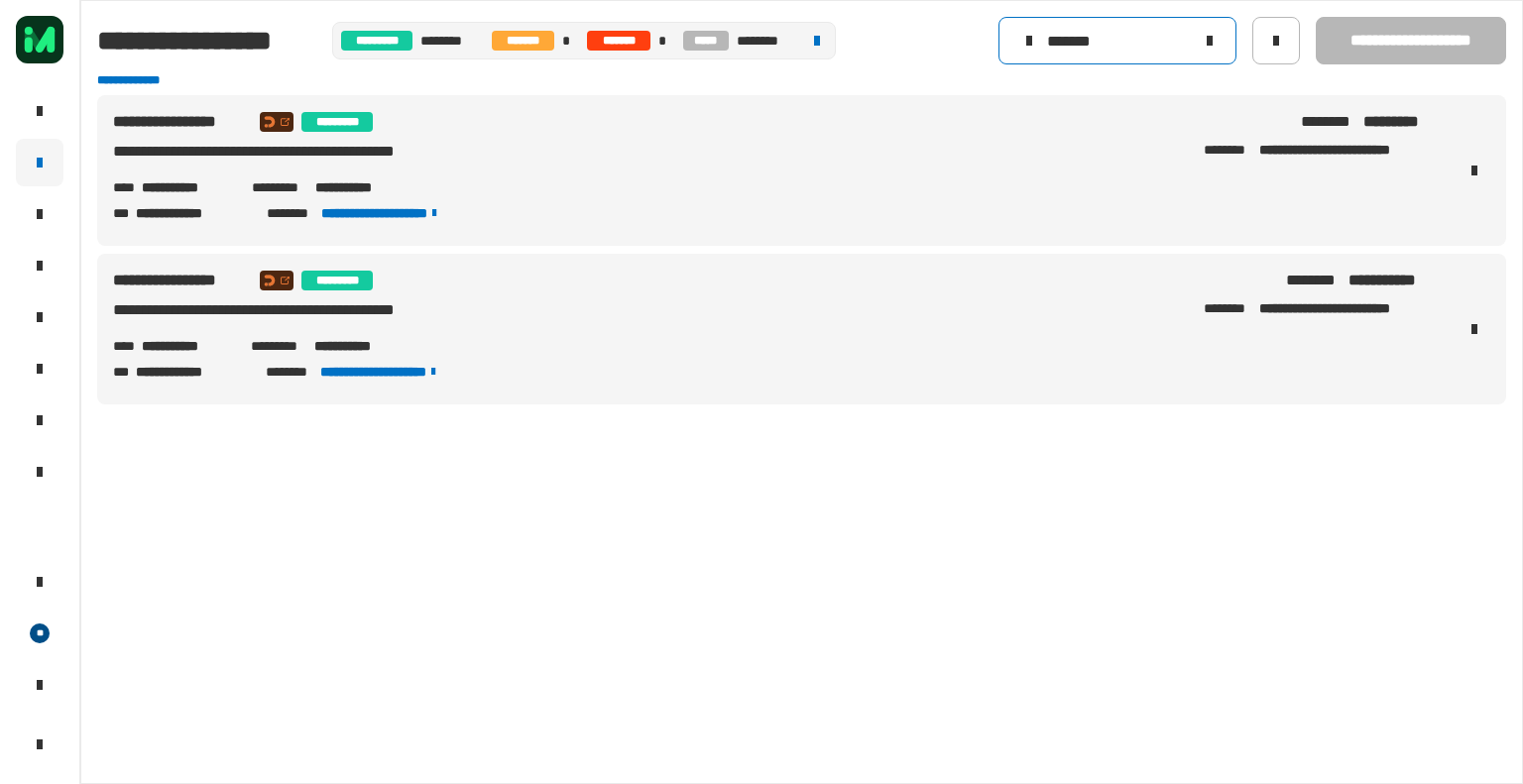 click on "*******" 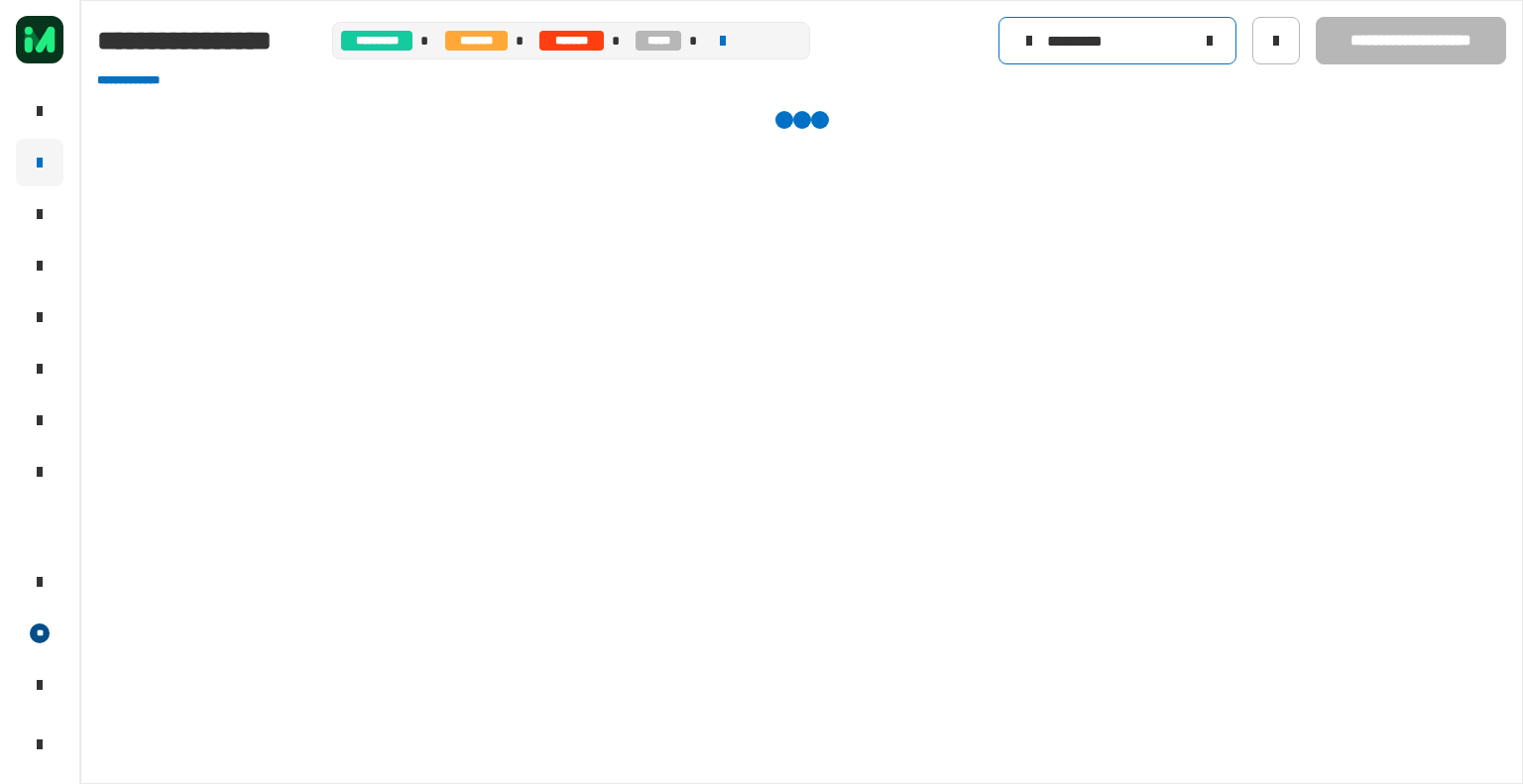 type on "*********" 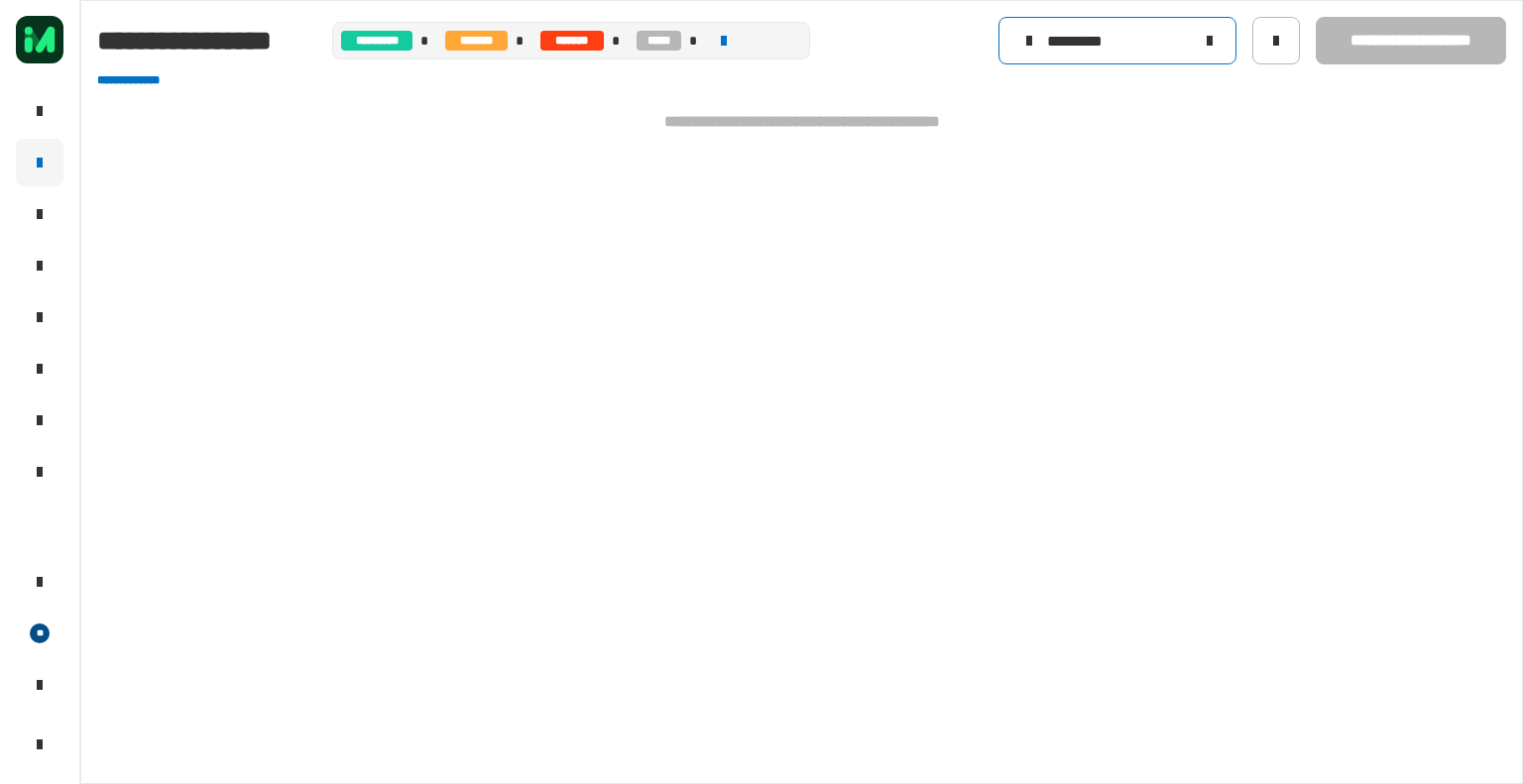 click on "*********" 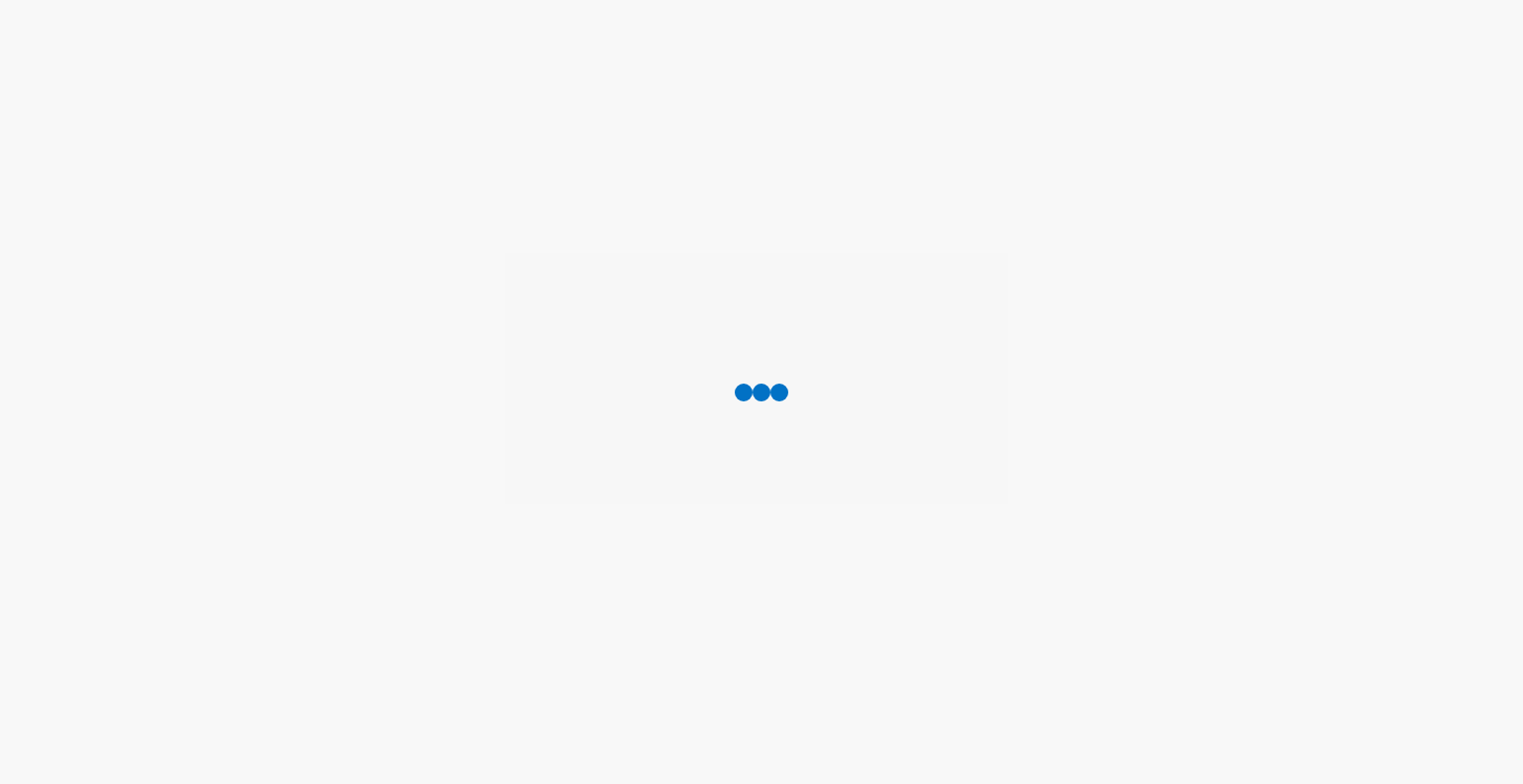 scroll, scrollTop: 0, scrollLeft: 0, axis: both 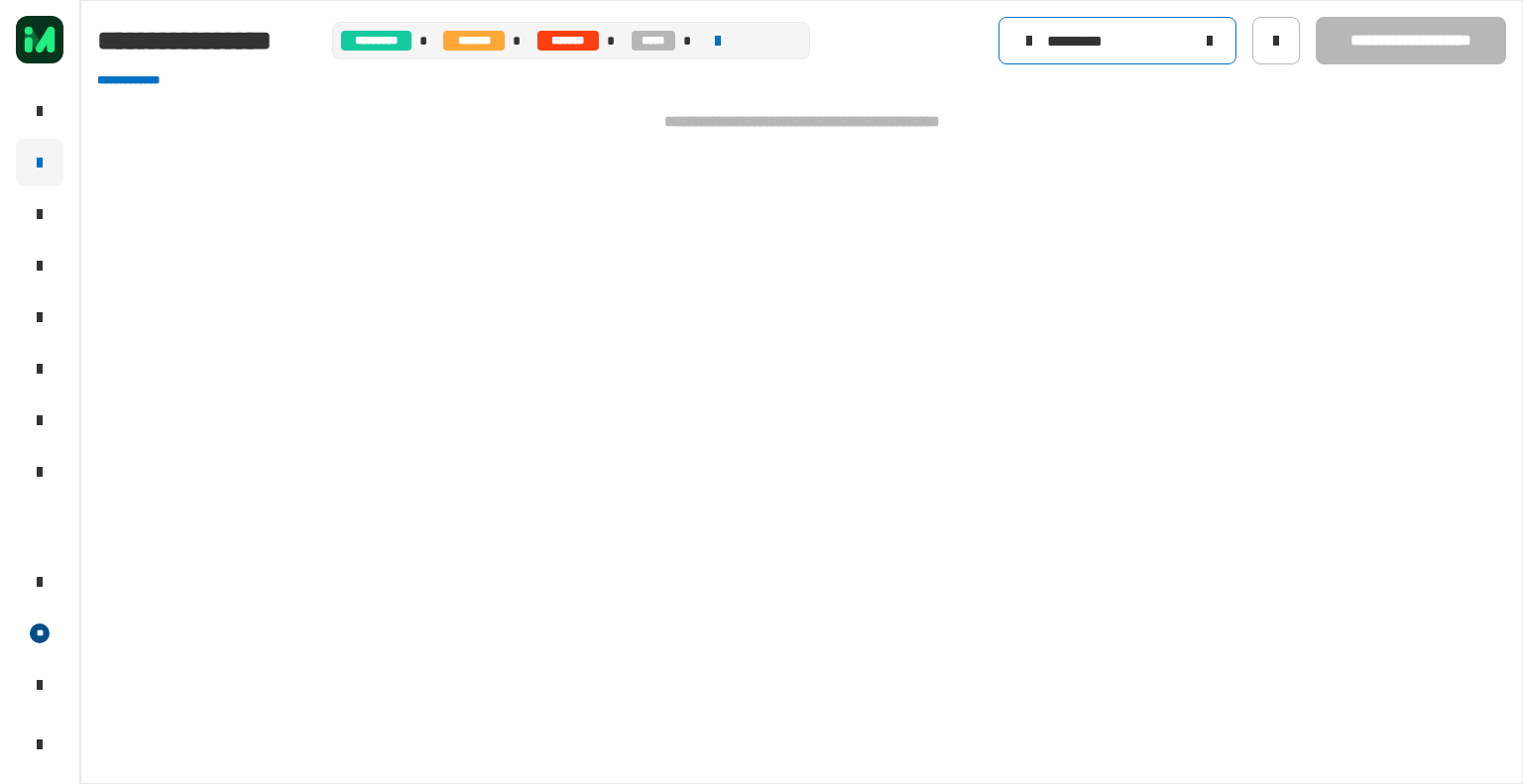 click on "*********" 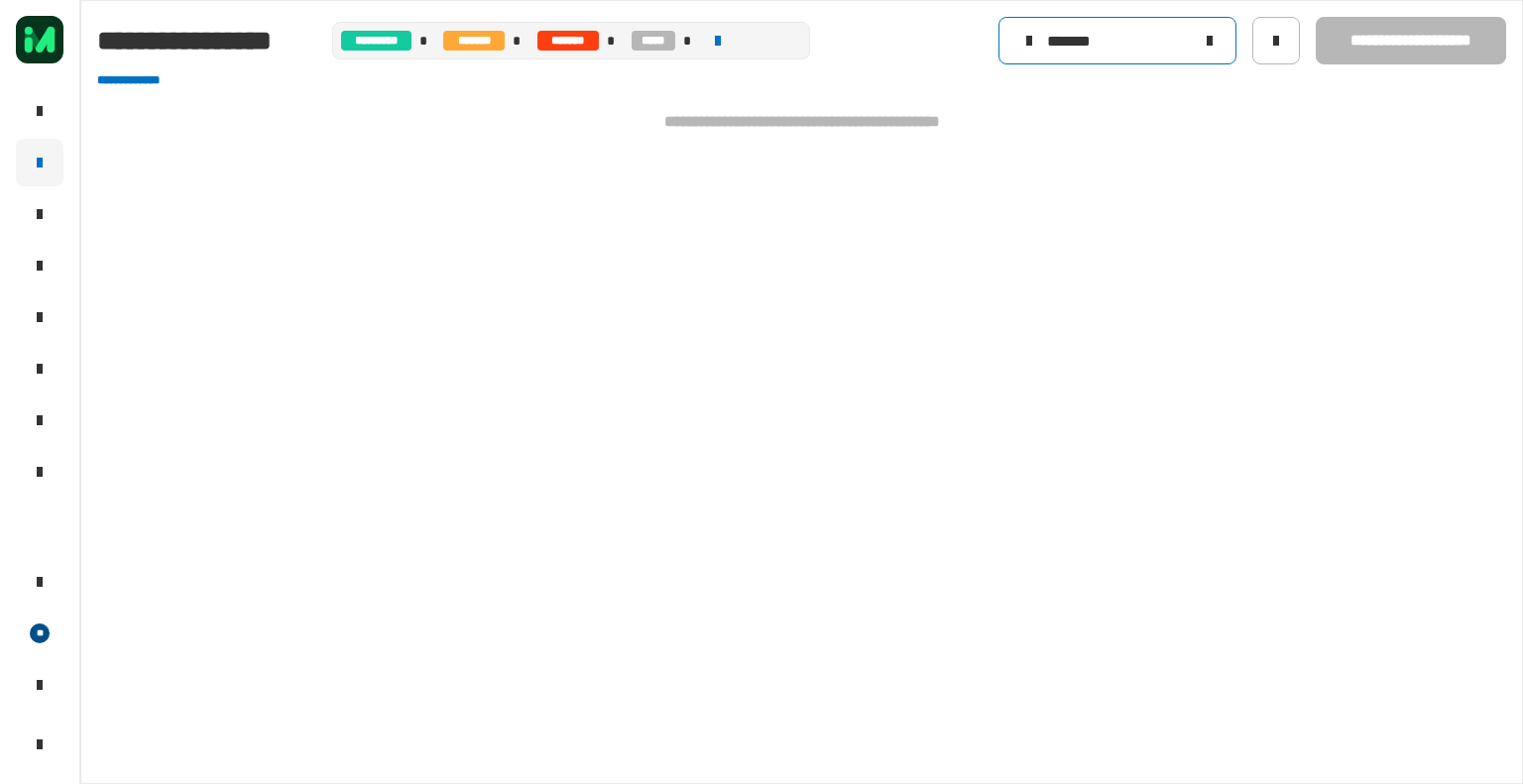 type on "*******" 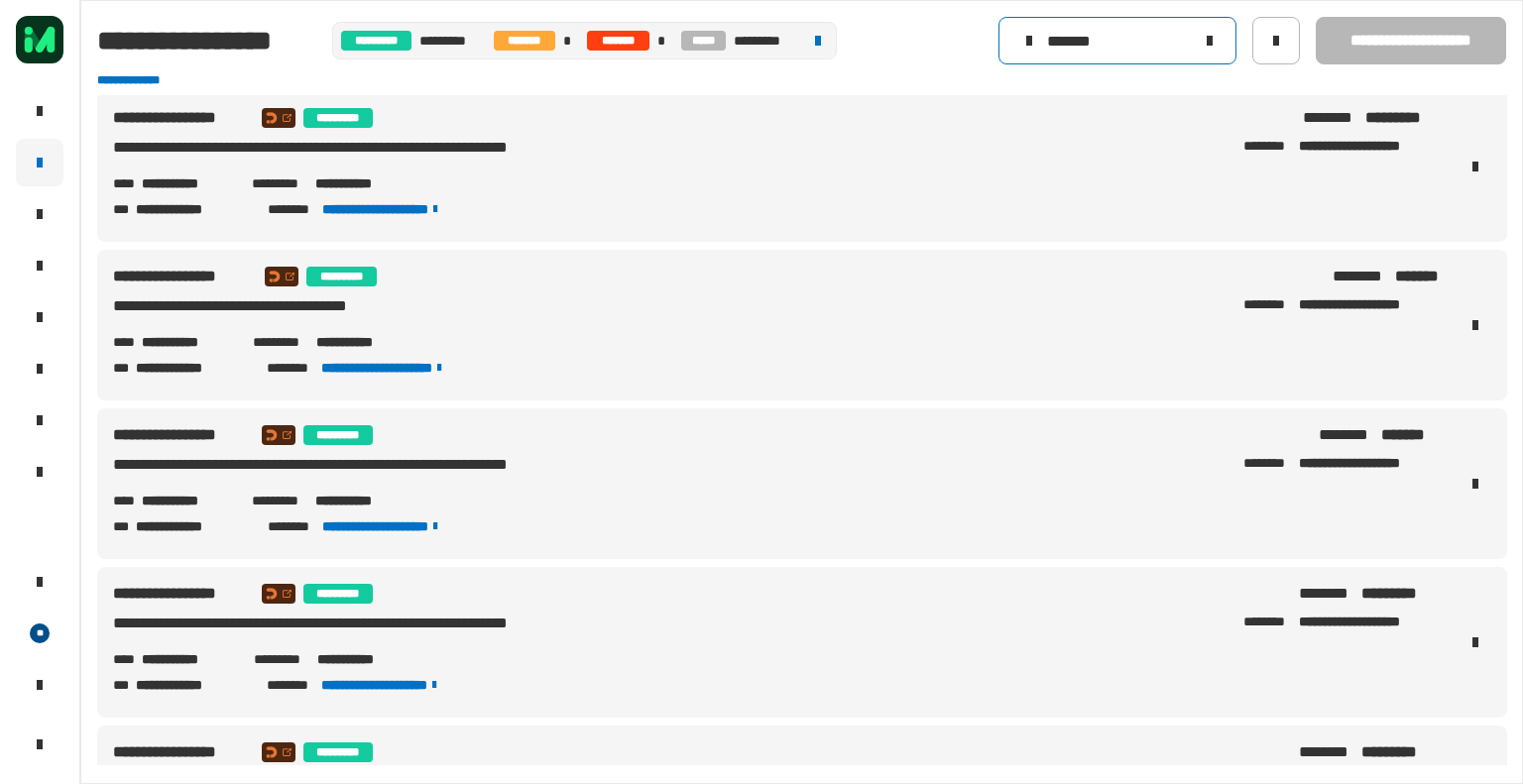 scroll, scrollTop: 0, scrollLeft: 0, axis: both 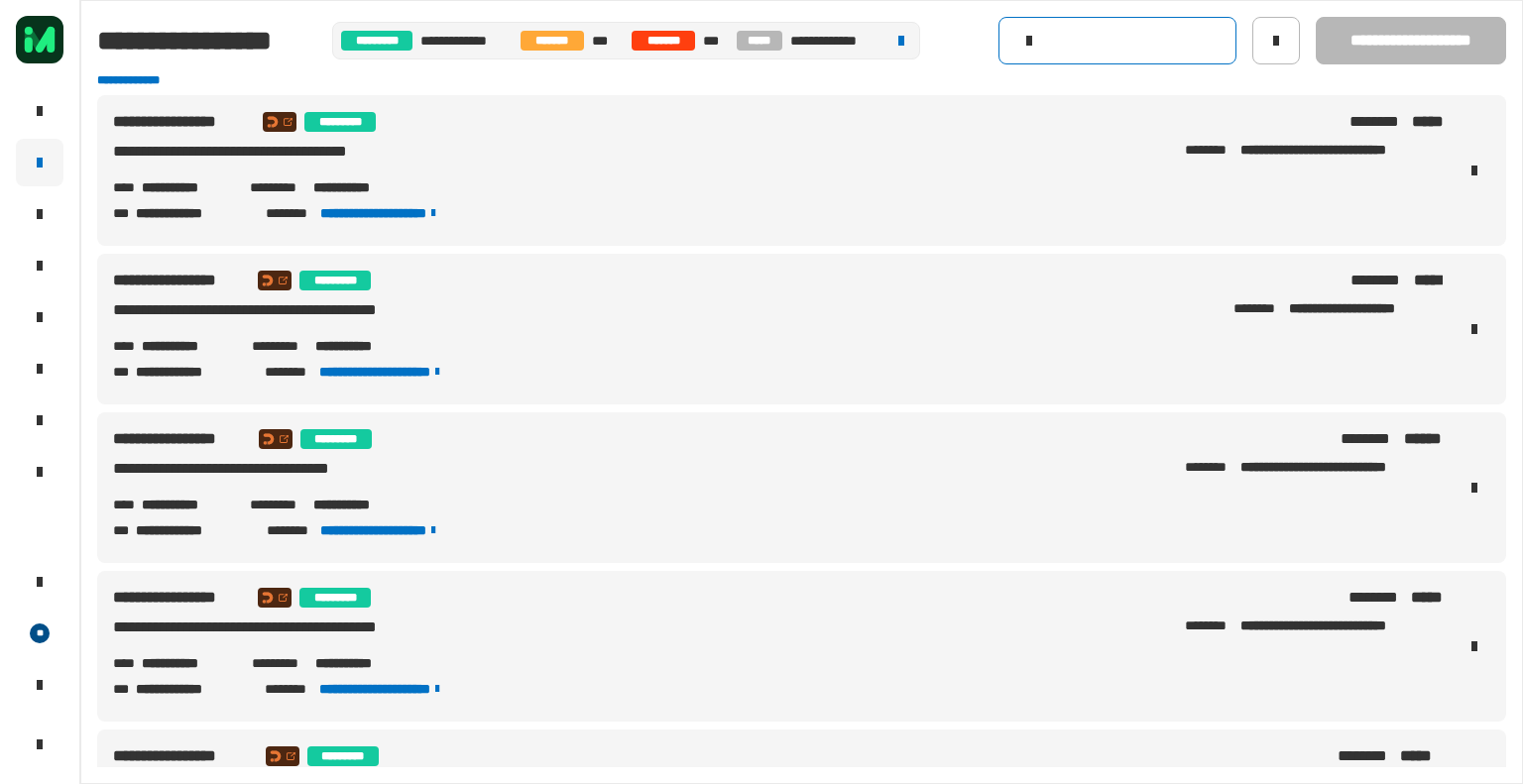 click 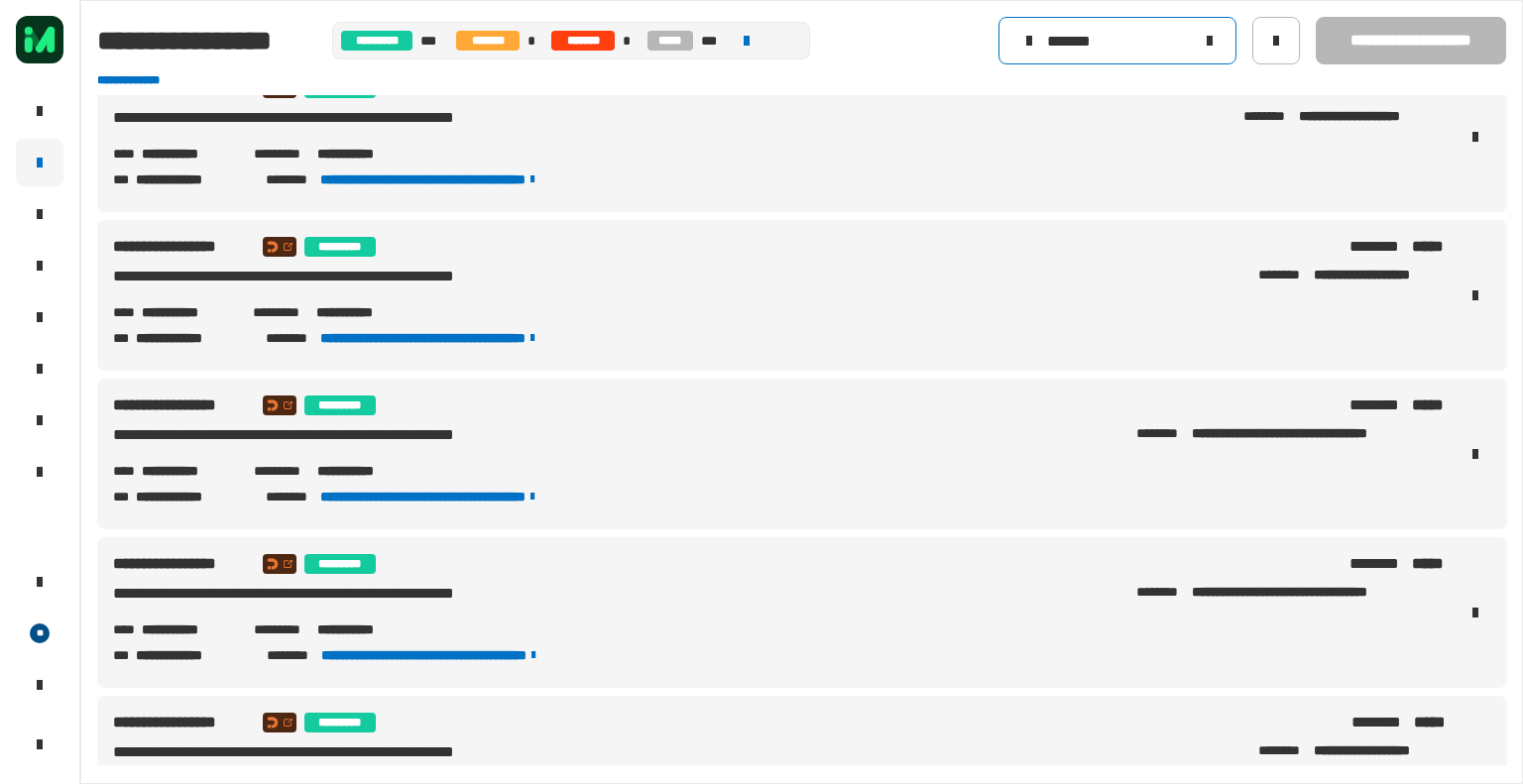 scroll, scrollTop: 0, scrollLeft: 0, axis: both 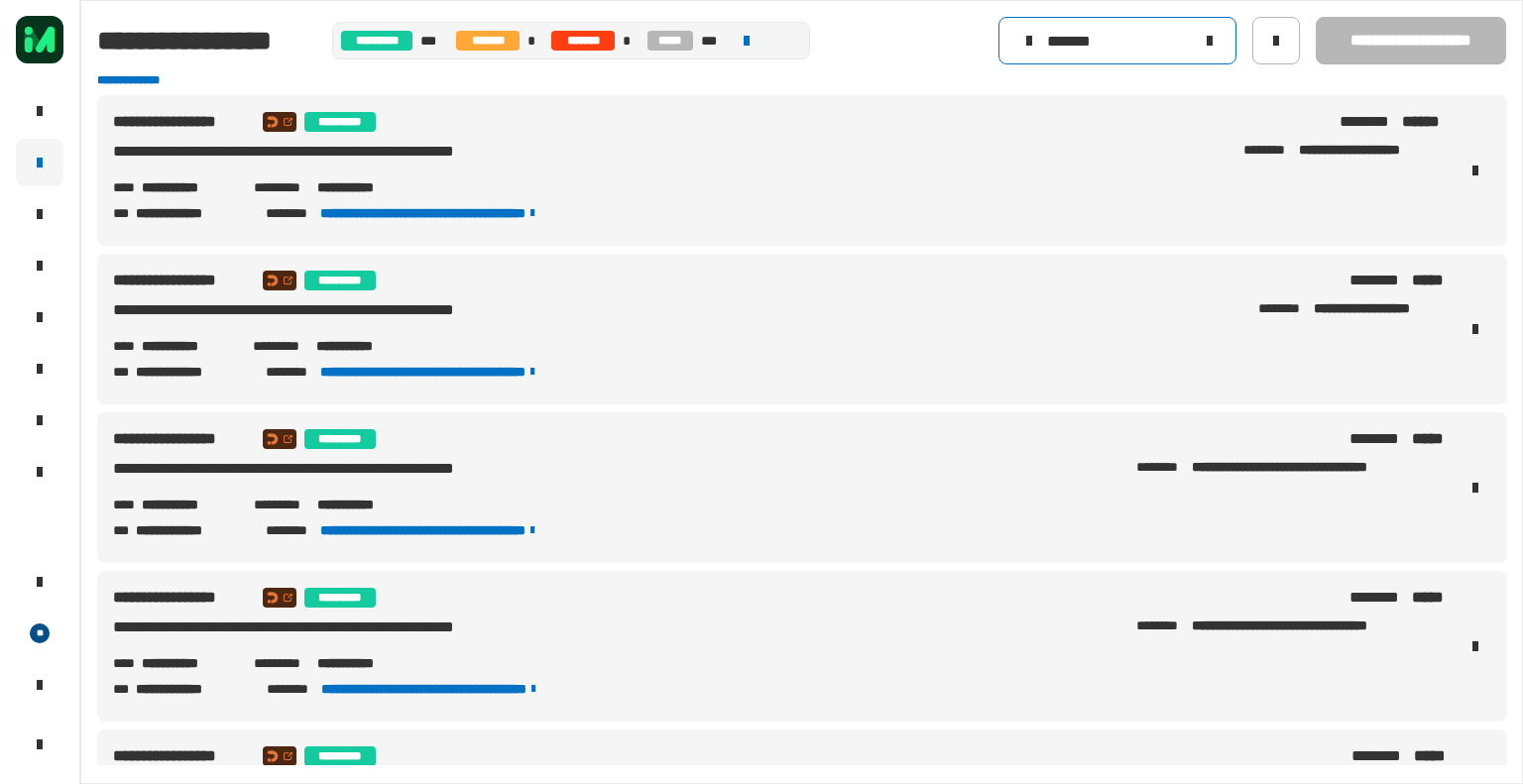 type on "*******" 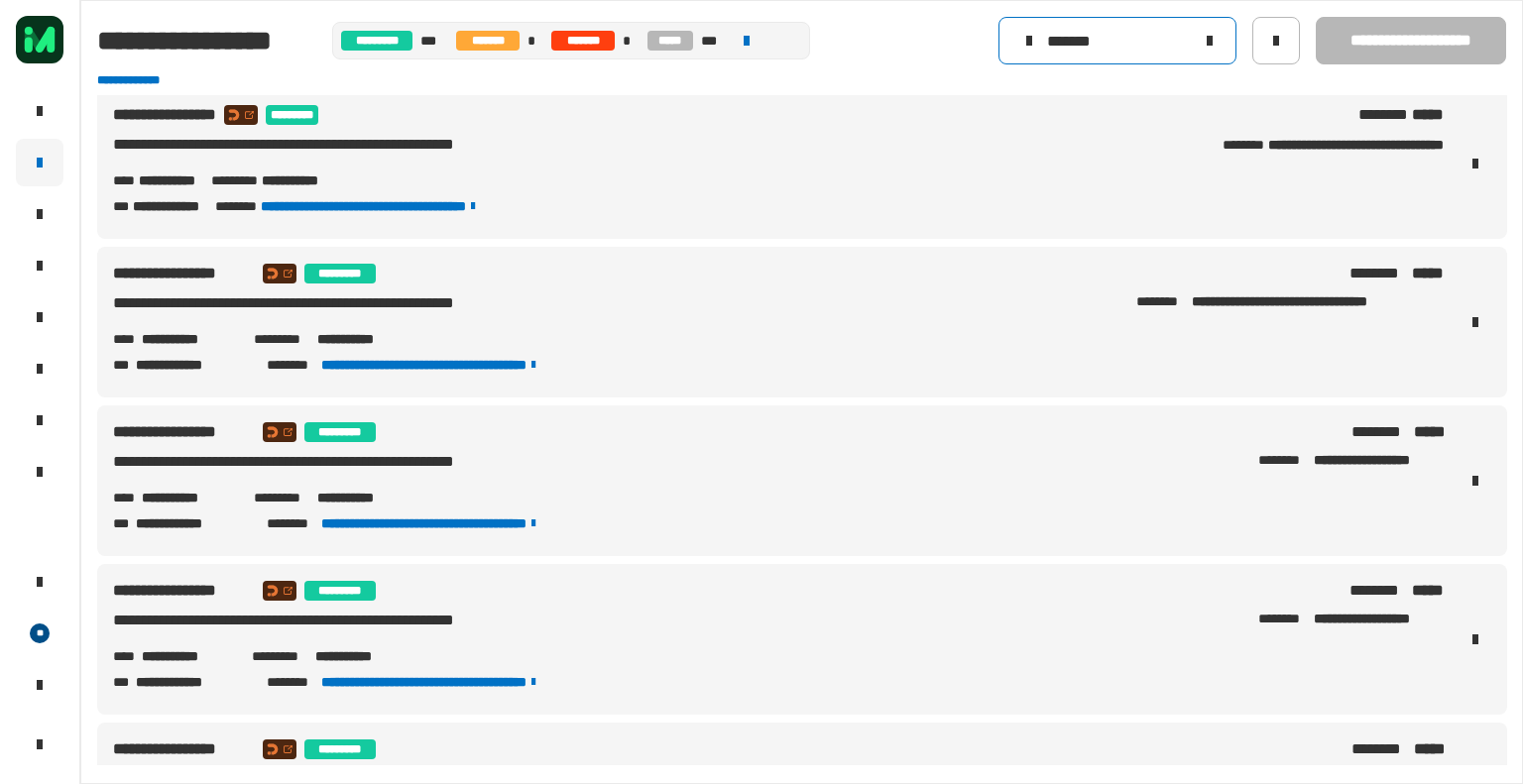 scroll, scrollTop: 0, scrollLeft: 0, axis: both 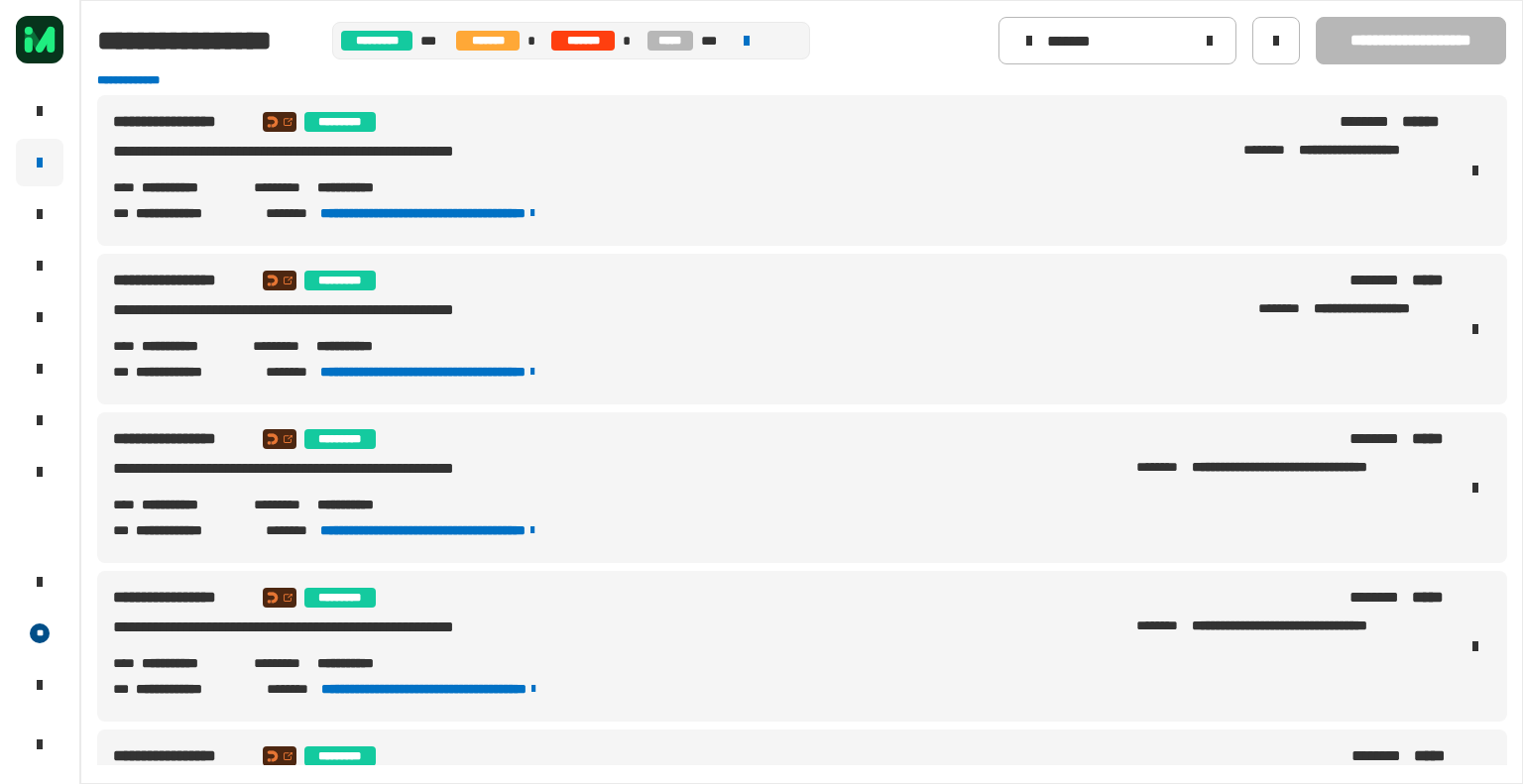 click on "**********" at bounding box center [365, 187] 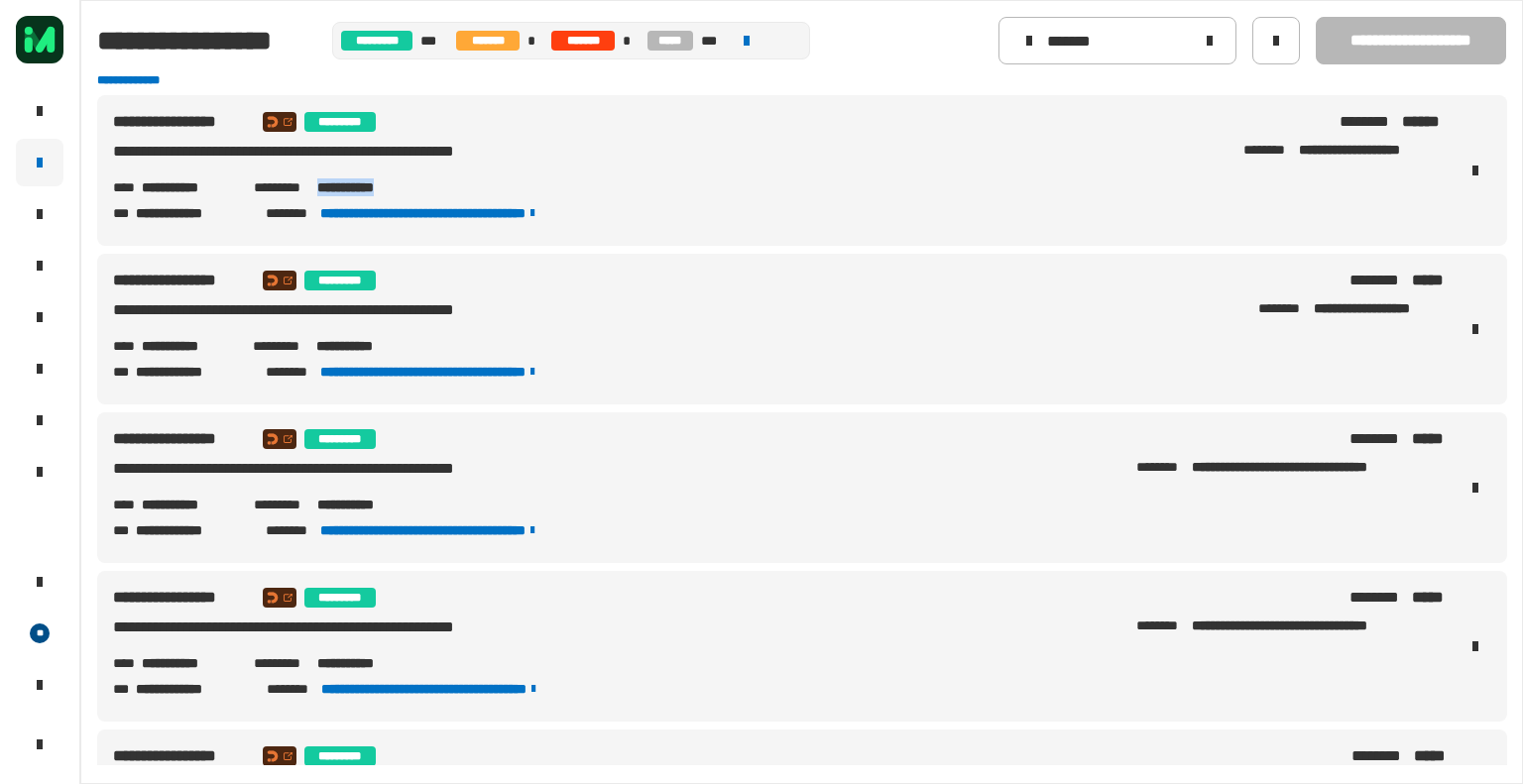 click on "**********" at bounding box center (365, 187) 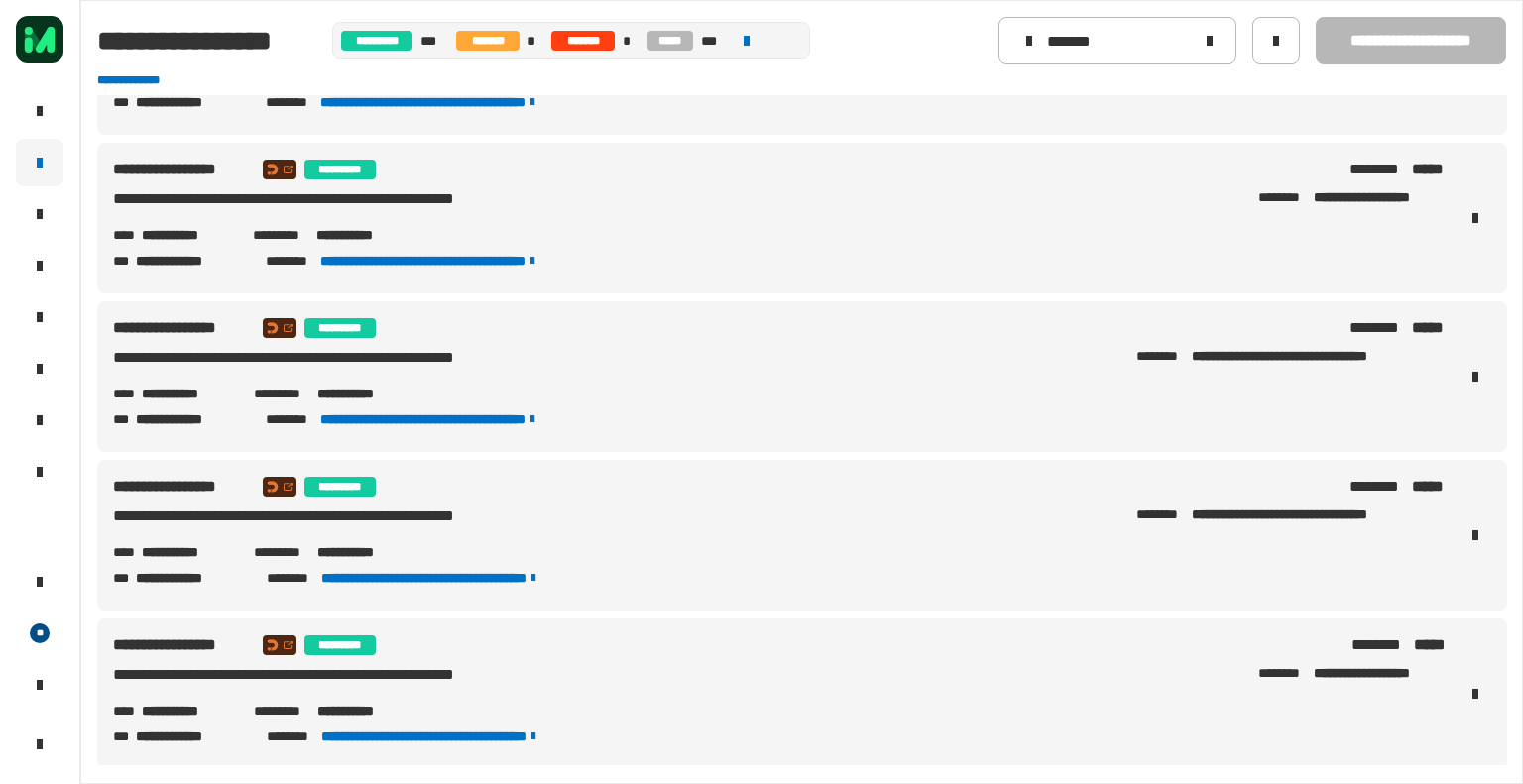 scroll, scrollTop: 113, scrollLeft: 0, axis: vertical 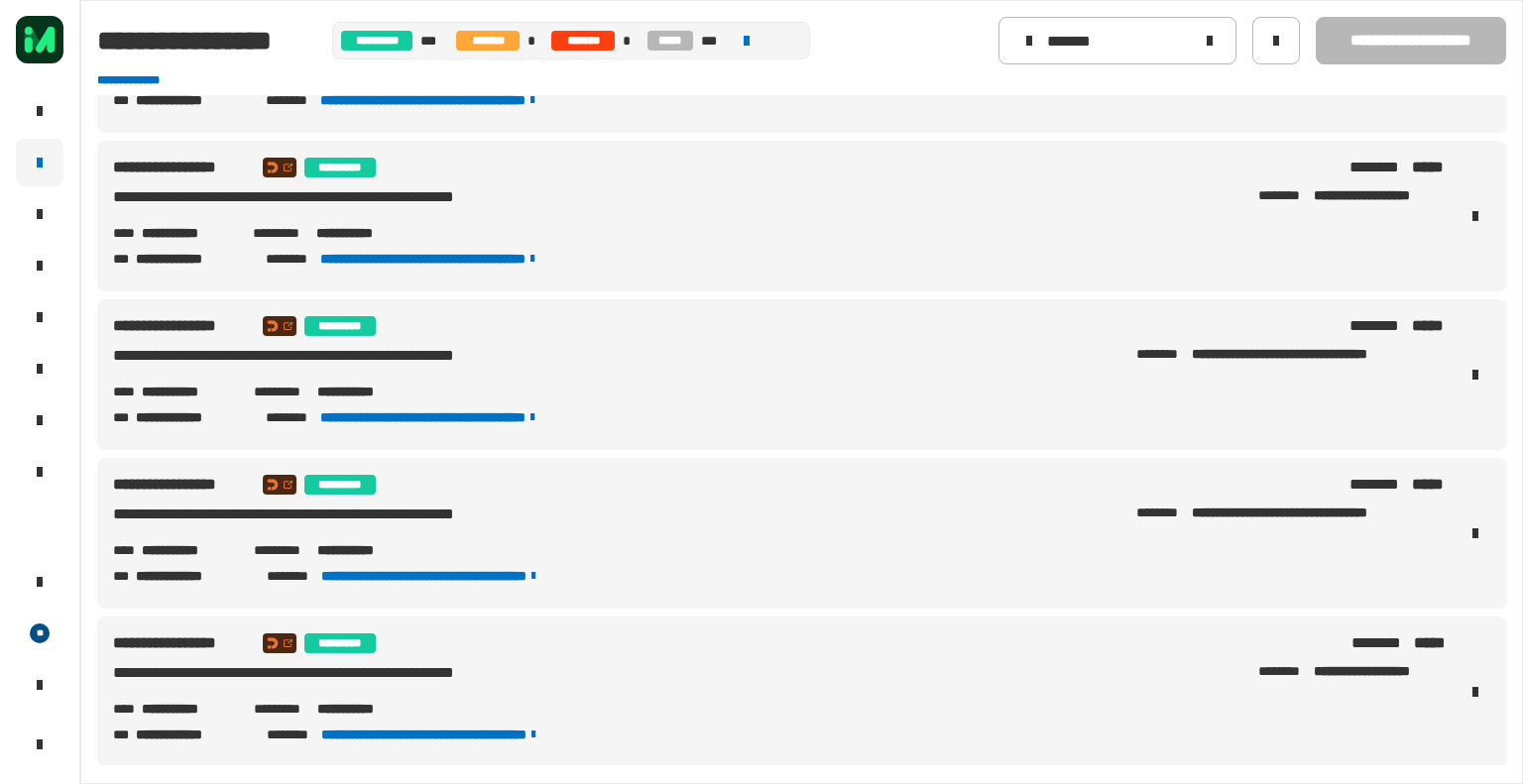 click on "**********" at bounding box center [365, 550] 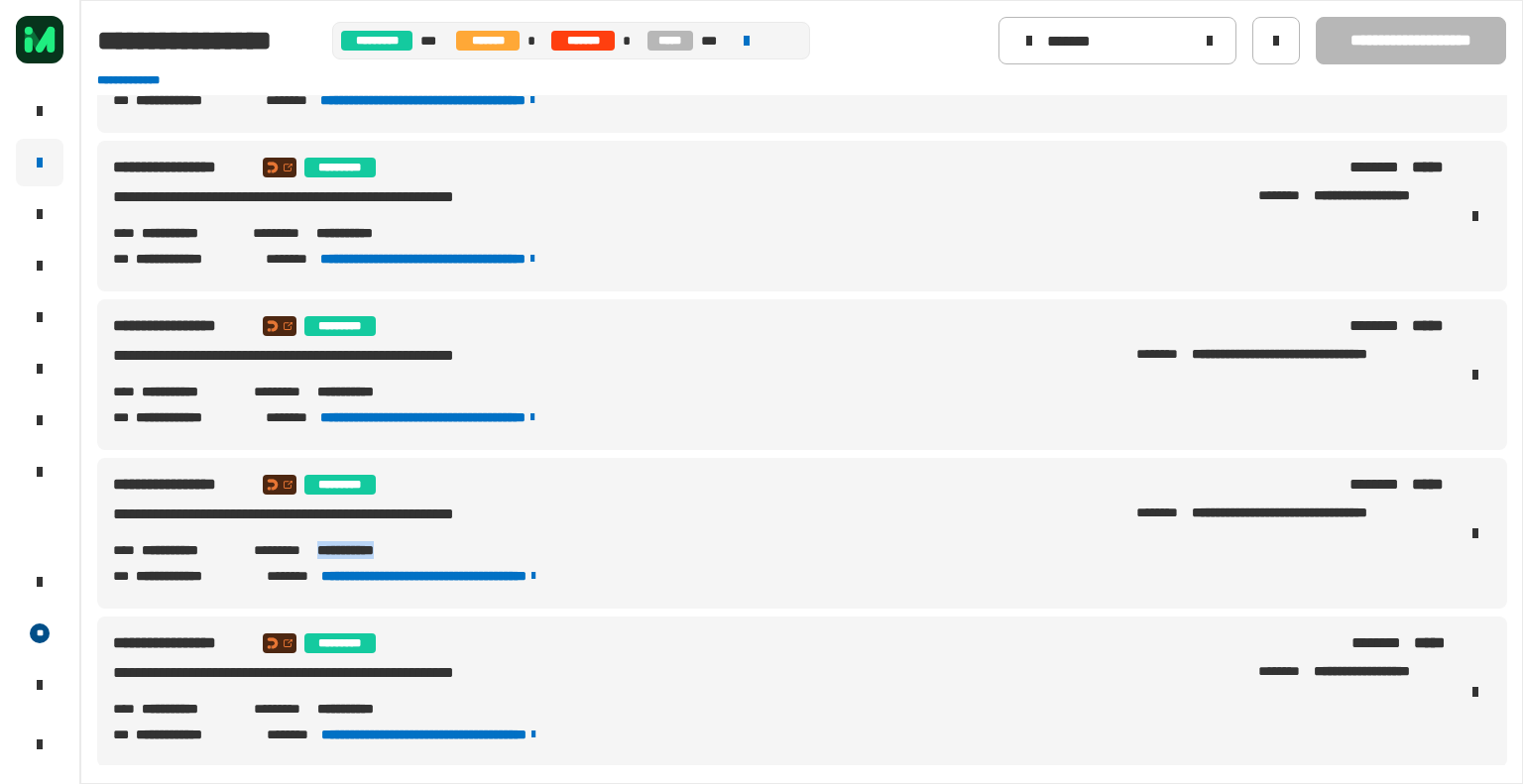 click on "**********" at bounding box center (365, 550) 